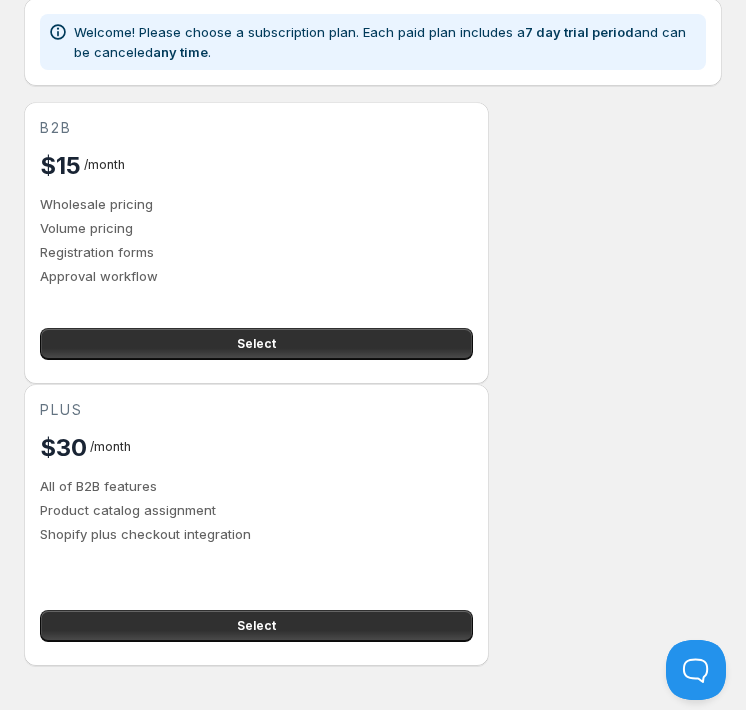 scroll, scrollTop: 68, scrollLeft: 0, axis: vertical 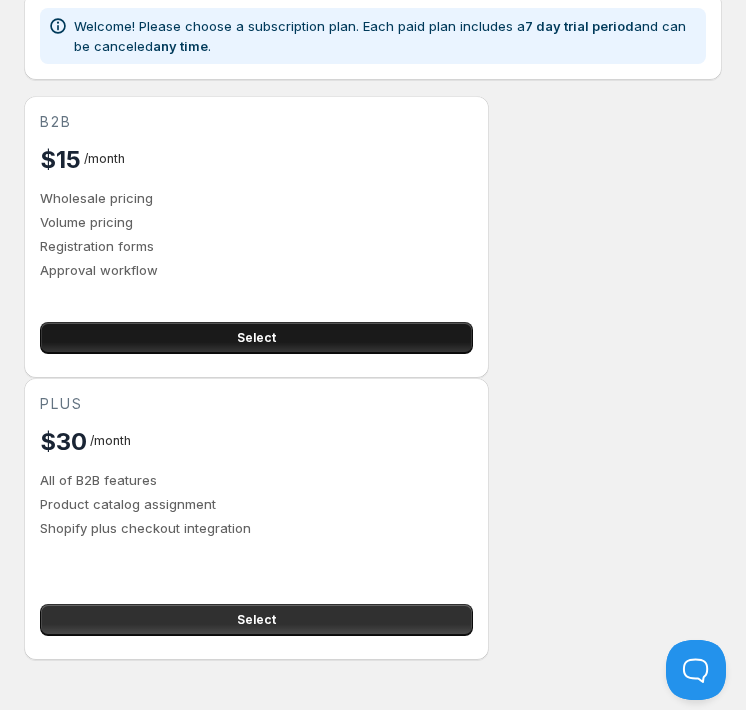click on "Select" at bounding box center [256, 338] 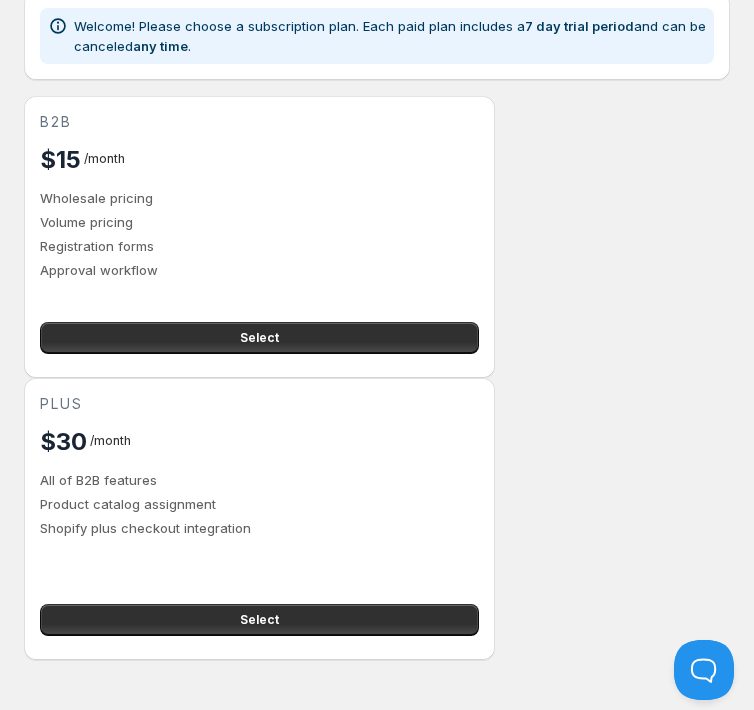 scroll, scrollTop: 0, scrollLeft: 0, axis: both 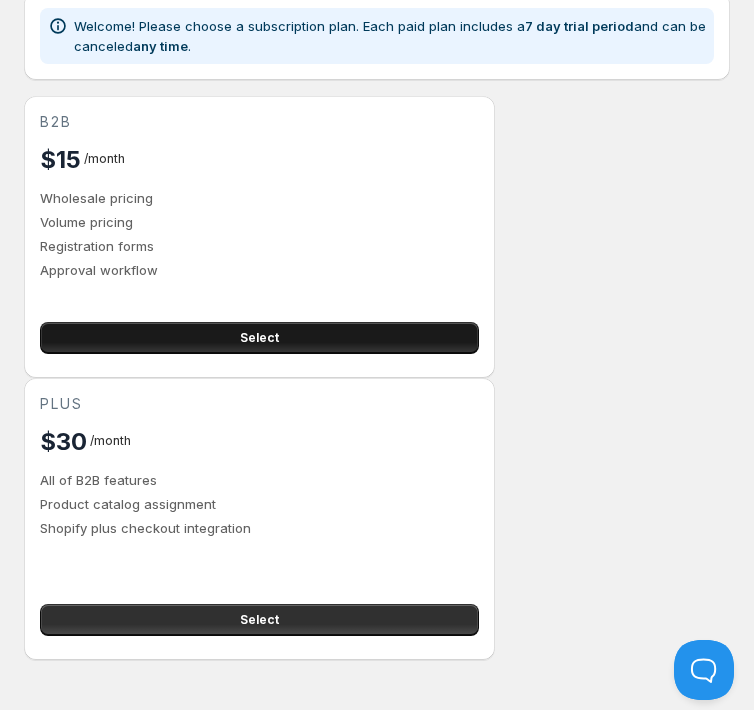click on "Select" at bounding box center [259, 338] 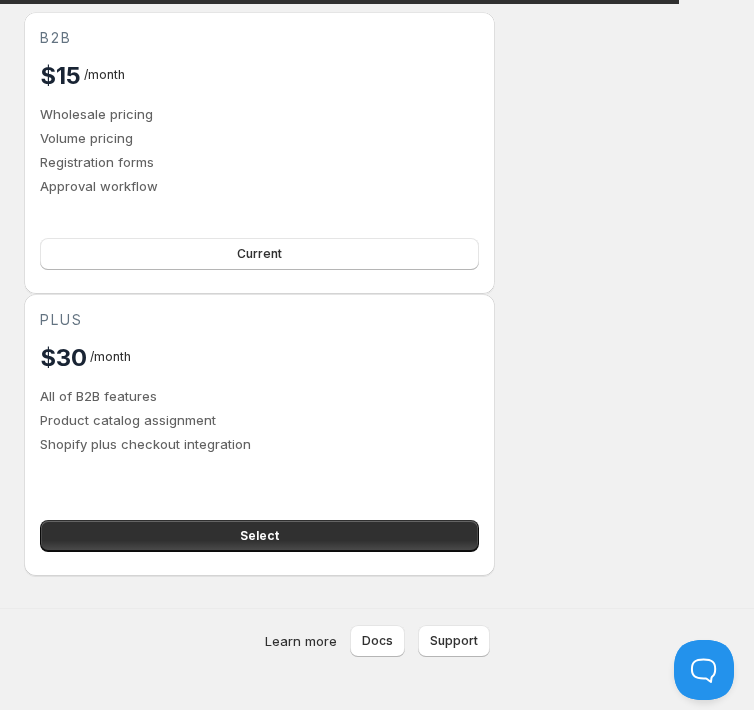 scroll, scrollTop: 0, scrollLeft: 0, axis: both 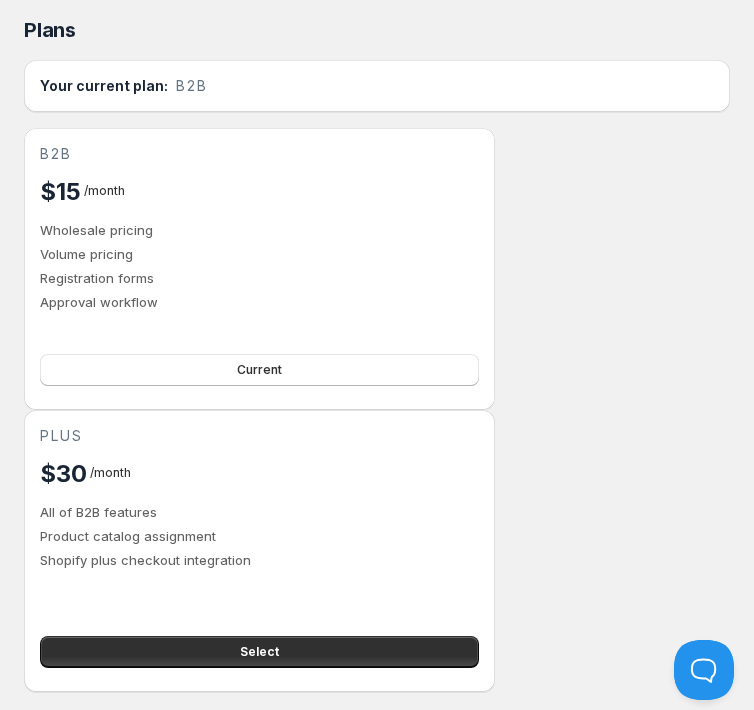 click on "Online" at bounding box center (377, 14) 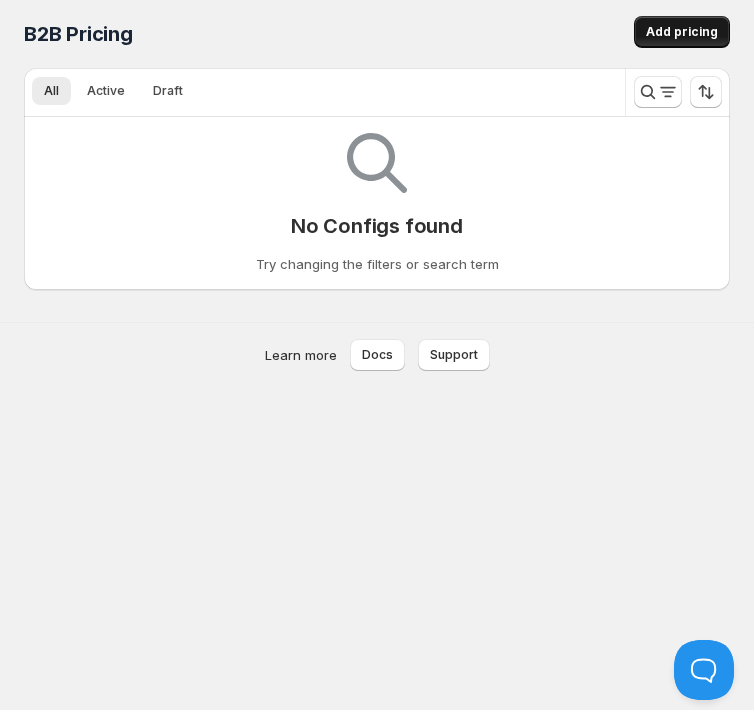 click on "Add pricing" at bounding box center (682, 32) 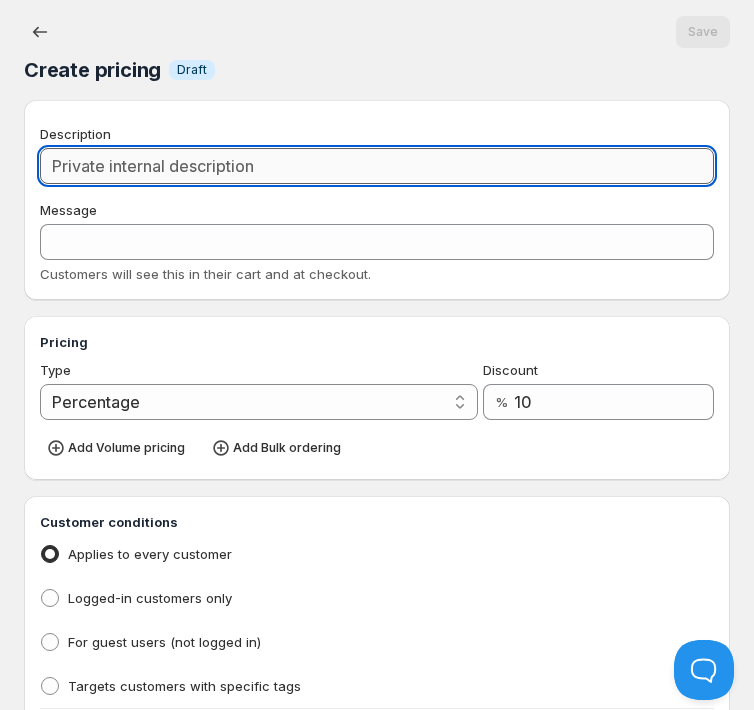 click on "Description" at bounding box center (377, 166) 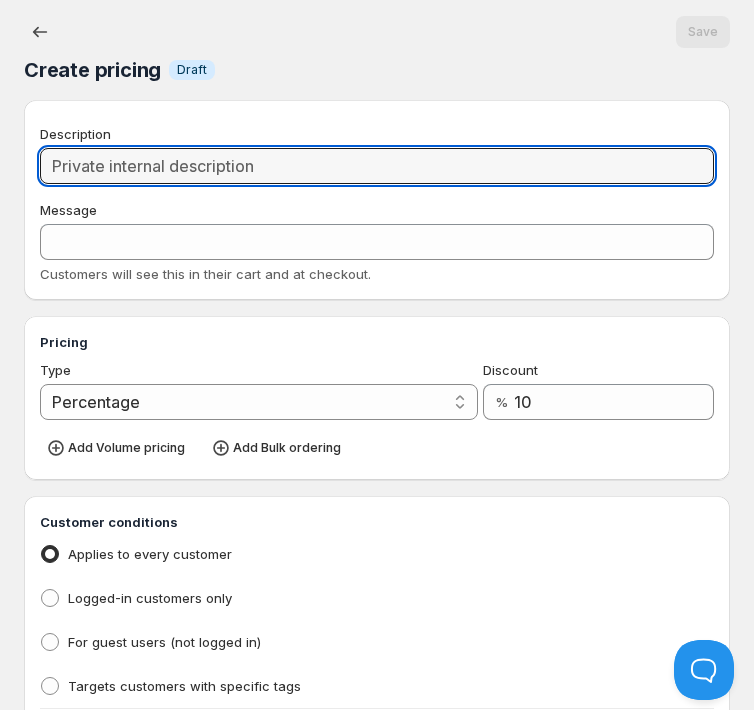 type on "W" 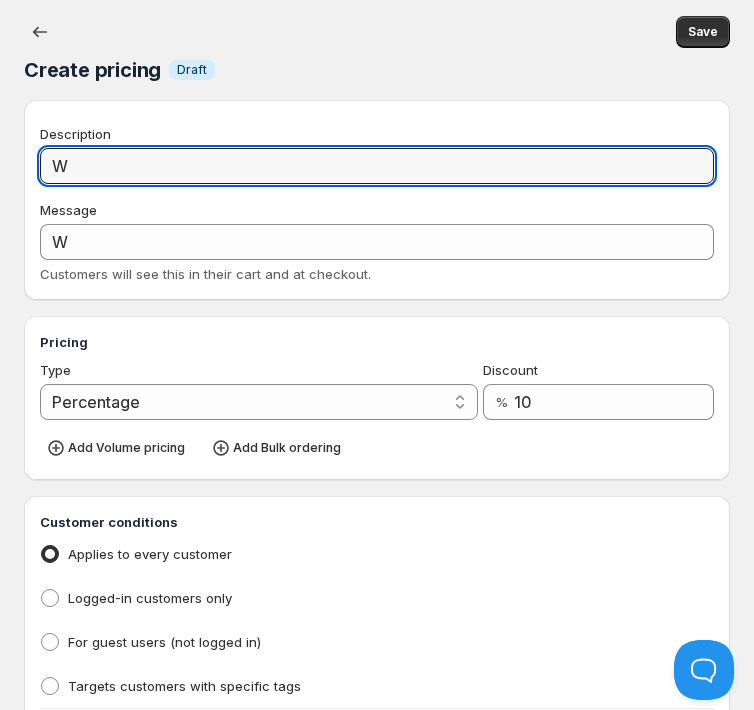 type on "Wh" 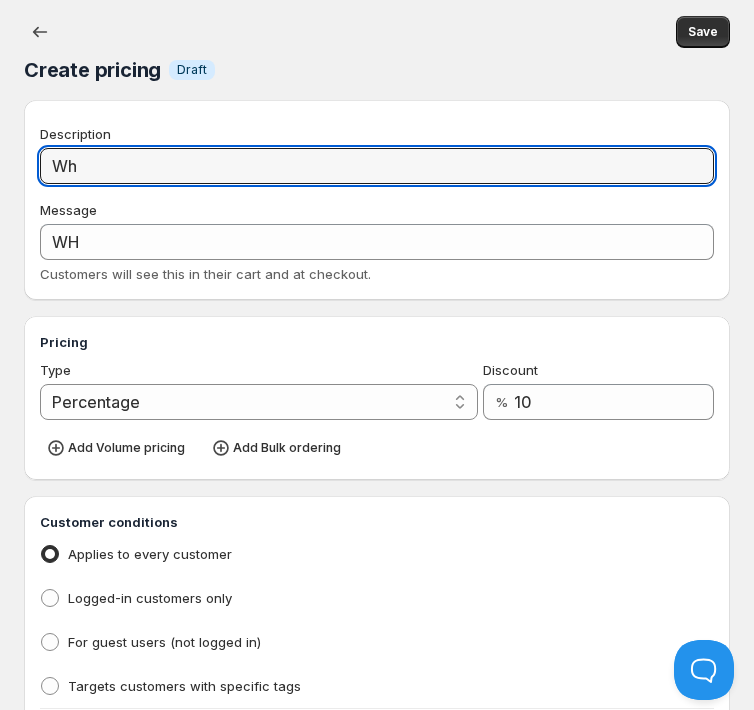 type on "Who" 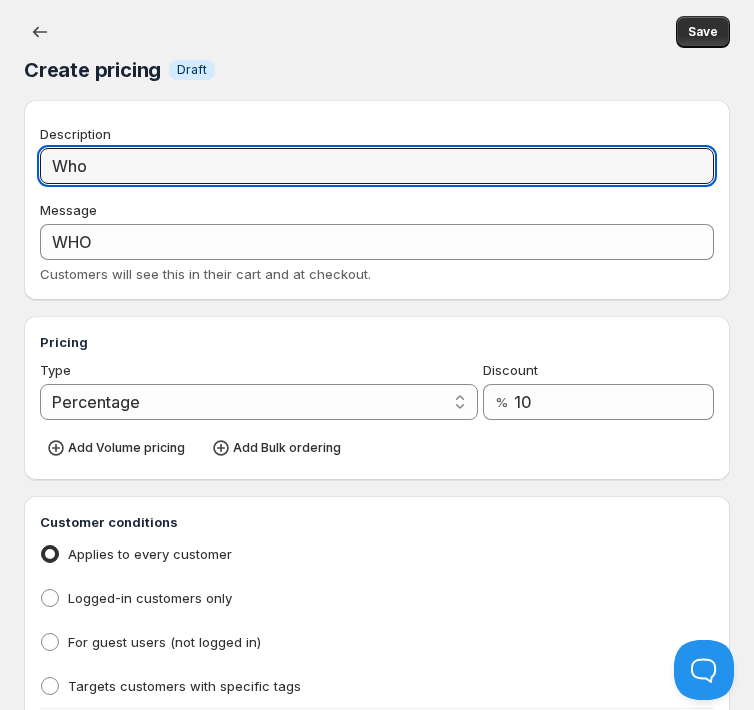 type on "Whol" 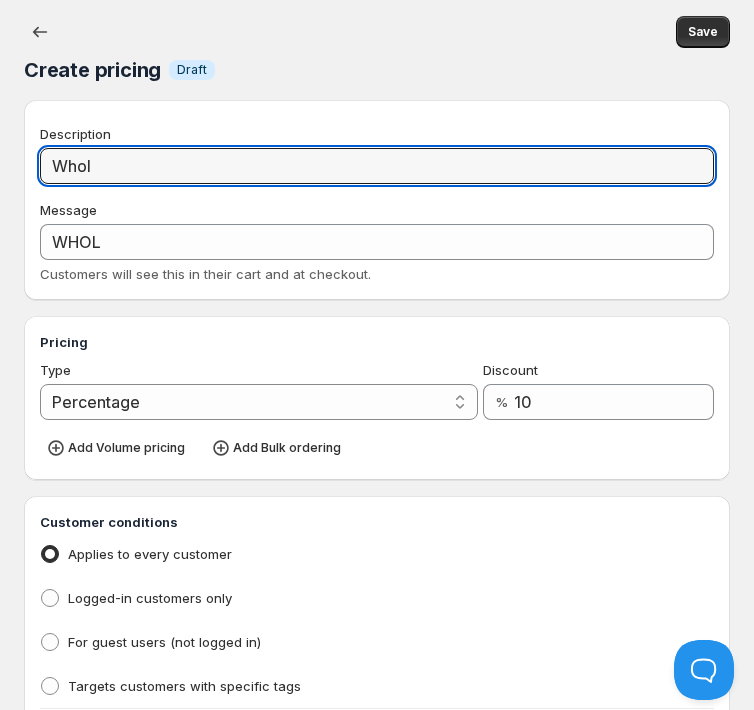 type on "Whole" 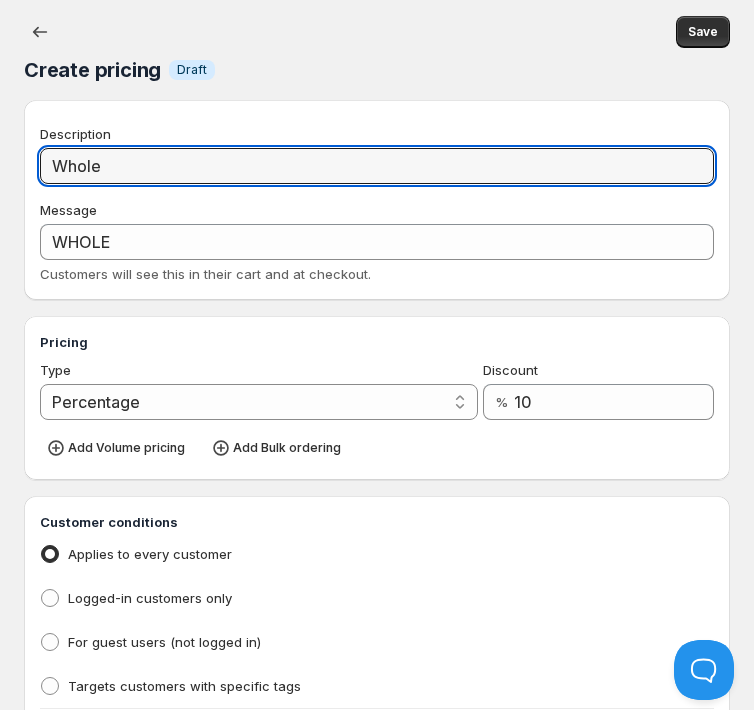 type on "Wholes" 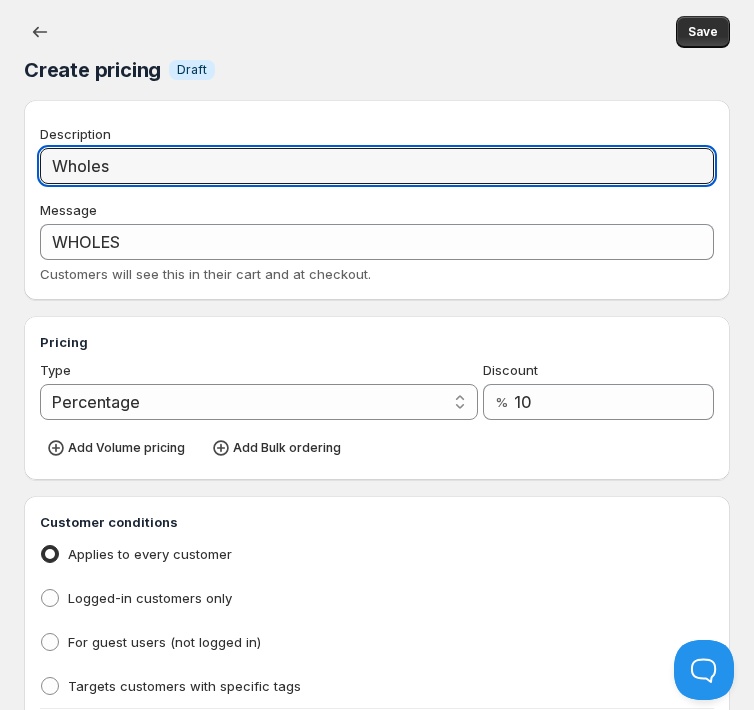 type on "Wholesa" 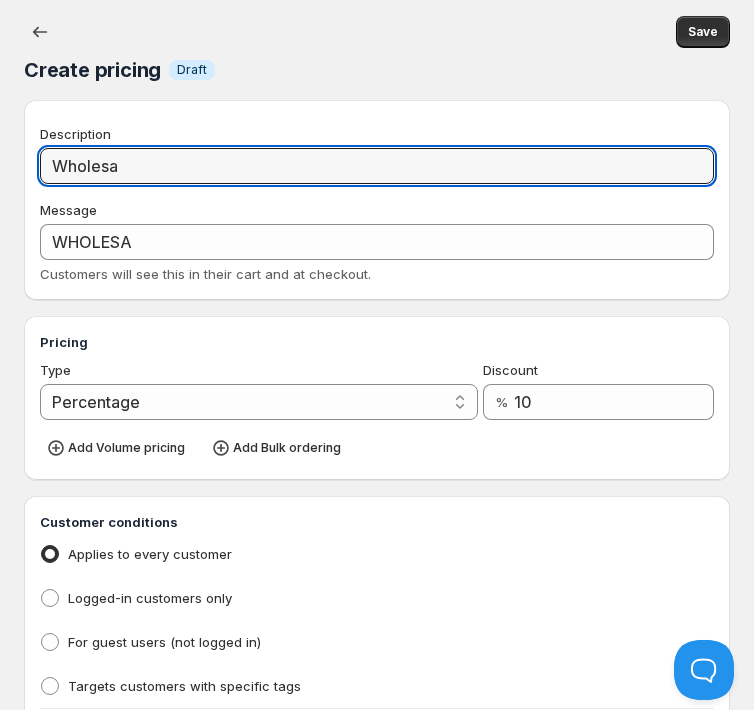 type on "Wholesal" 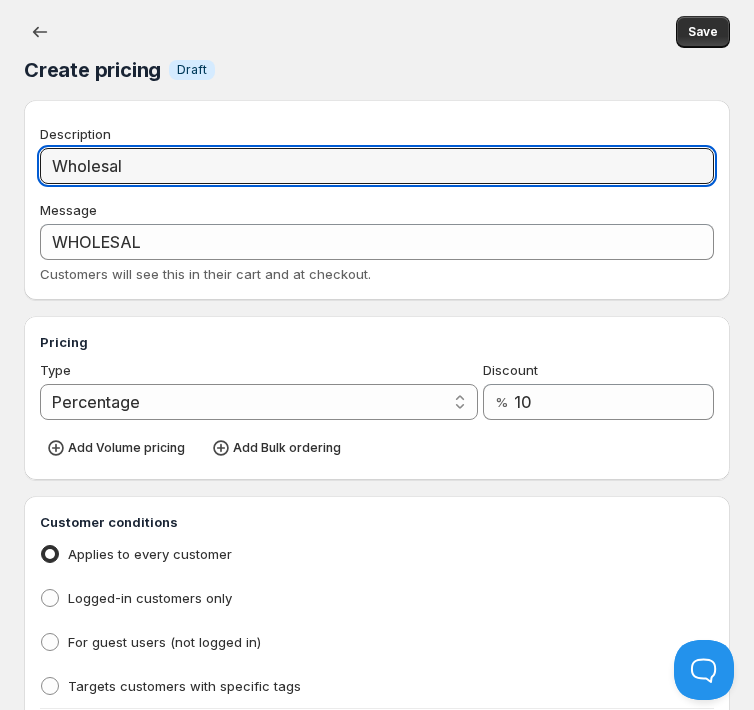 type on "Wholesale" 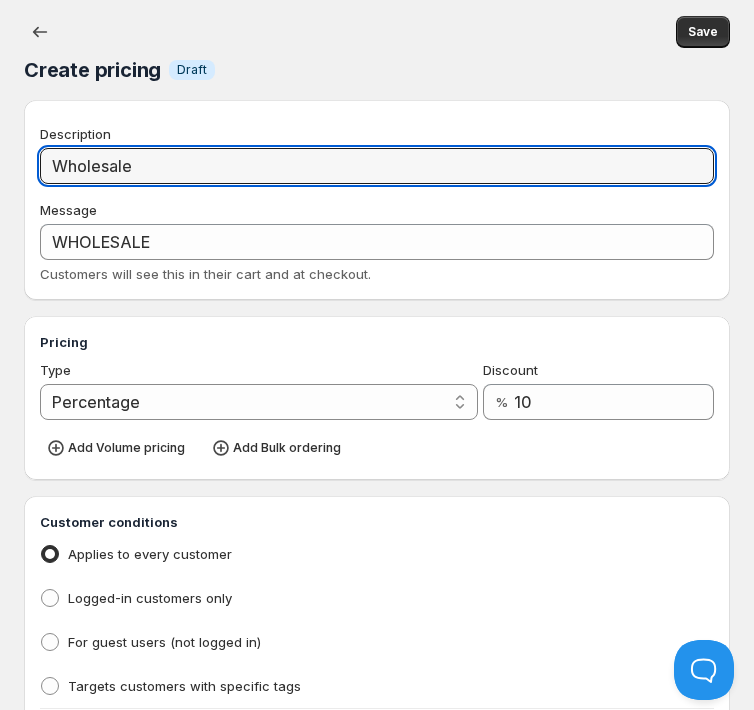 type on "Wholesale" 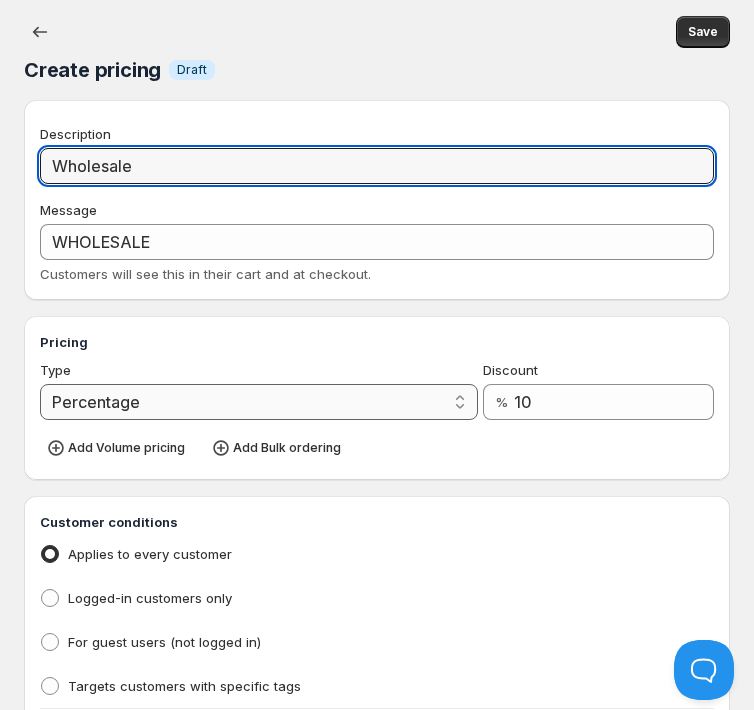 click on "Percentage Absolute" at bounding box center [259, 402] 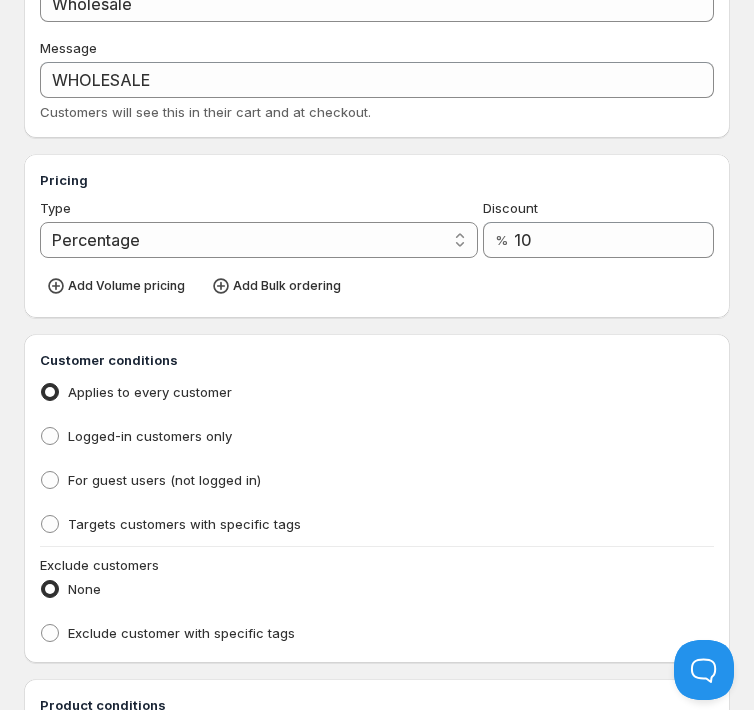 scroll, scrollTop: 174, scrollLeft: 0, axis: vertical 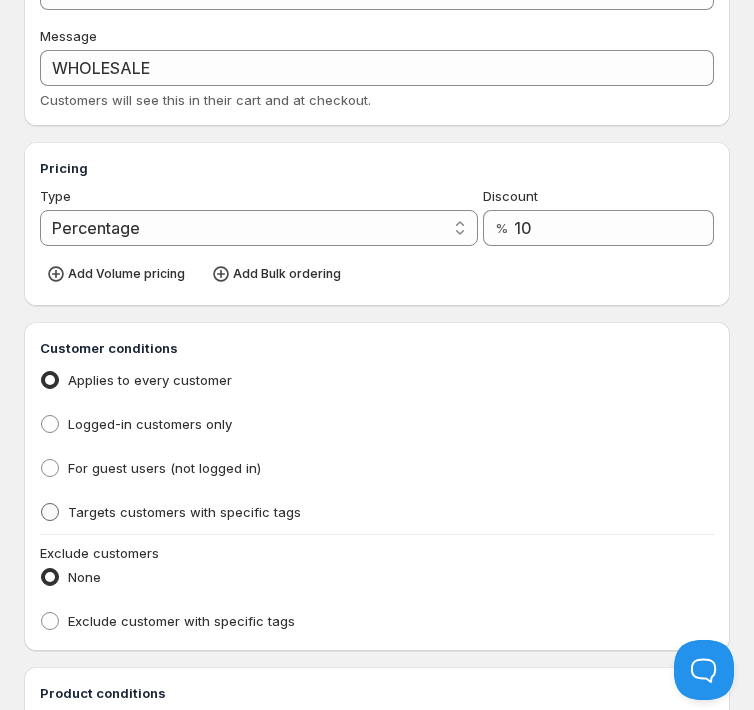 click on "Targets customers with specific tags" at bounding box center (184, 512) 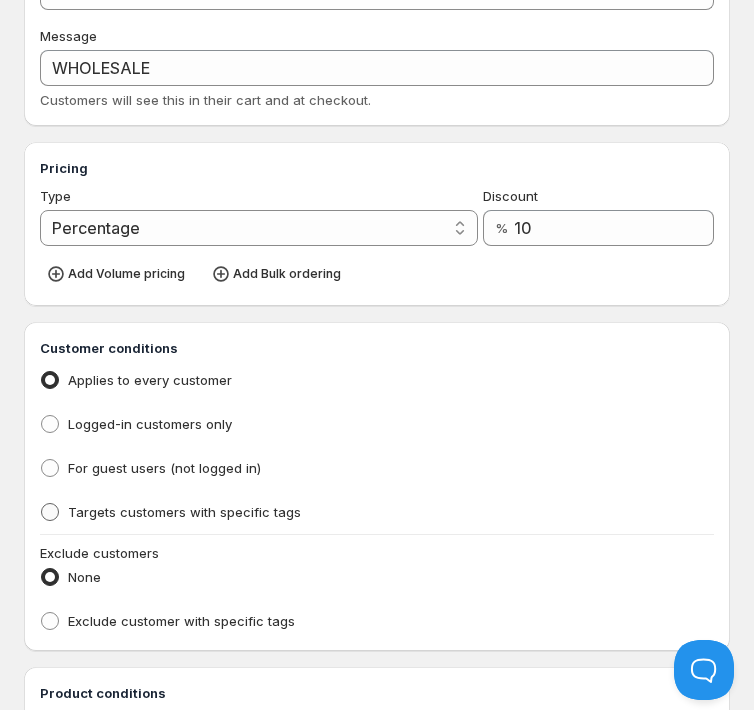 radio on "true" 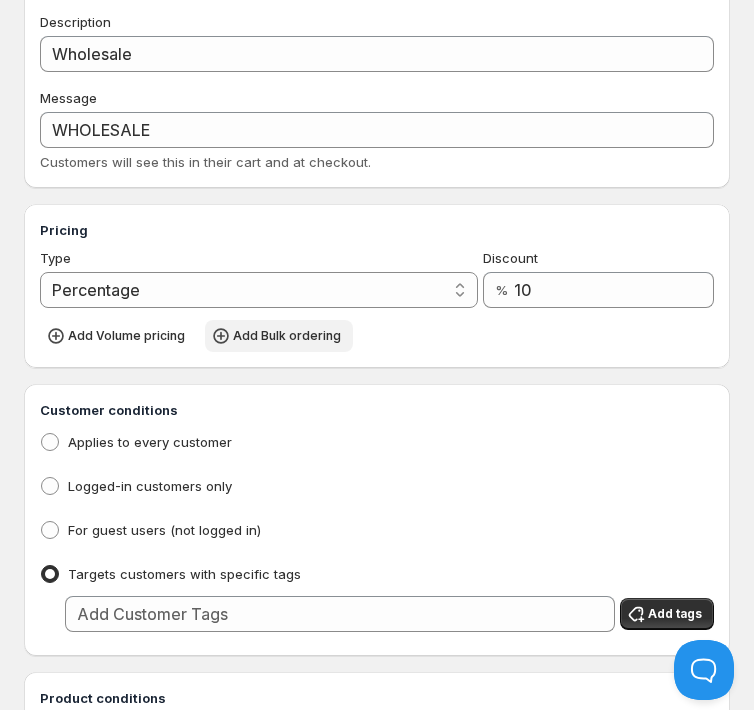 scroll, scrollTop: 113, scrollLeft: 0, axis: vertical 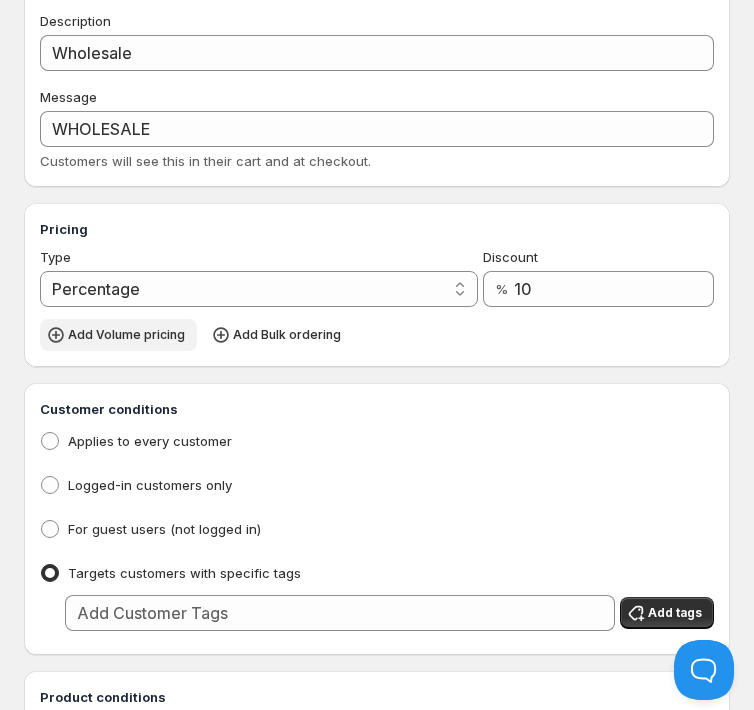 click on "Add Volume pricing" at bounding box center (126, 335) 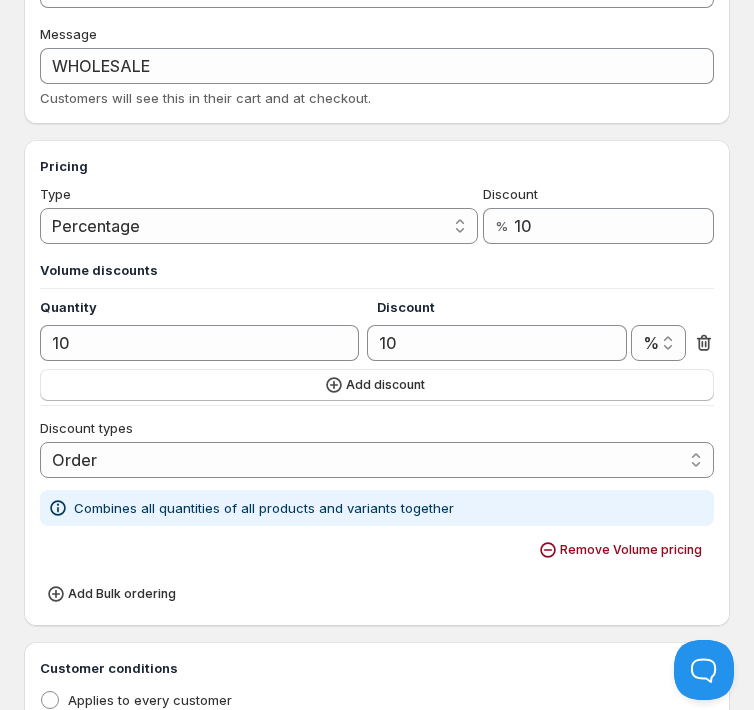scroll, scrollTop: 180, scrollLeft: 0, axis: vertical 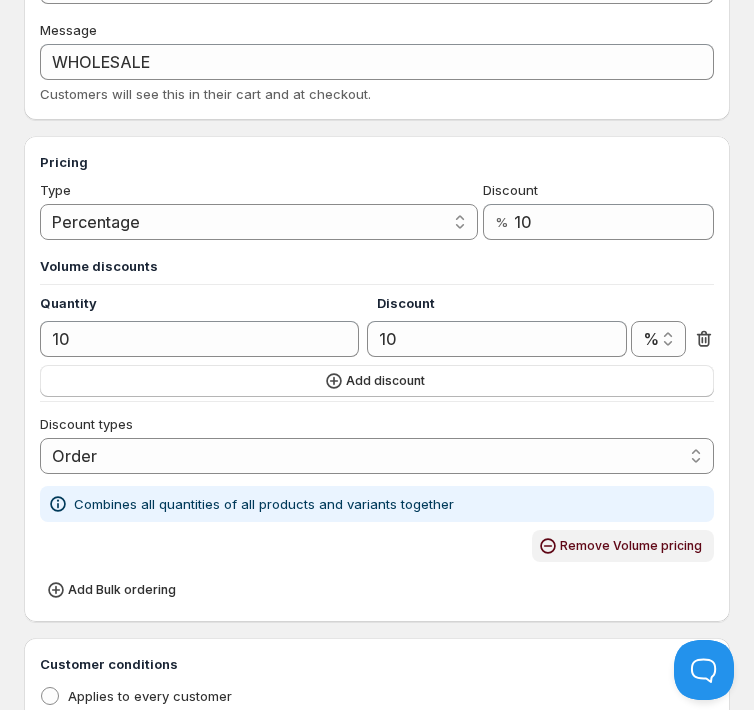 click on "Remove Volume pricing" at bounding box center (623, 546) 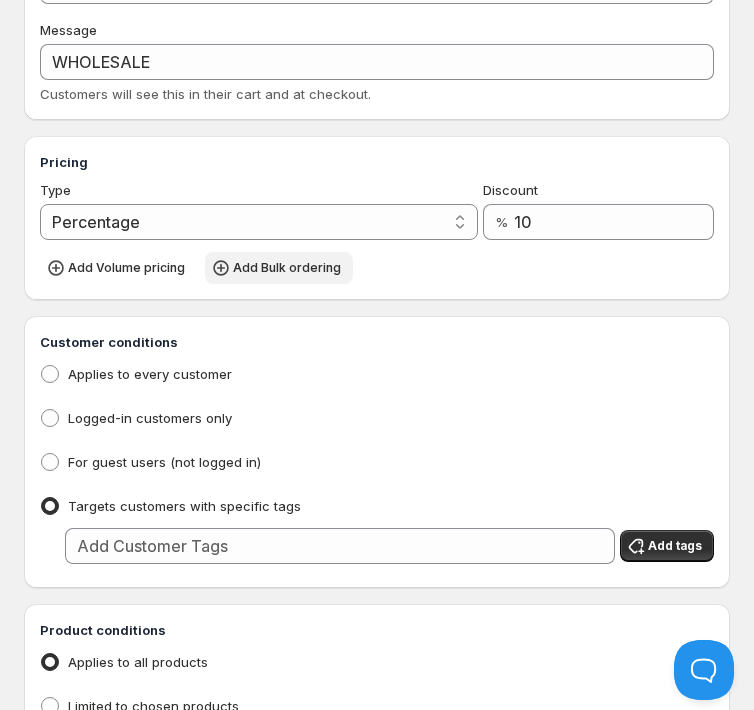 click on "Add Bulk ordering" at bounding box center [287, 268] 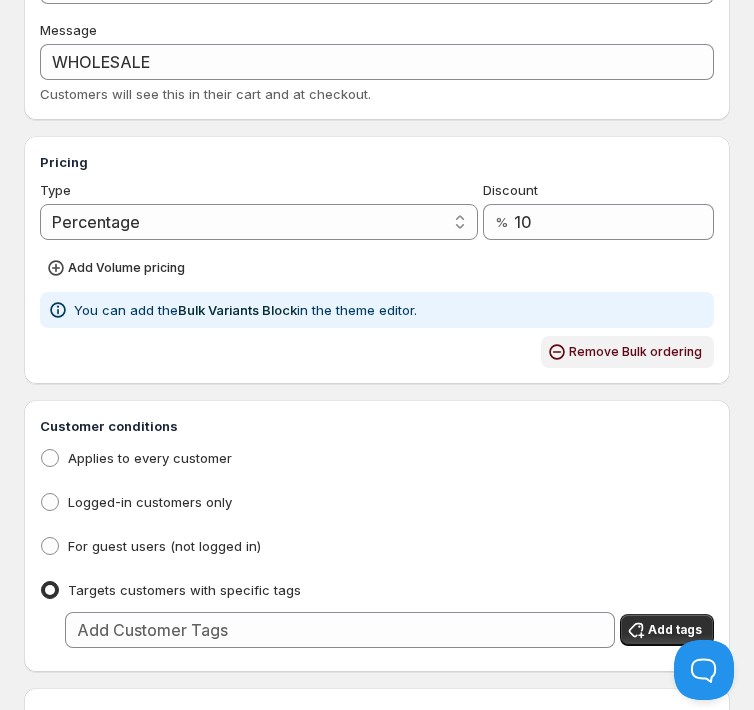 click on "Remove Bulk ordering" at bounding box center (635, 352) 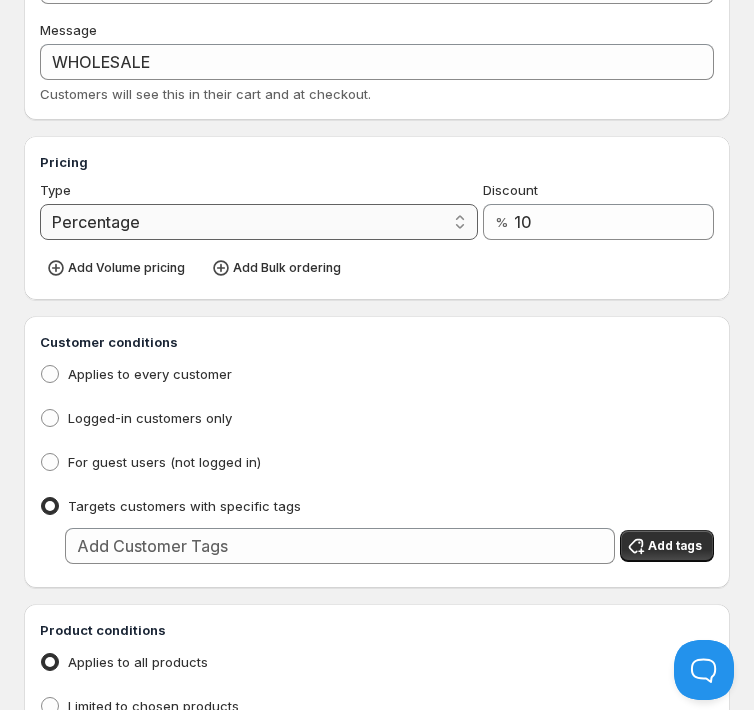 click on "Percentage Absolute" at bounding box center (259, 222) 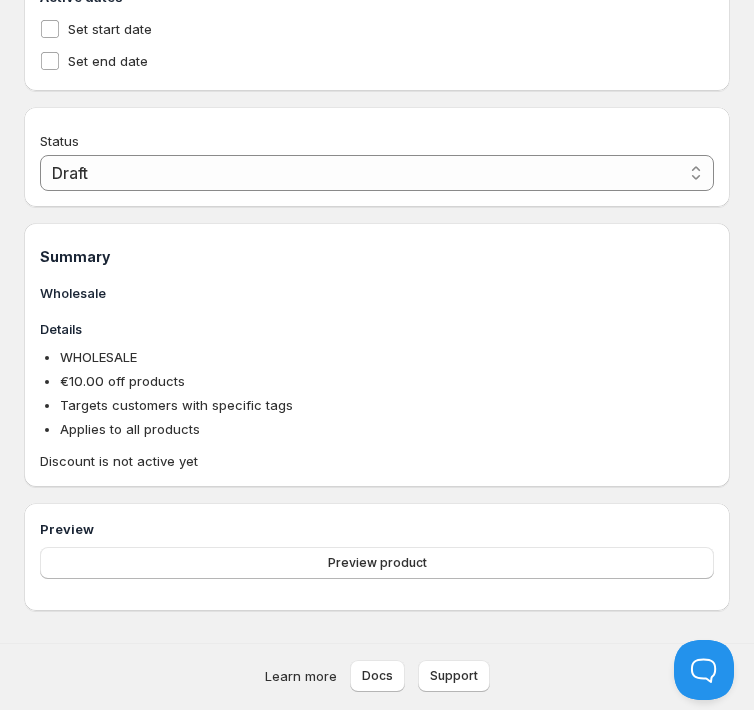 scroll, scrollTop: 1255, scrollLeft: 0, axis: vertical 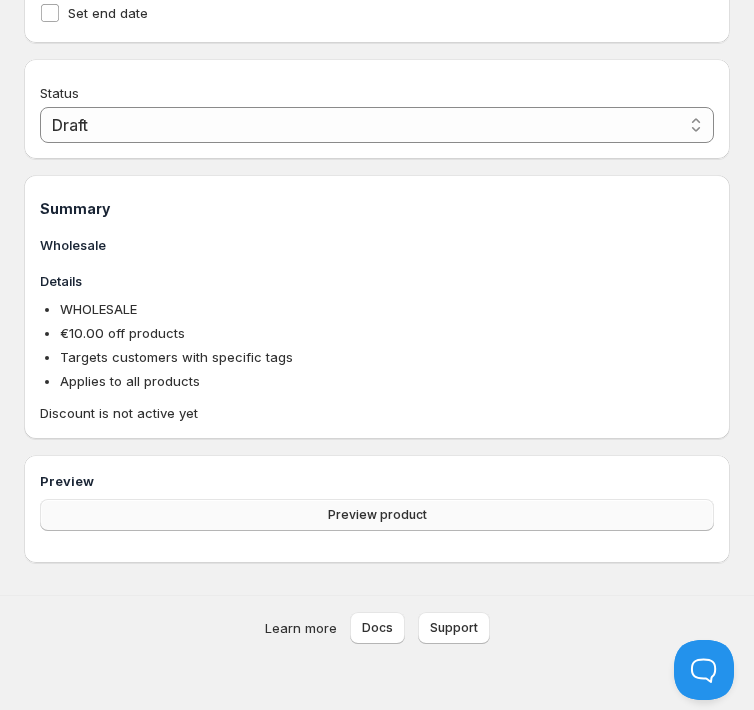 click on "Preview product" at bounding box center [377, 515] 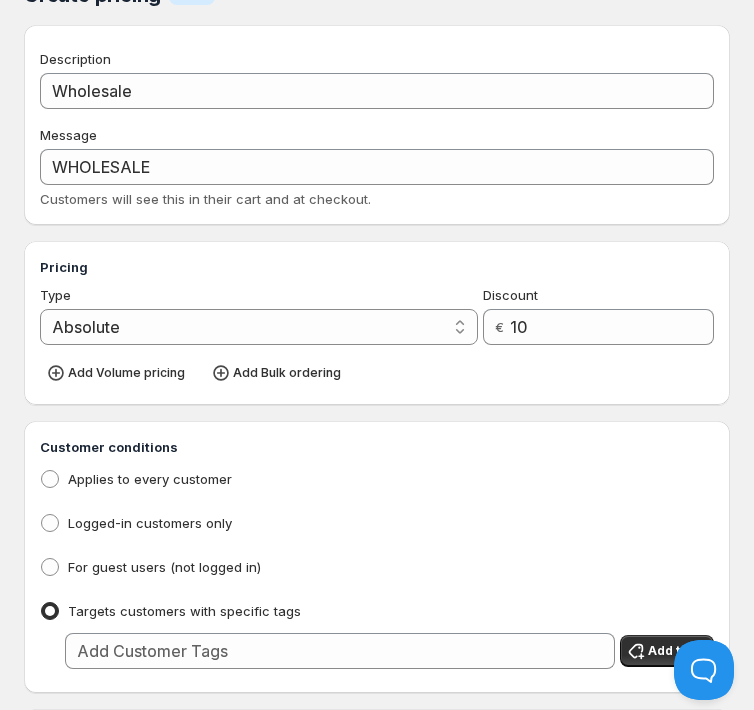 scroll, scrollTop: 73, scrollLeft: 0, axis: vertical 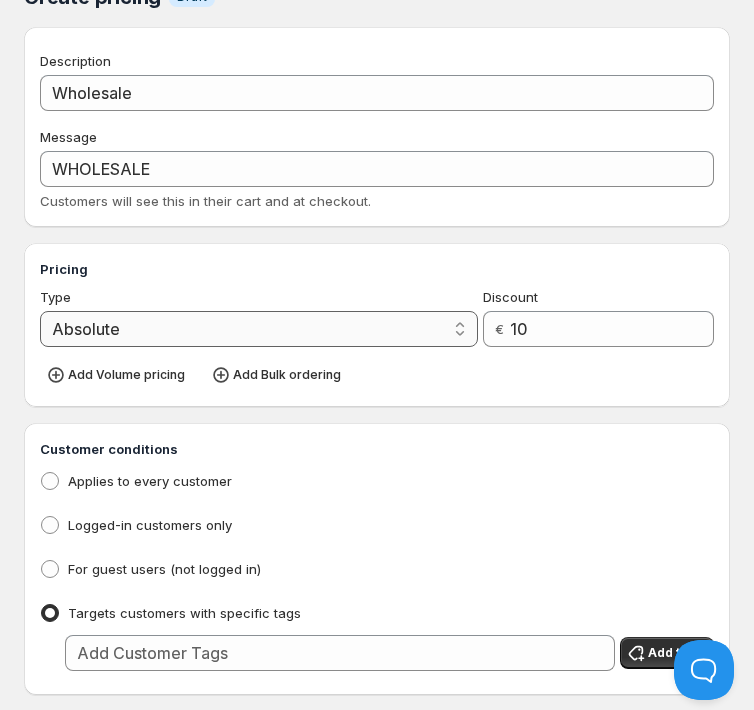 click on "Percentage Absolute" at bounding box center (259, 329) 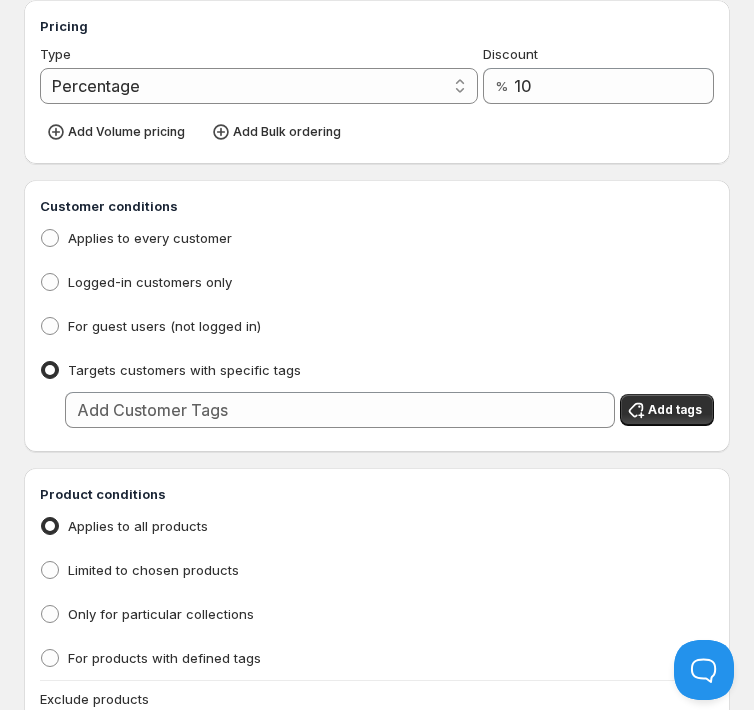 scroll, scrollTop: 0, scrollLeft: 0, axis: both 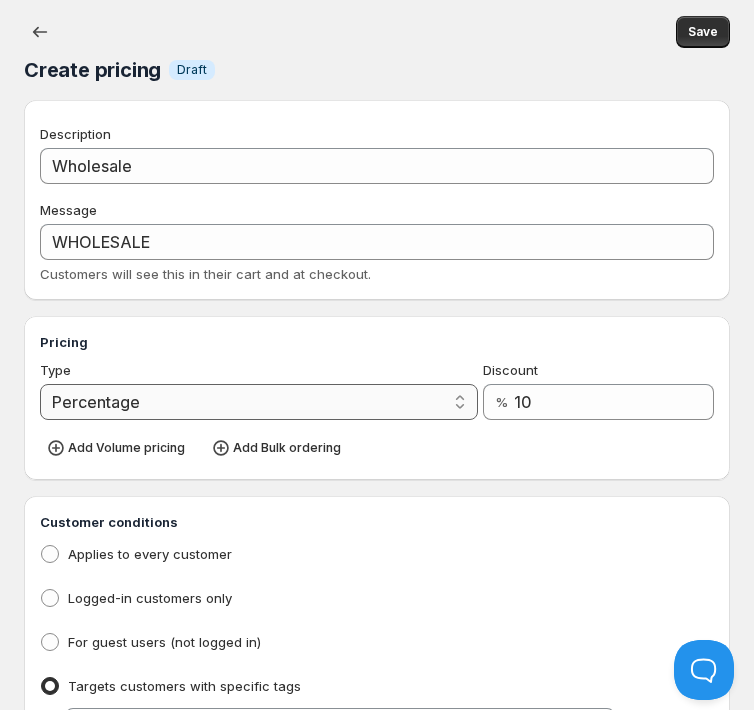 click on "Percentage Absolute" at bounding box center [259, 402] 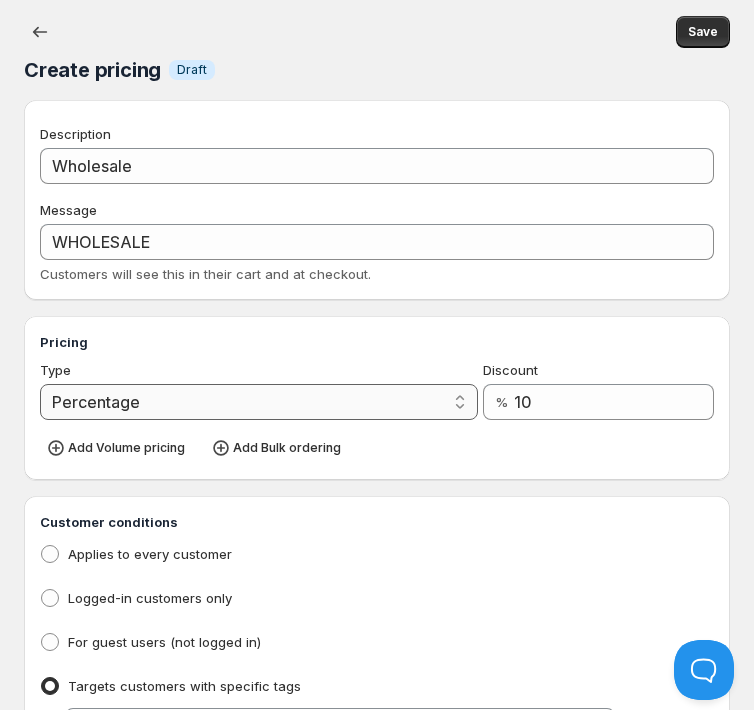 select on "2" 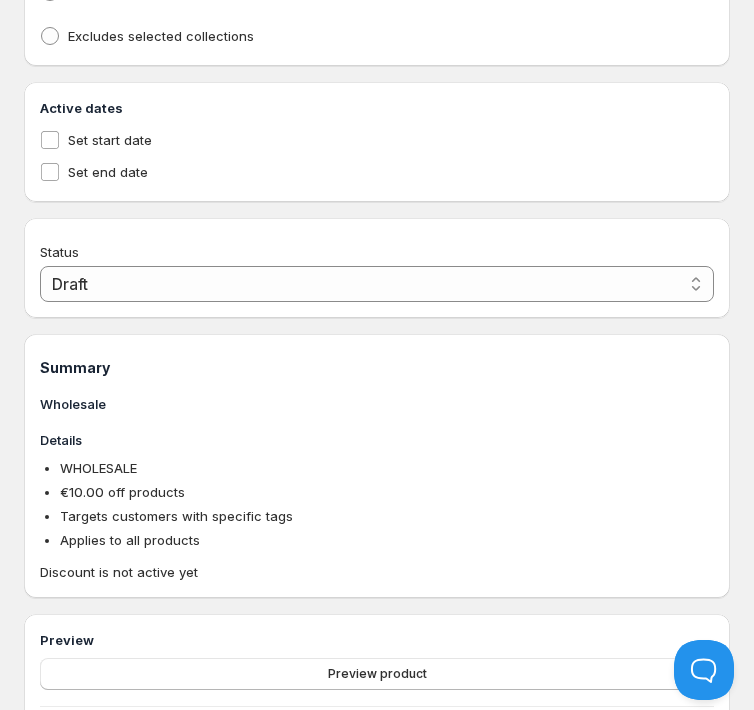 scroll, scrollTop: 1388, scrollLeft: 0, axis: vertical 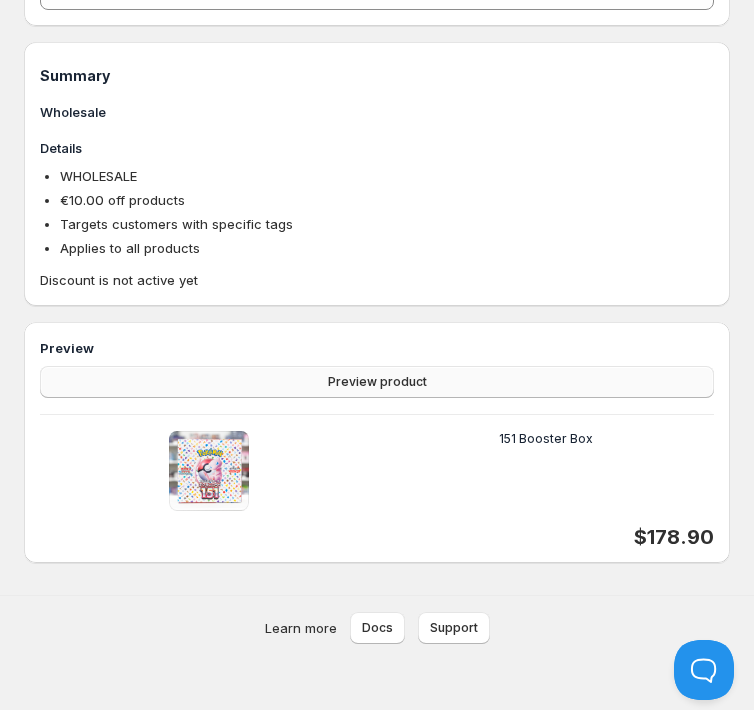 click on "Preview product" at bounding box center [377, 382] 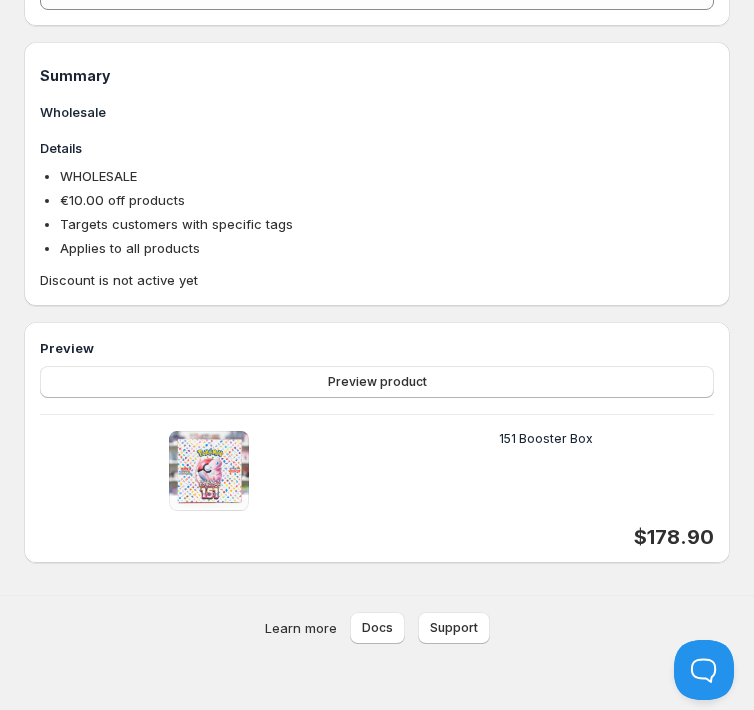 click on "151 Booster Box" at bounding box center [546, 471] 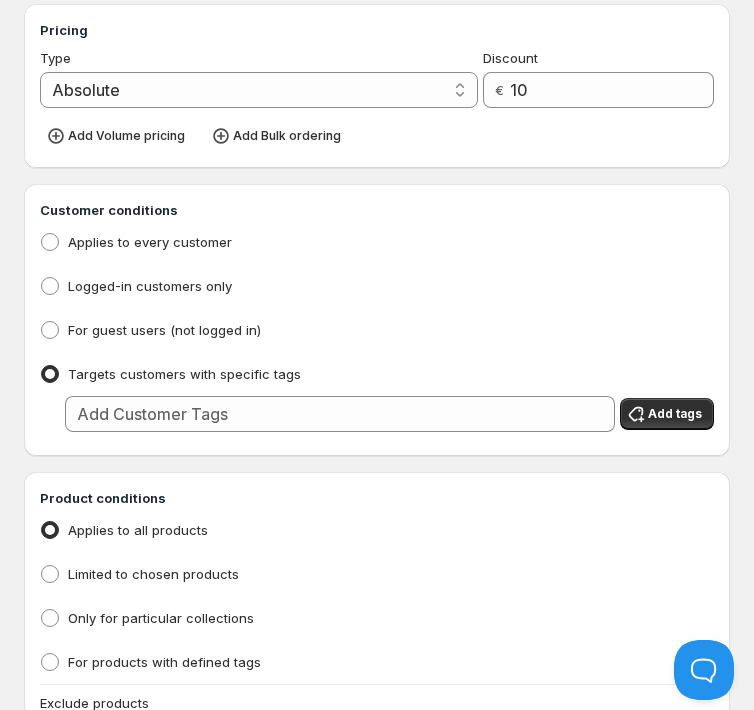 scroll, scrollTop: 0, scrollLeft: 0, axis: both 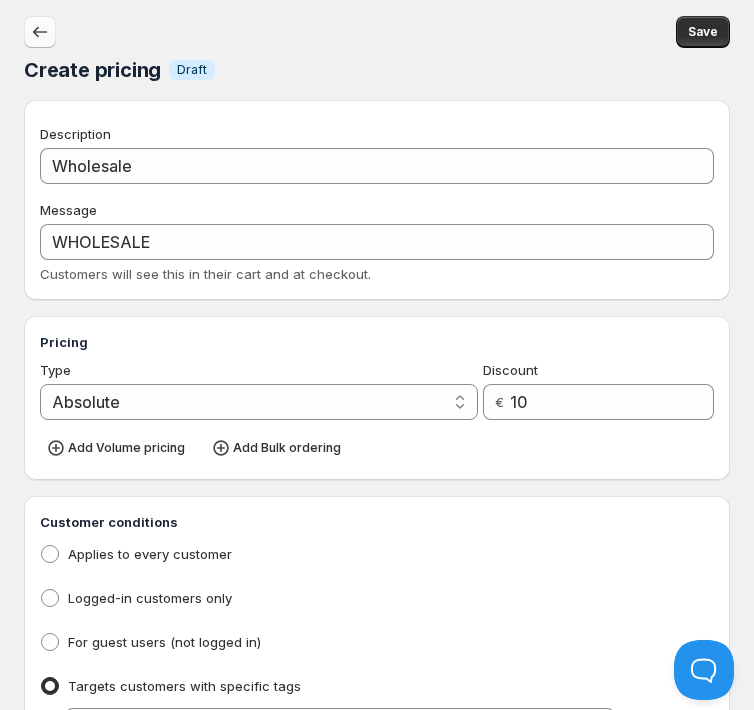click 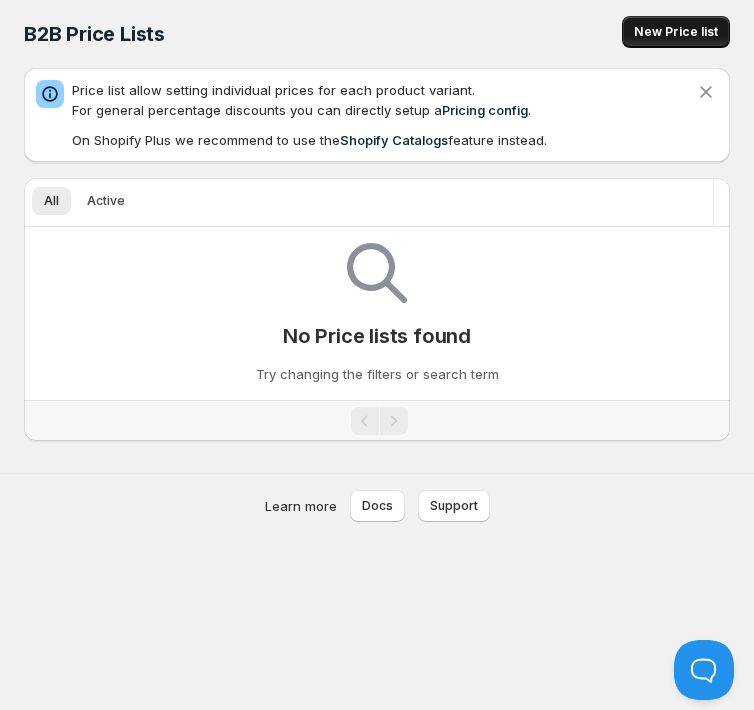 click on "New Price list" at bounding box center (676, 32) 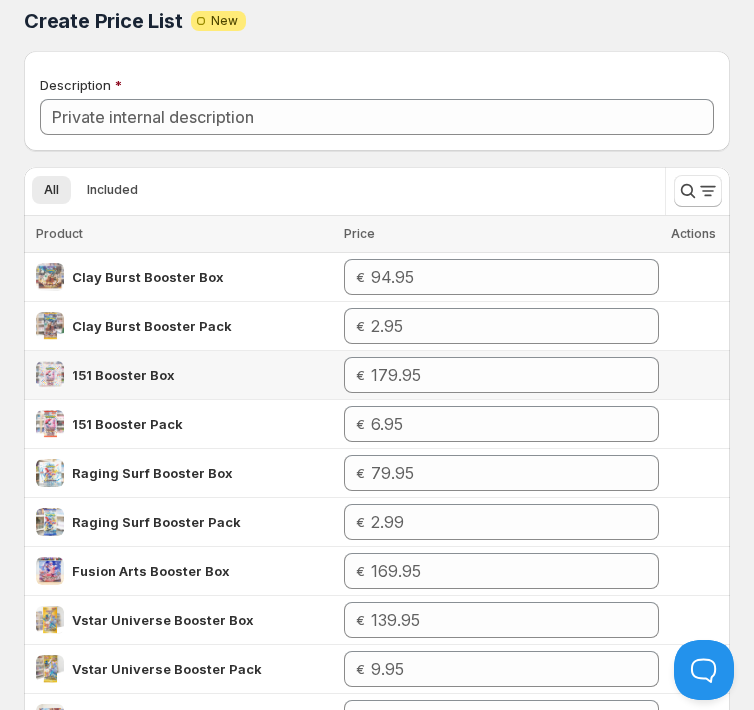 scroll, scrollTop: 0, scrollLeft: 0, axis: both 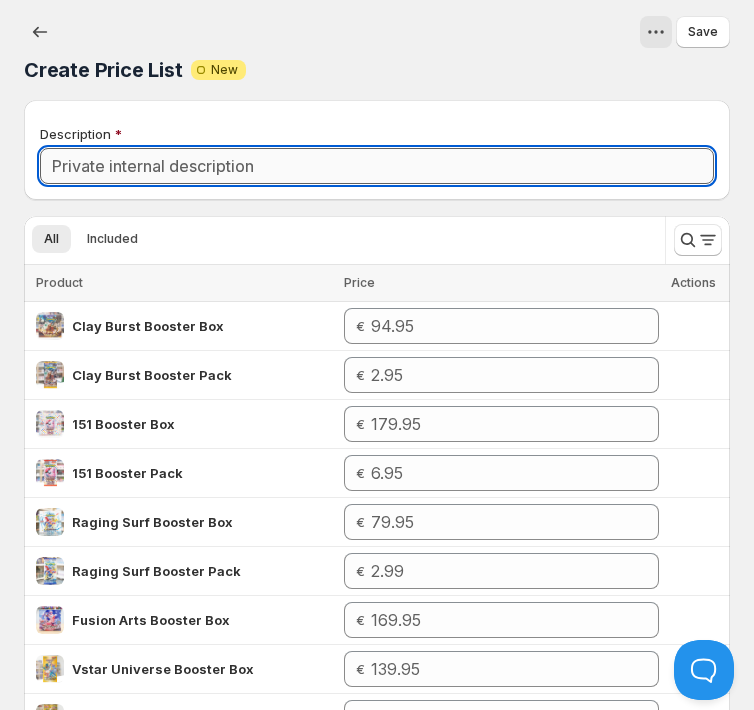 click on "Description" at bounding box center (377, 166) 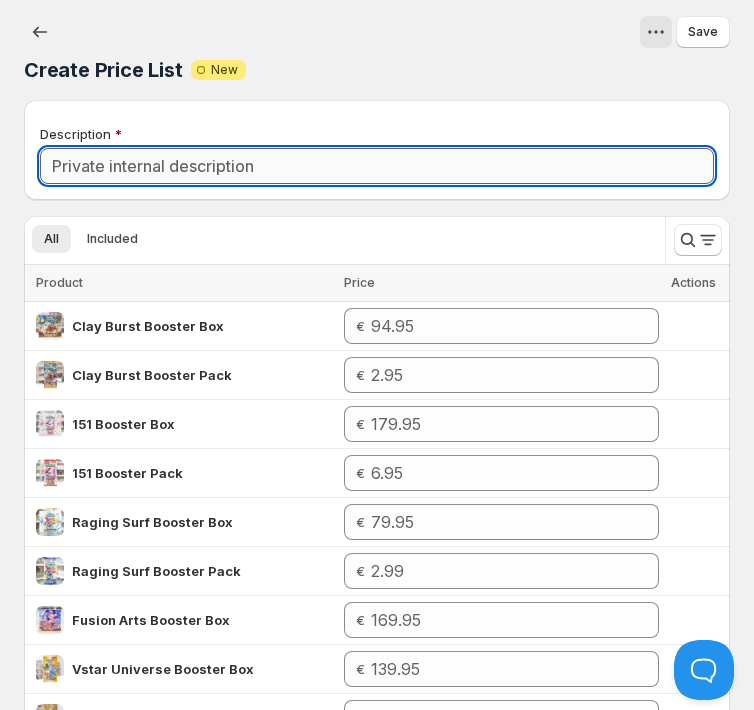 type on "W" 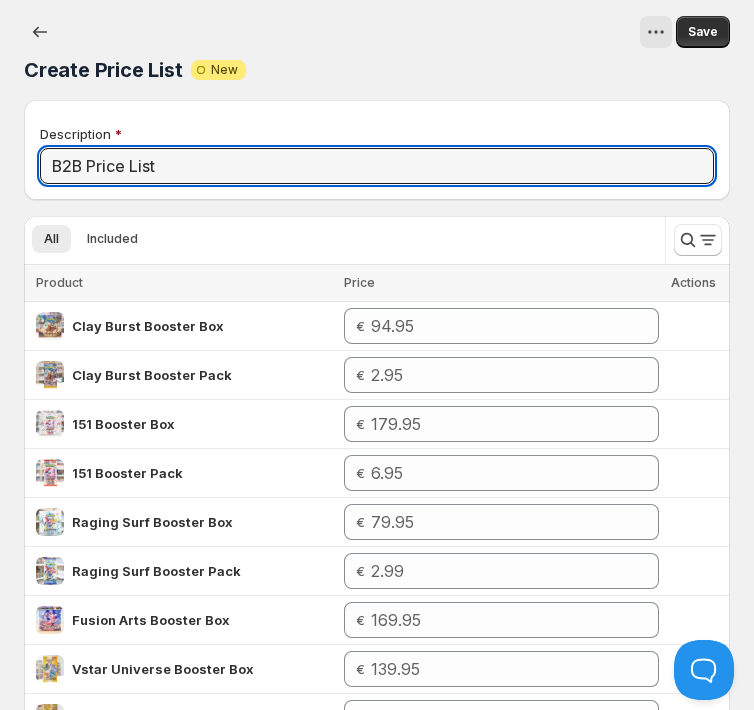 type on "B2B Price List" 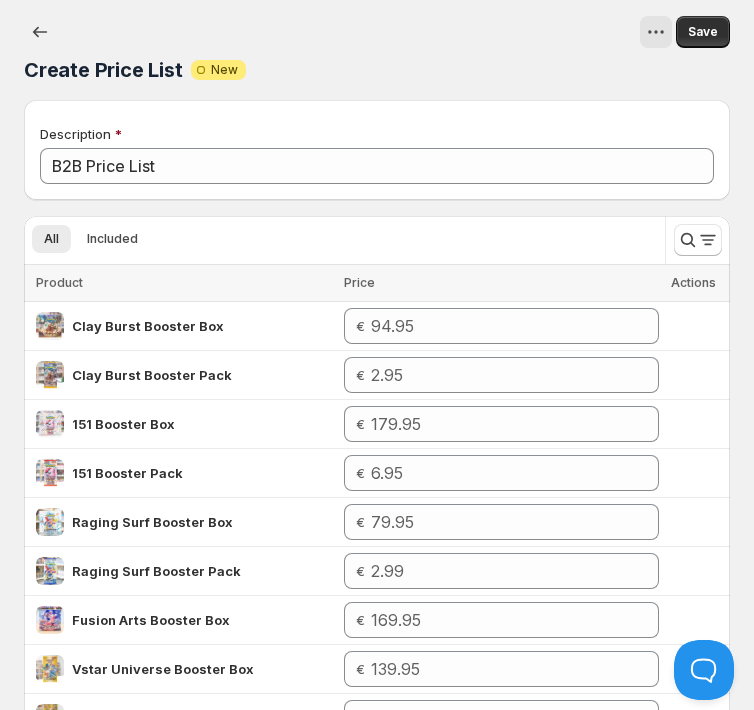 click on "Create Price List. This page is ready Create Price List Attention Incomplete New Save" at bounding box center (377, 50) 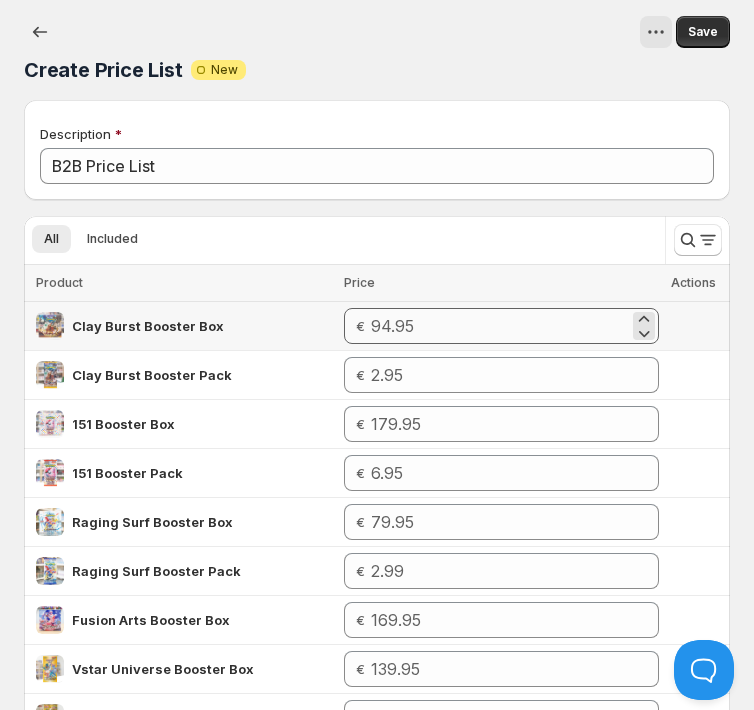 scroll, scrollTop: 24, scrollLeft: 0, axis: vertical 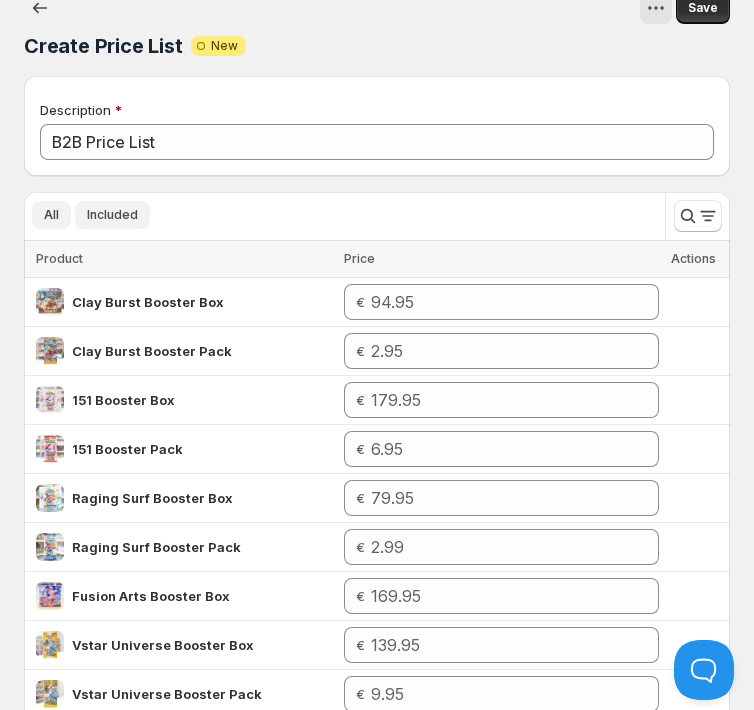 click on "Included" at bounding box center [112, 215] 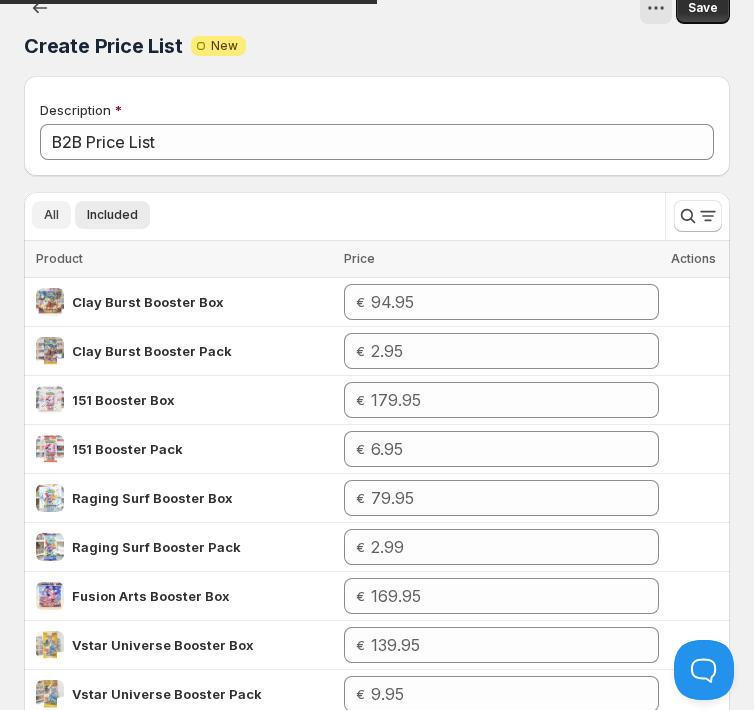 click on "All" at bounding box center [51, 215] 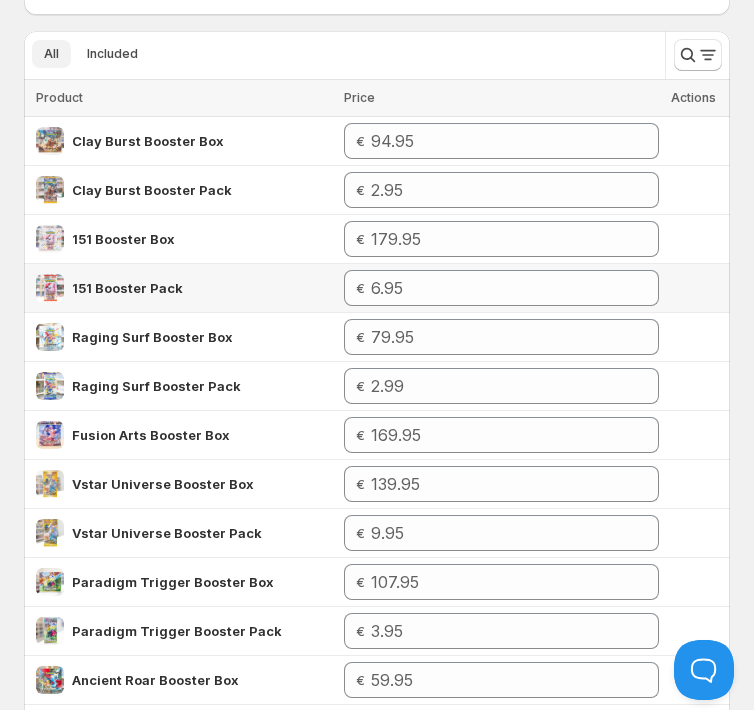 scroll, scrollTop: 0, scrollLeft: 0, axis: both 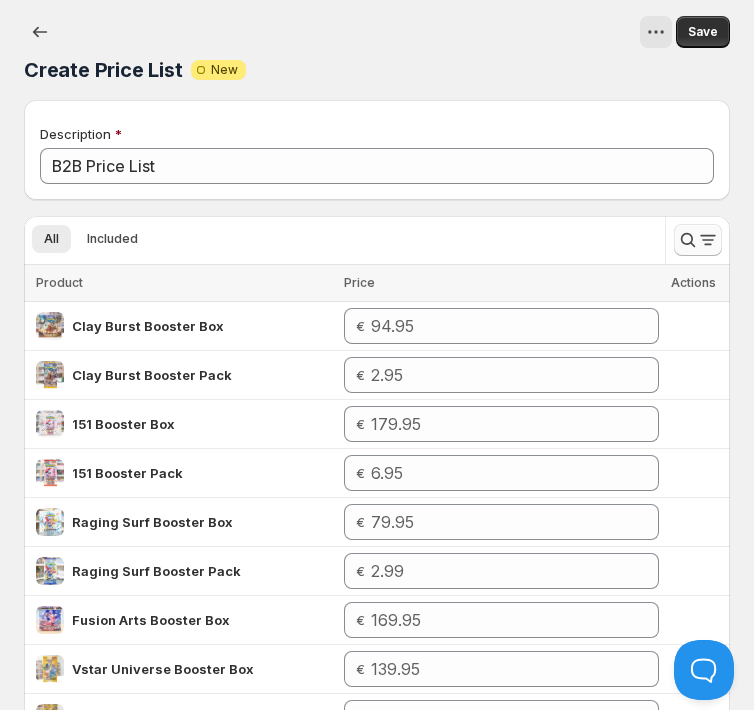 click 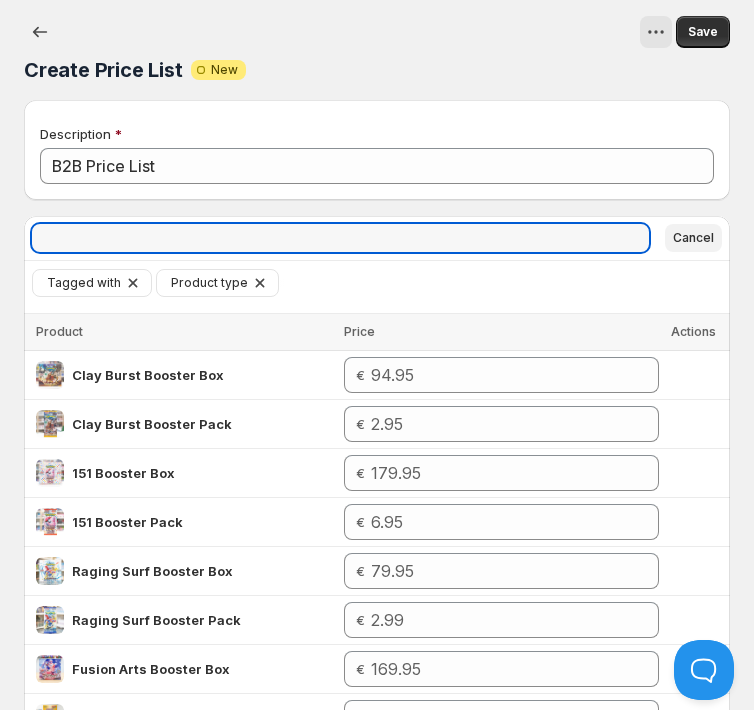 click on "Cancel" at bounding box center (693, 238) 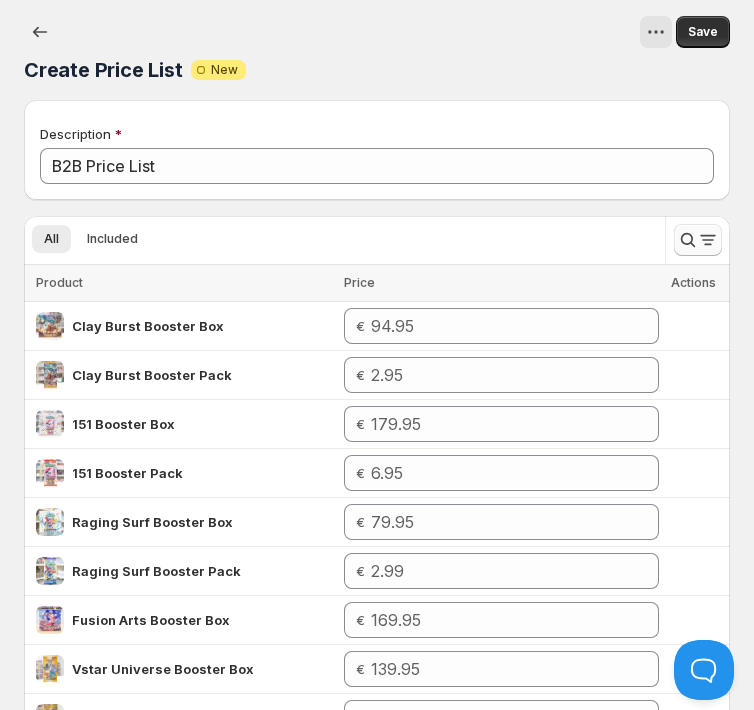 click 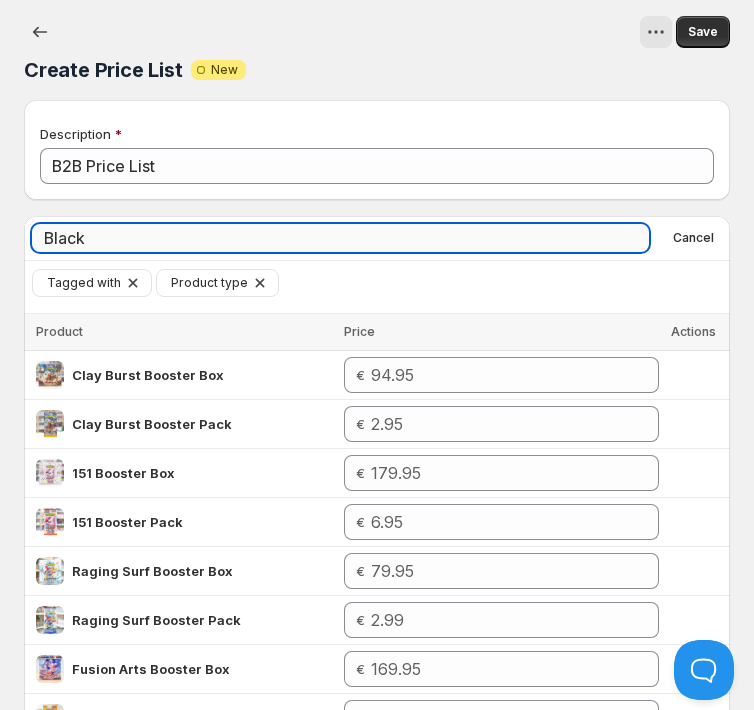 type on "Black" 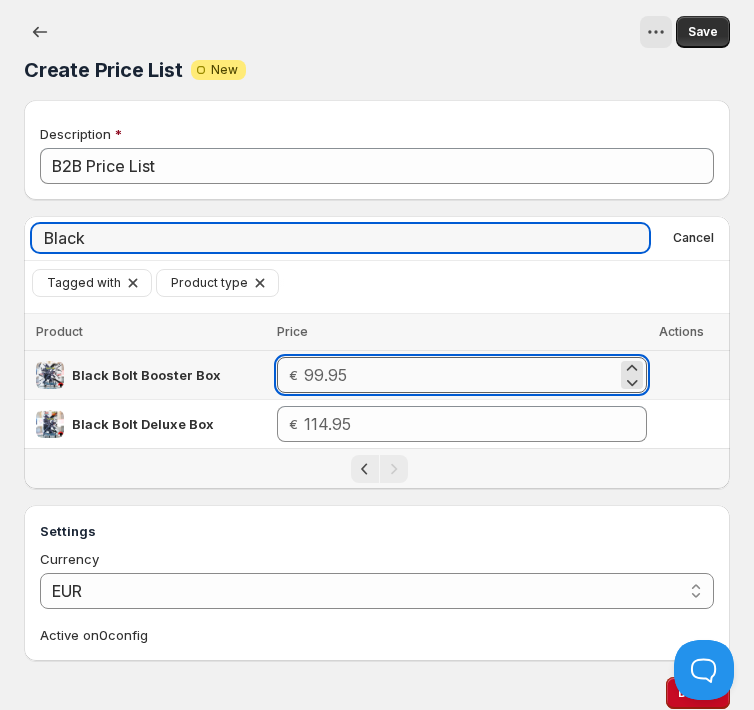 click at bounding box center (461, 375) 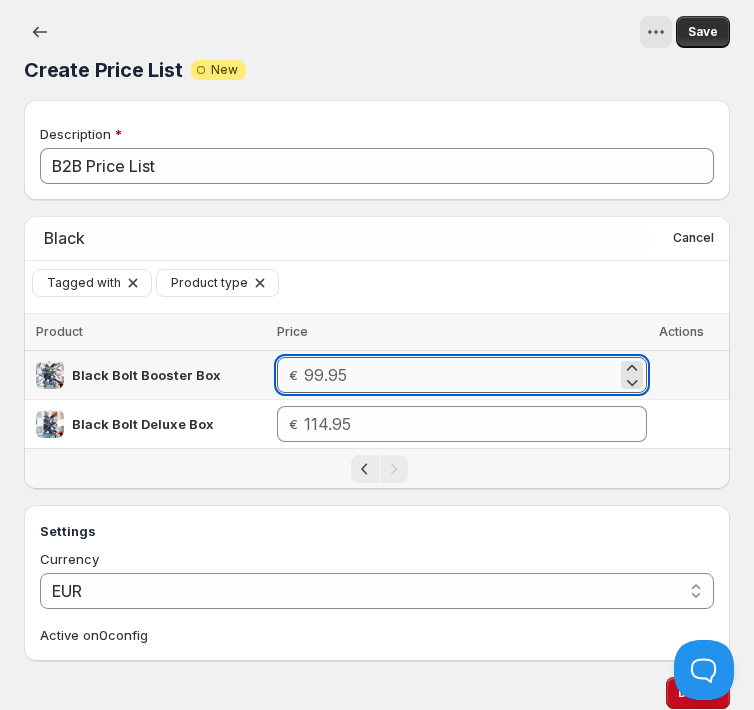 click at bounding box center [461, 375] 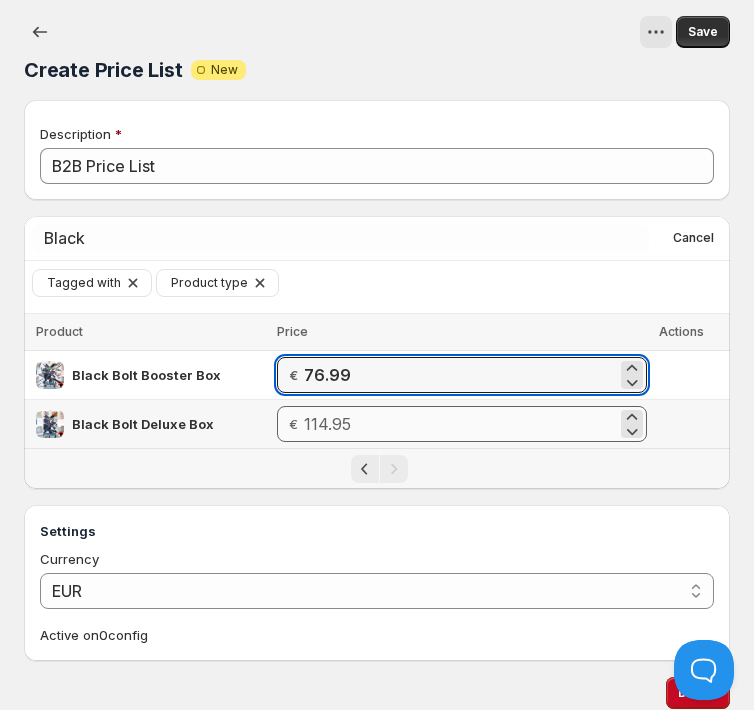 type on "76.99" 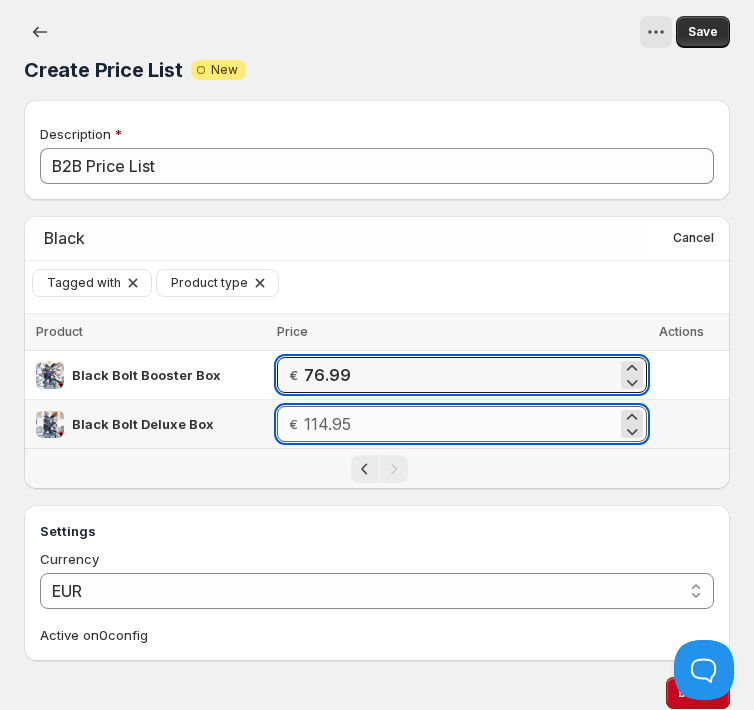click at bounding box center (461, 424) 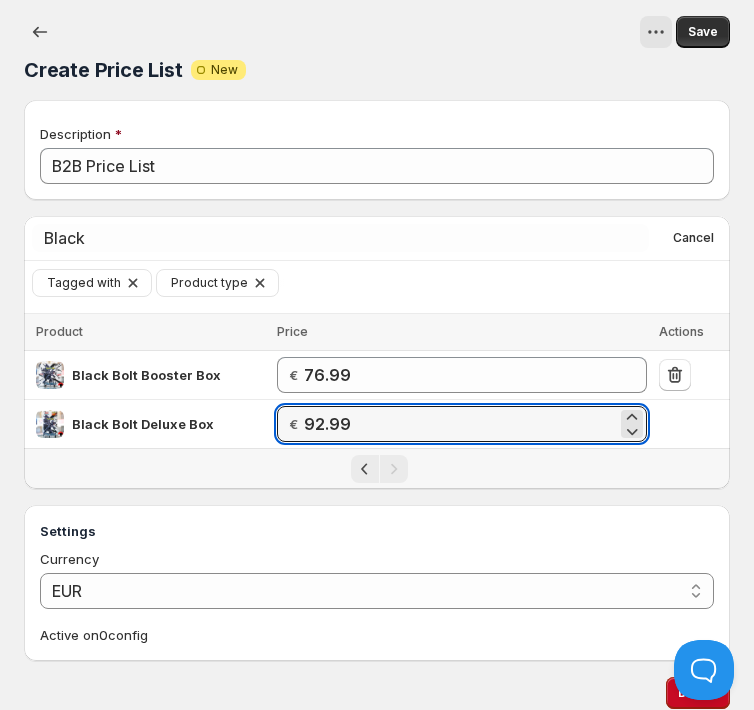 scroll, scrollTop: 49, scrollLeft: 0, axis: vertical 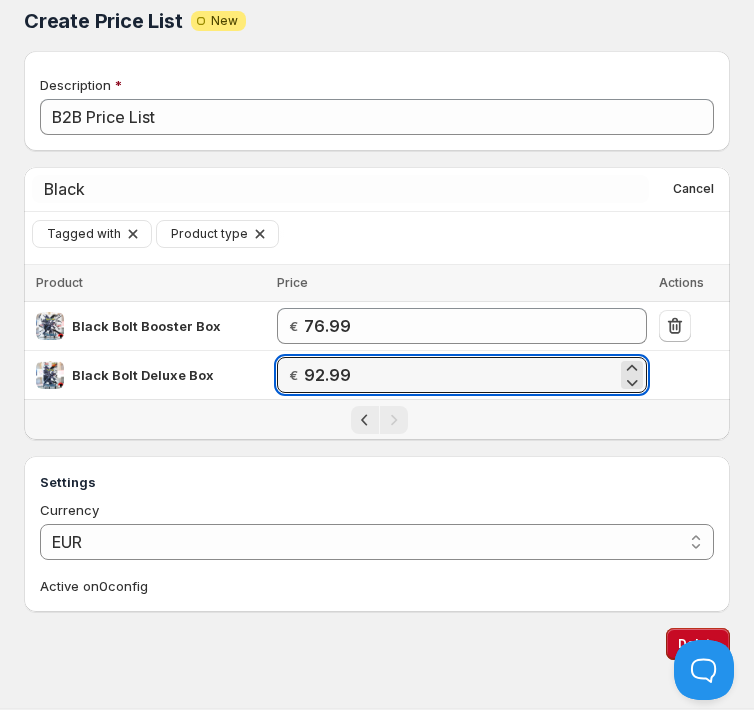 type on "92.99" 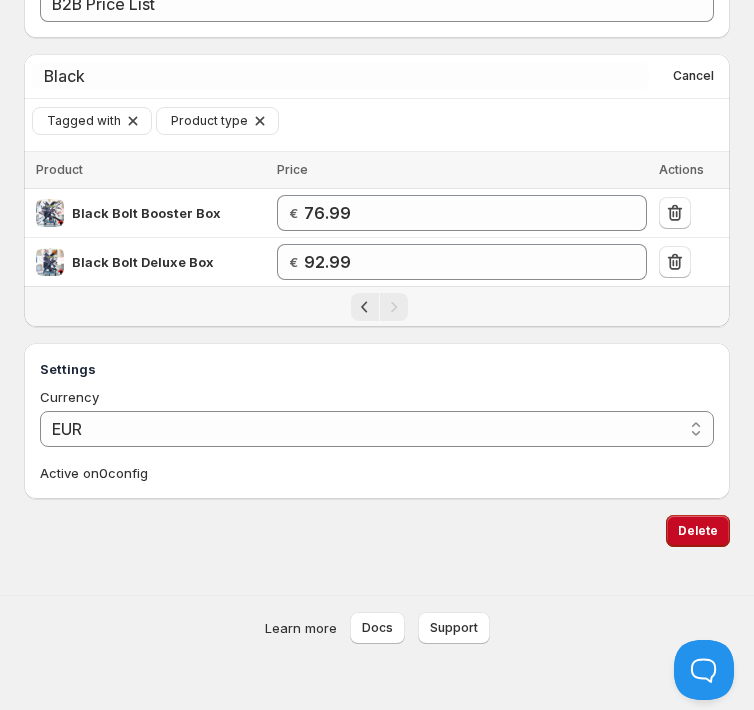 scroll, scrollTop: 0, scrollLeft: 0, axis: both 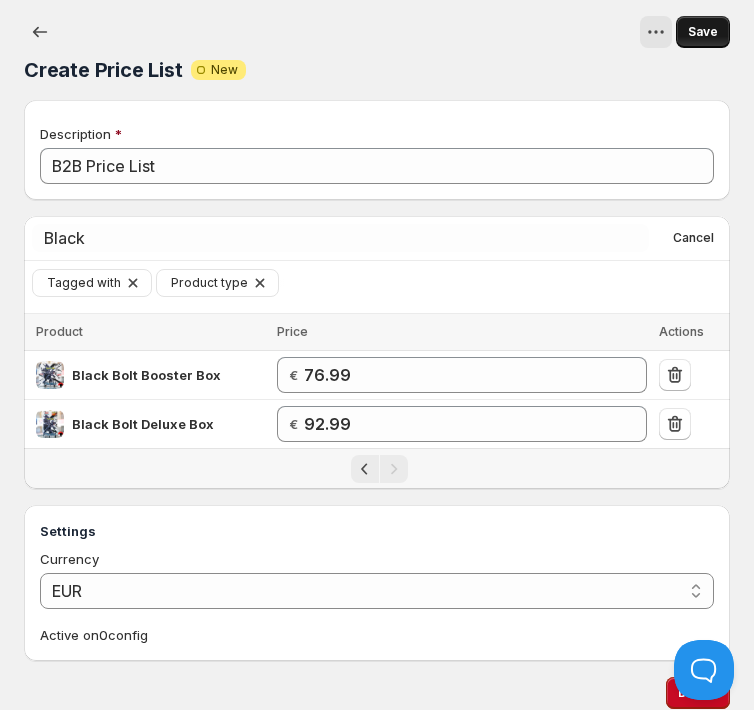 click on "Save" at bounding box center [703, 32] 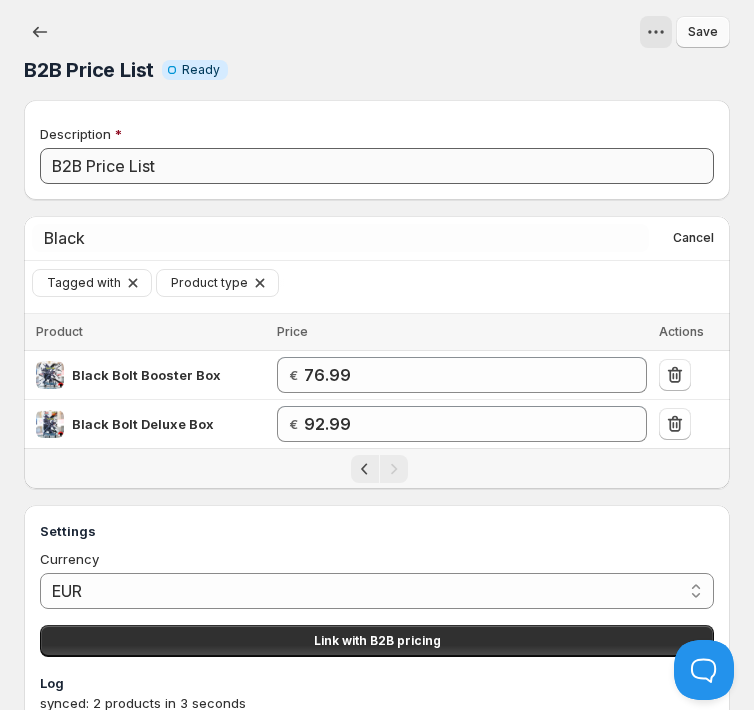 scroll, scrollTop: 64, scrollLeft: 0, axis: vertical 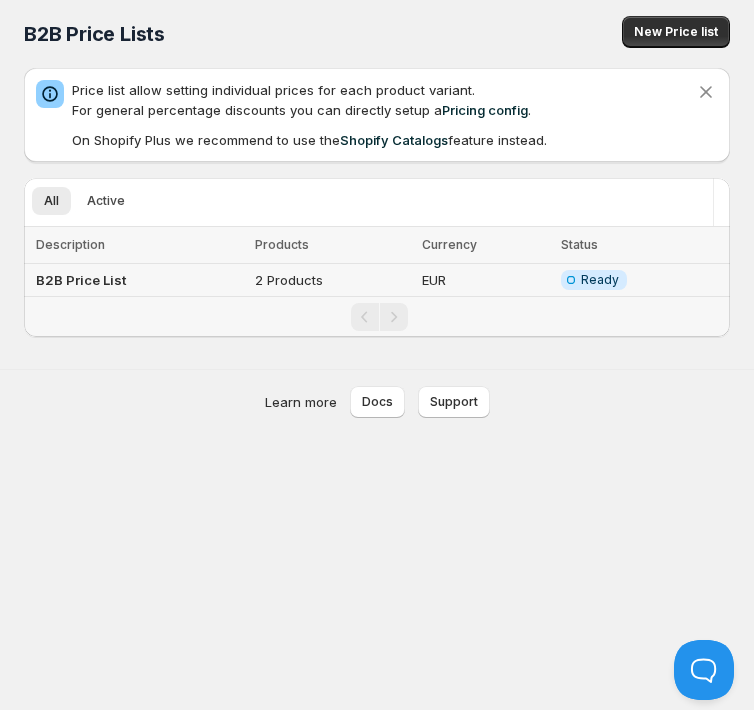 click on "2   Products" at bounding box center (332, 280) 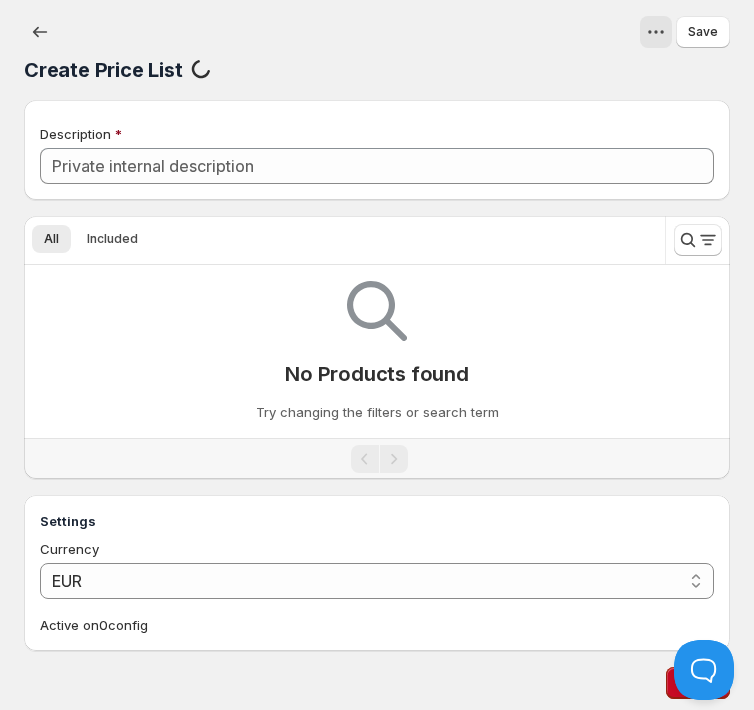 type on "B2B Price List" 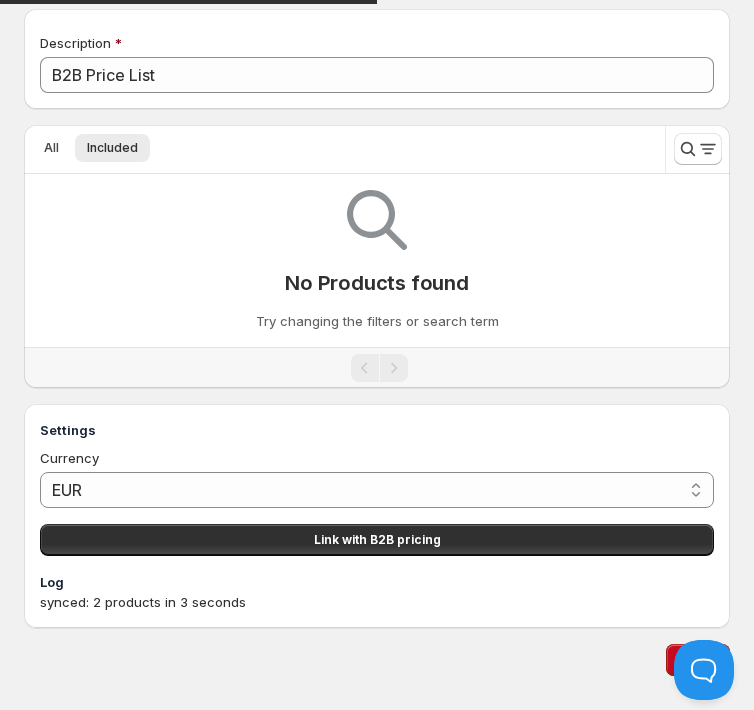 scroll, scrollTop: 93, scrollLeft: 0, axis: vertical 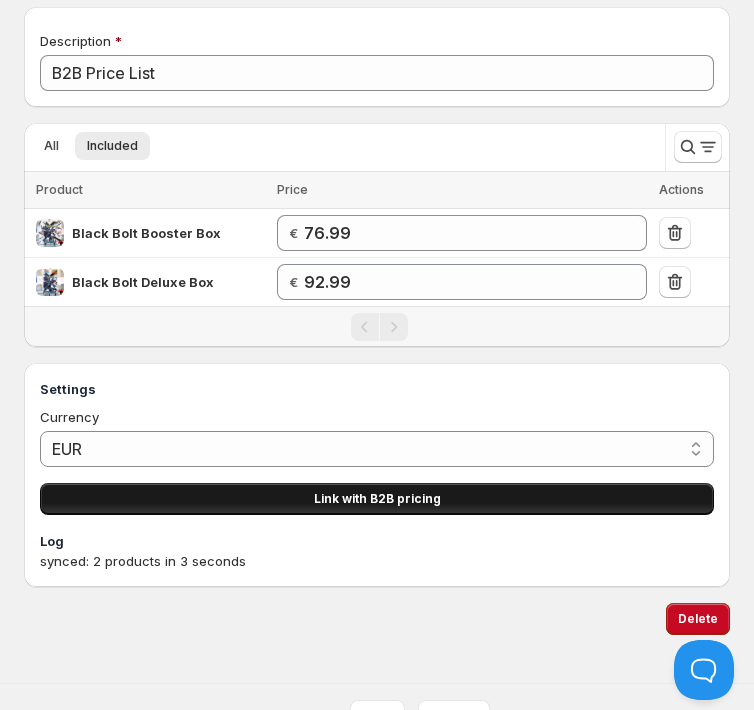 click on "Link with B2B pricing" at bounding box center [377, 499] 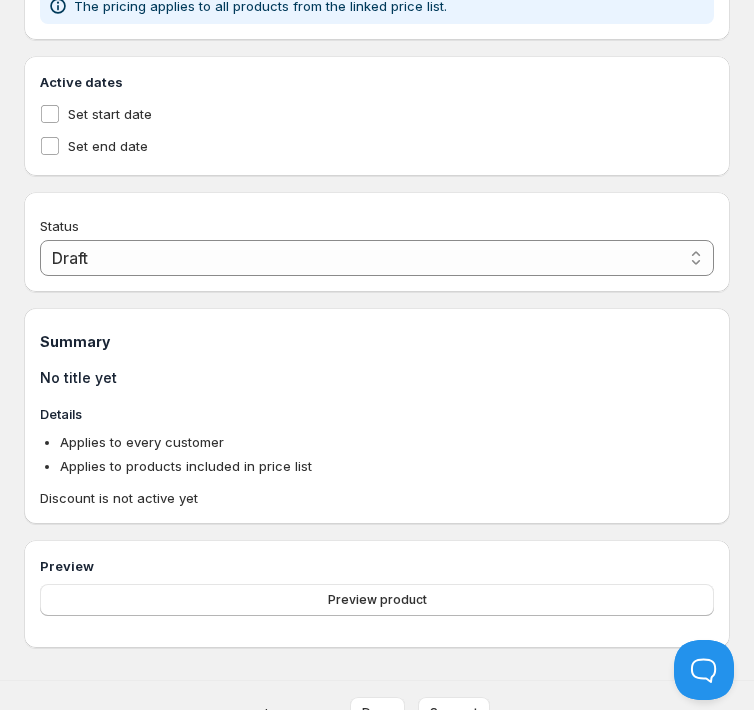 type on "PL B2B Price List" 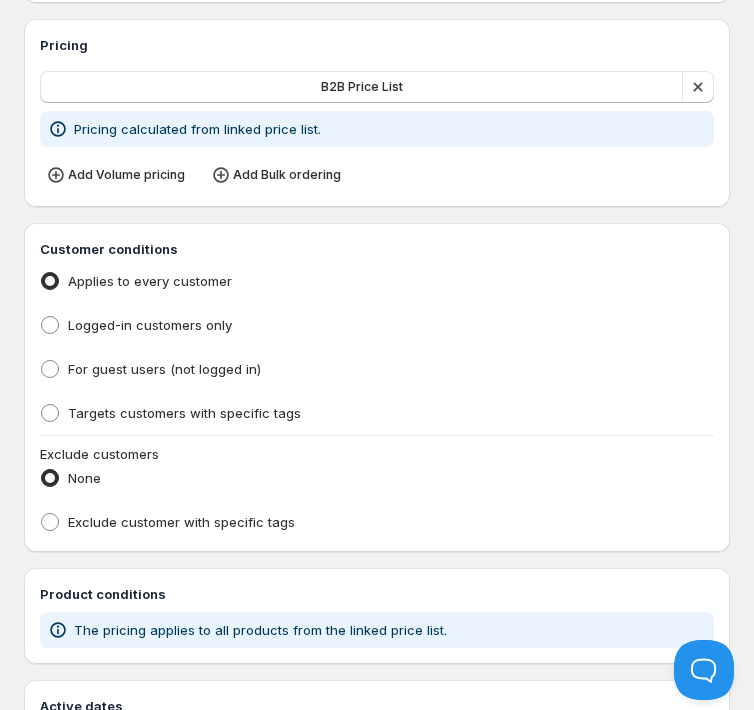 scroll, scrollTop: 301, scrollLeft: 0, axis: vertical 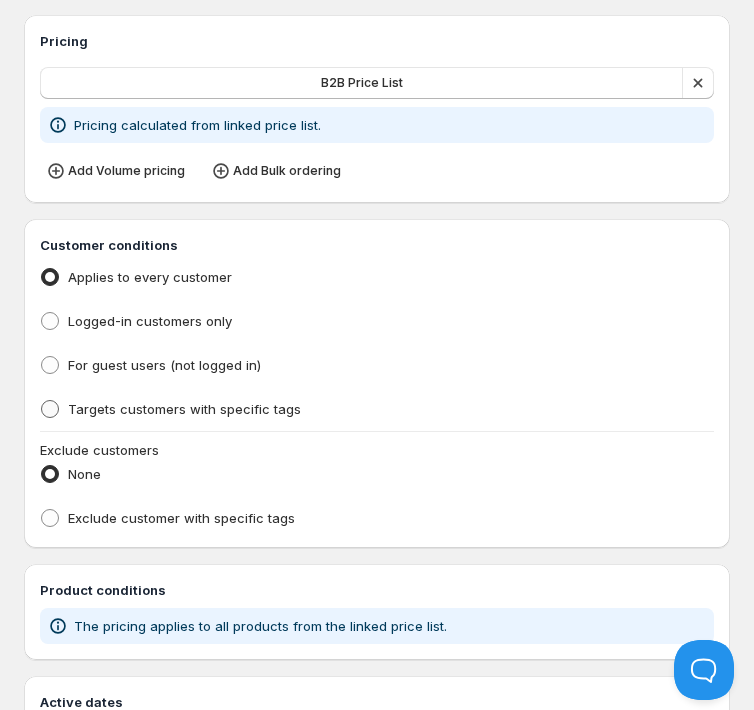 click on "Targets customers with specific tags" at bounding box center (184, 409) 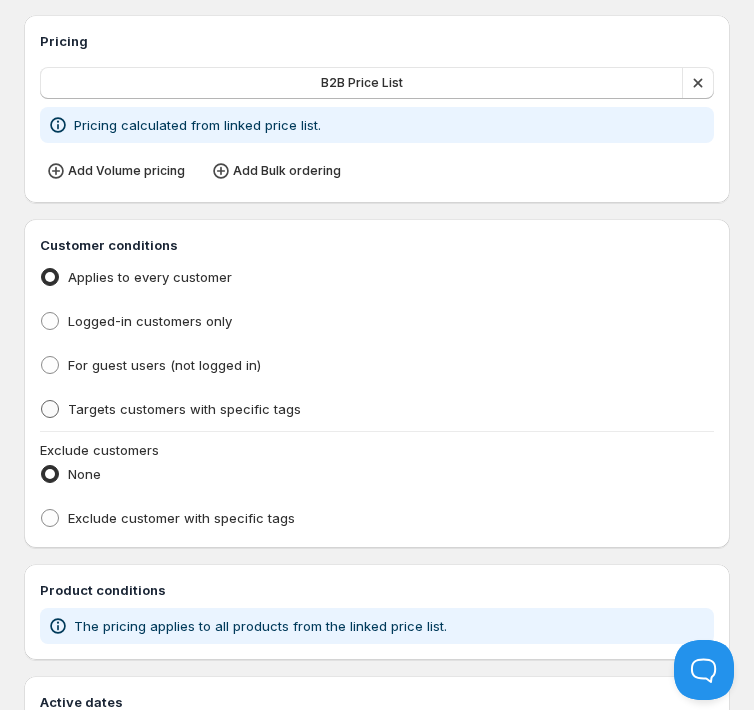 radio on "true" 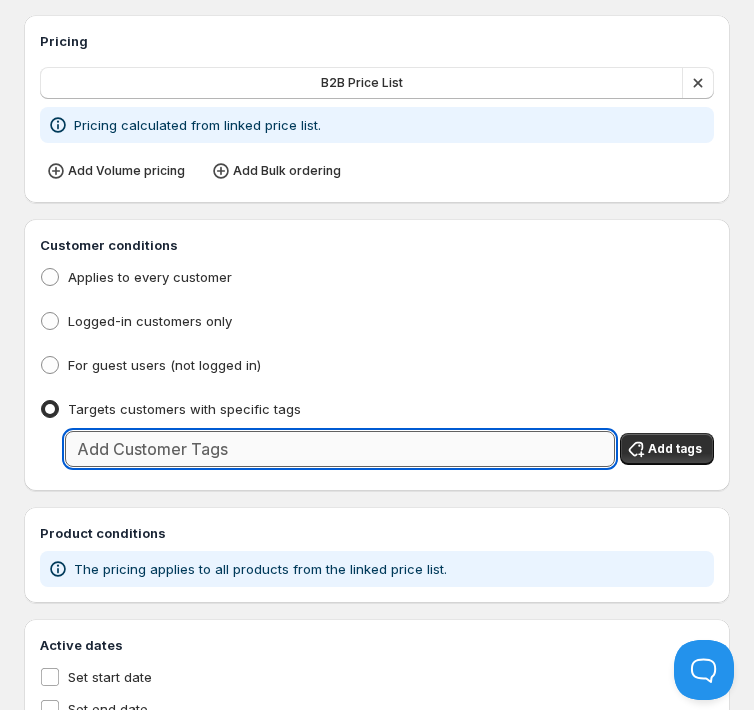 click at bounding box center (340, 449) 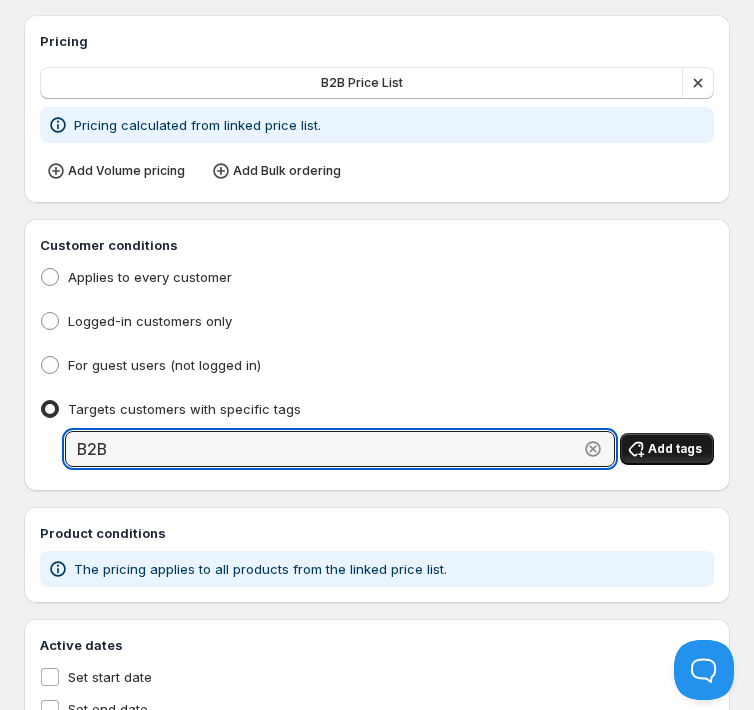 type on "B2B" 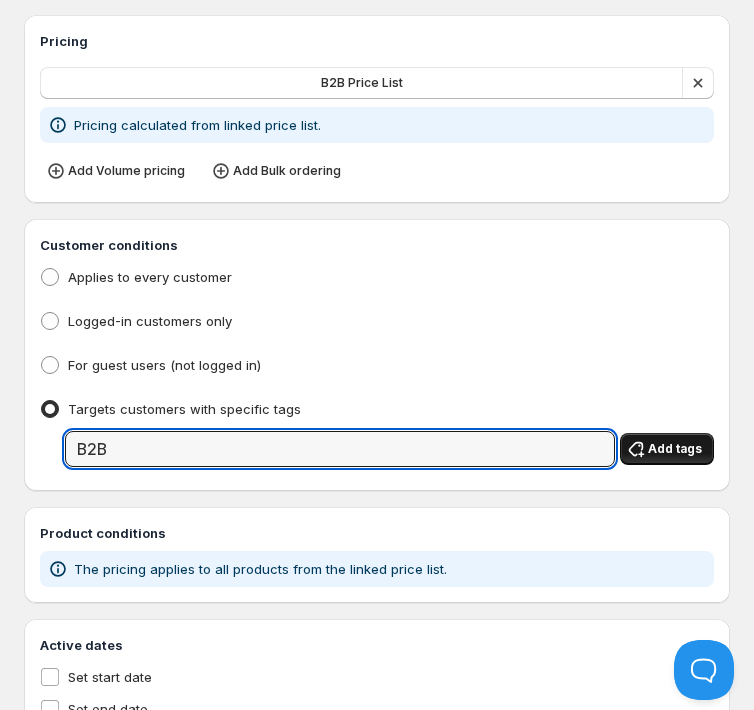 click on "Add tags" at bounding box center (667, 449) 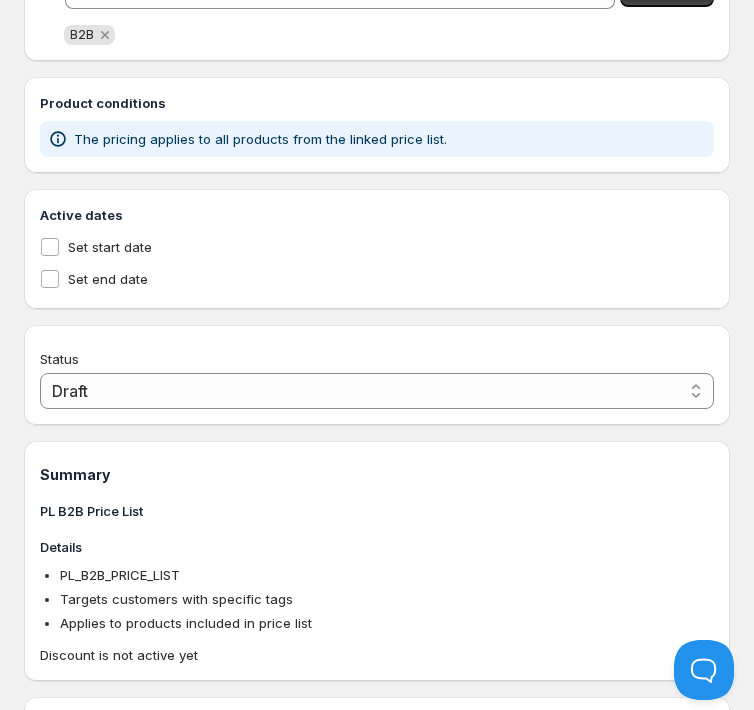 scroll, scrollTop: 768, scrollLeft: 0, axis: vertical 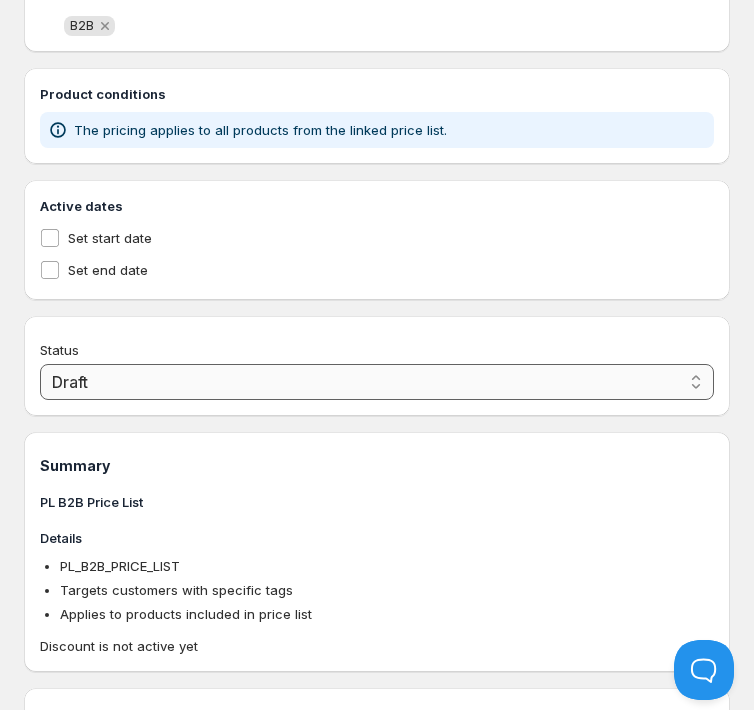 click on "Draft Active" at bounding box center [377, 382] 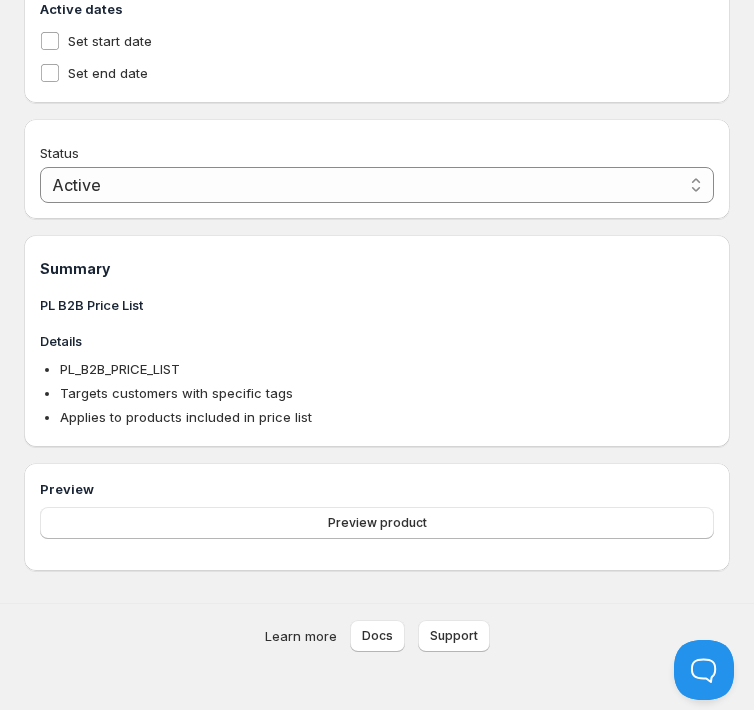 scroll, scrollTop: 975, scrollLeft: 0, axis: vertical 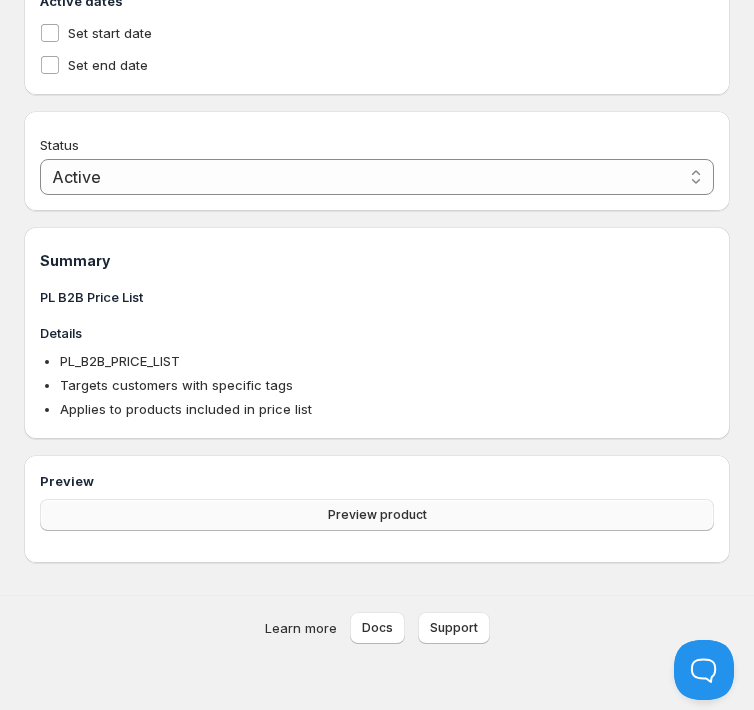click on "Preview product" at bounding box center [377, 515] 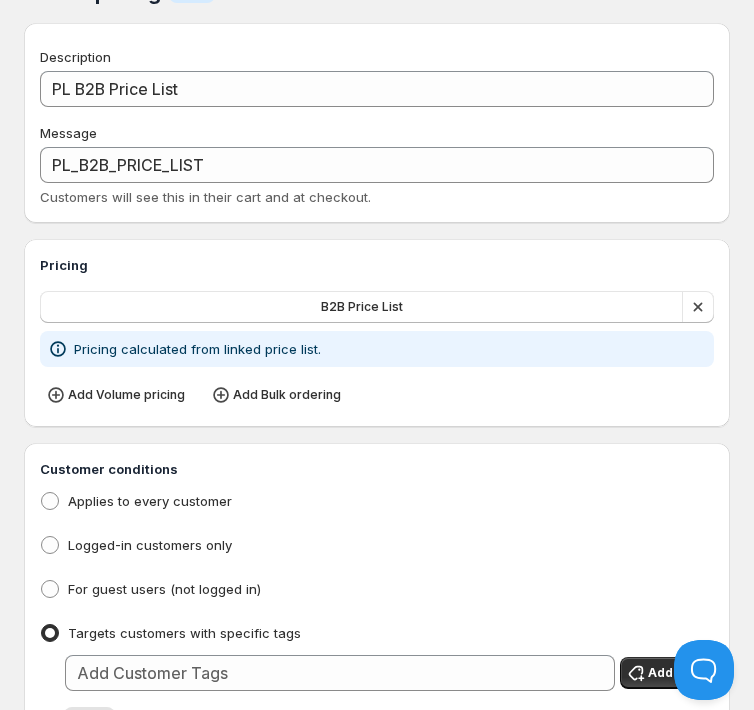 scroll, scrollTop: 0, scrollLeft: 0, axis: both 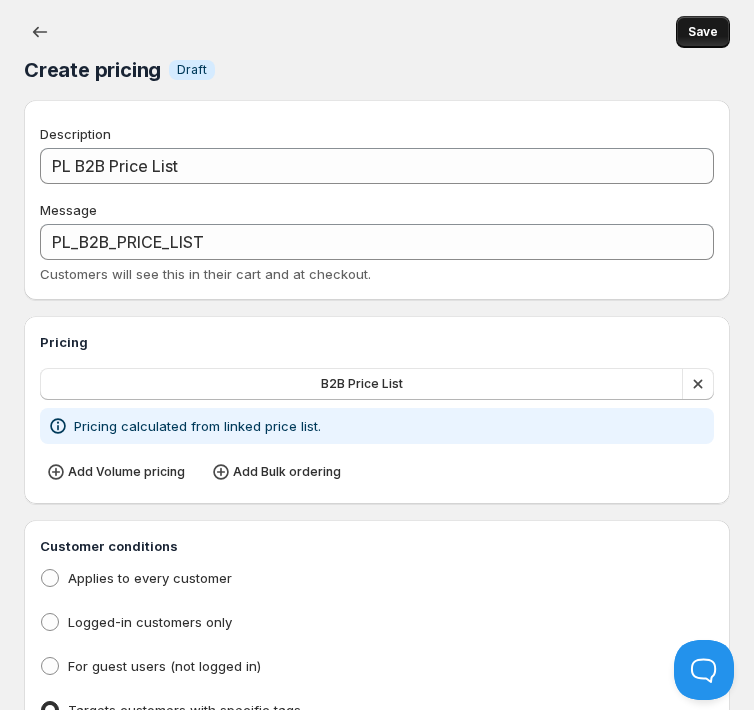 click on "Save" at bounding box center (703, 32) 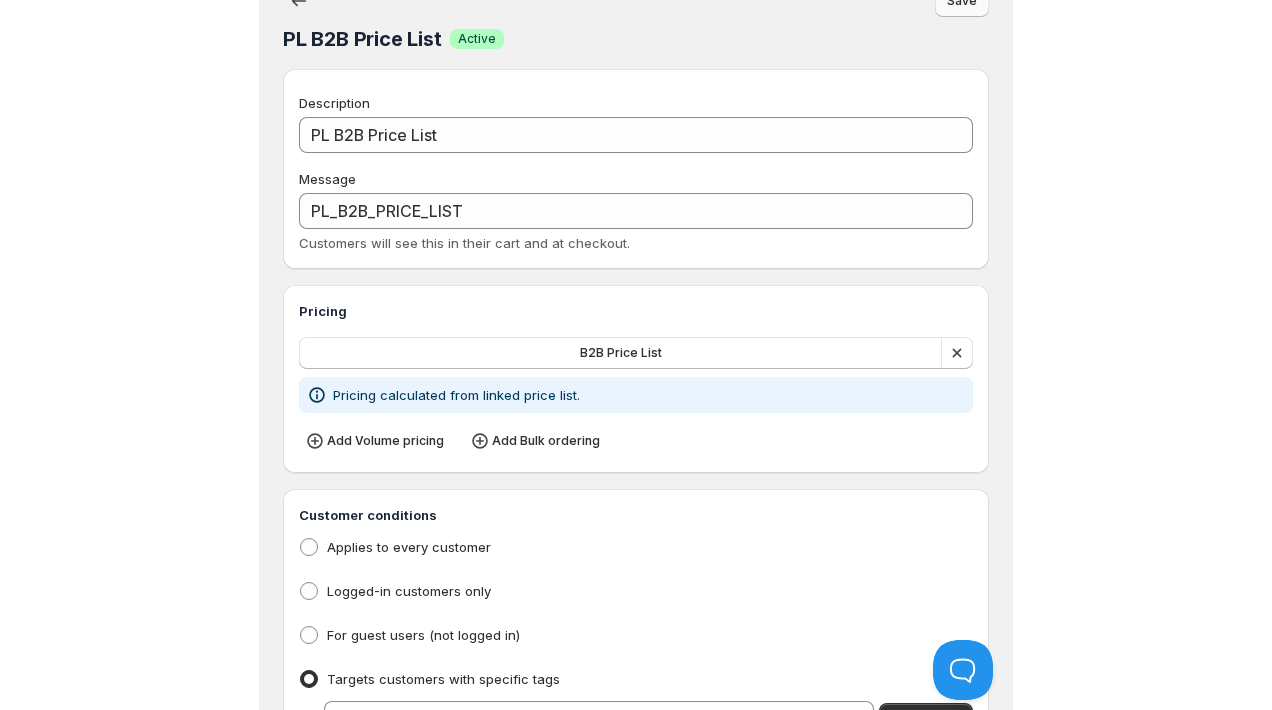 scroll, scrollTop: 0, scrollLeft: 0, axis: both 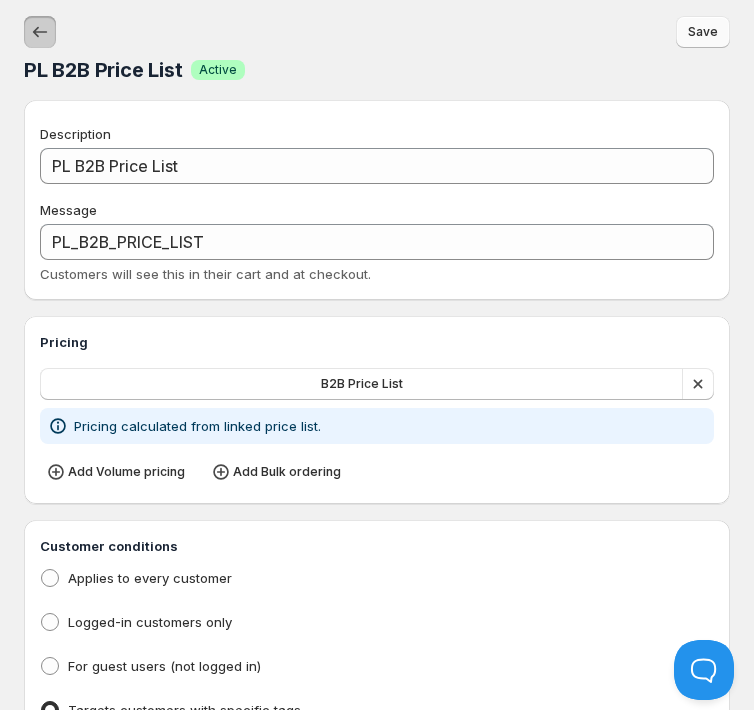 click 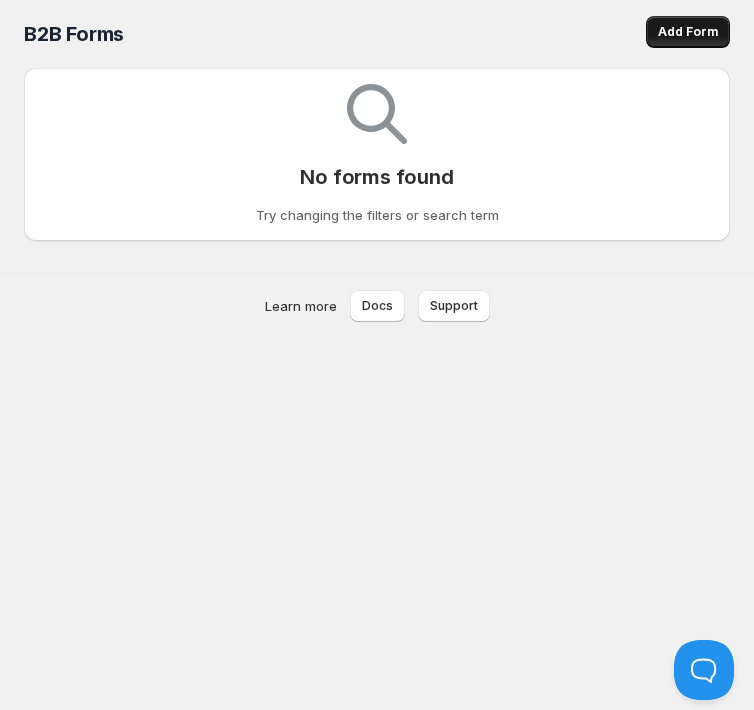 click on "Add Form" at bounding box center (688, 32) 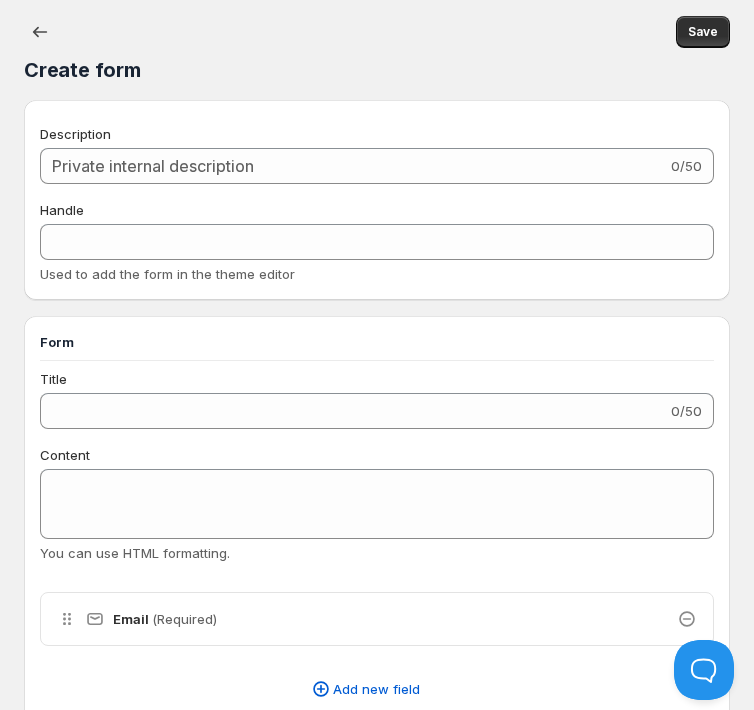checkbox on "true" 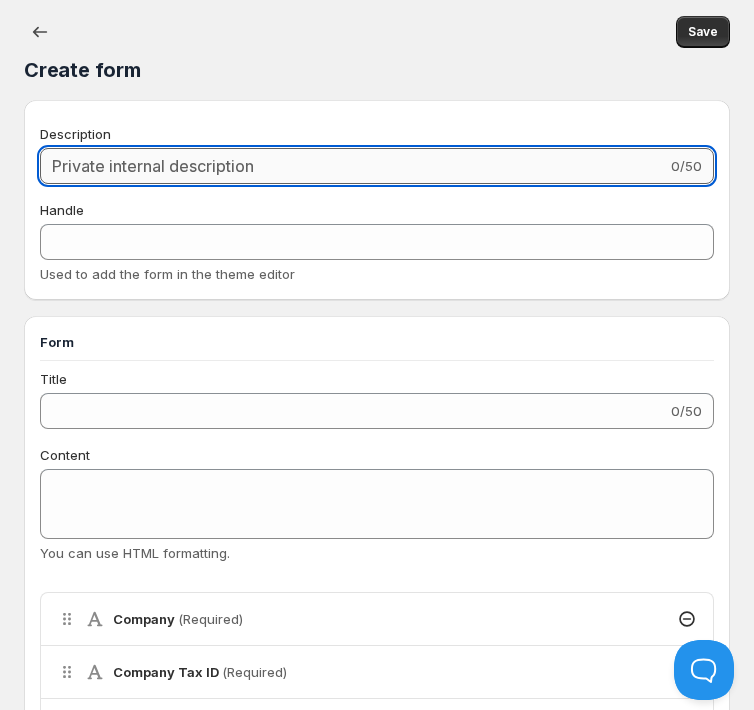 click on "Description" at bounding box center [353, 166] 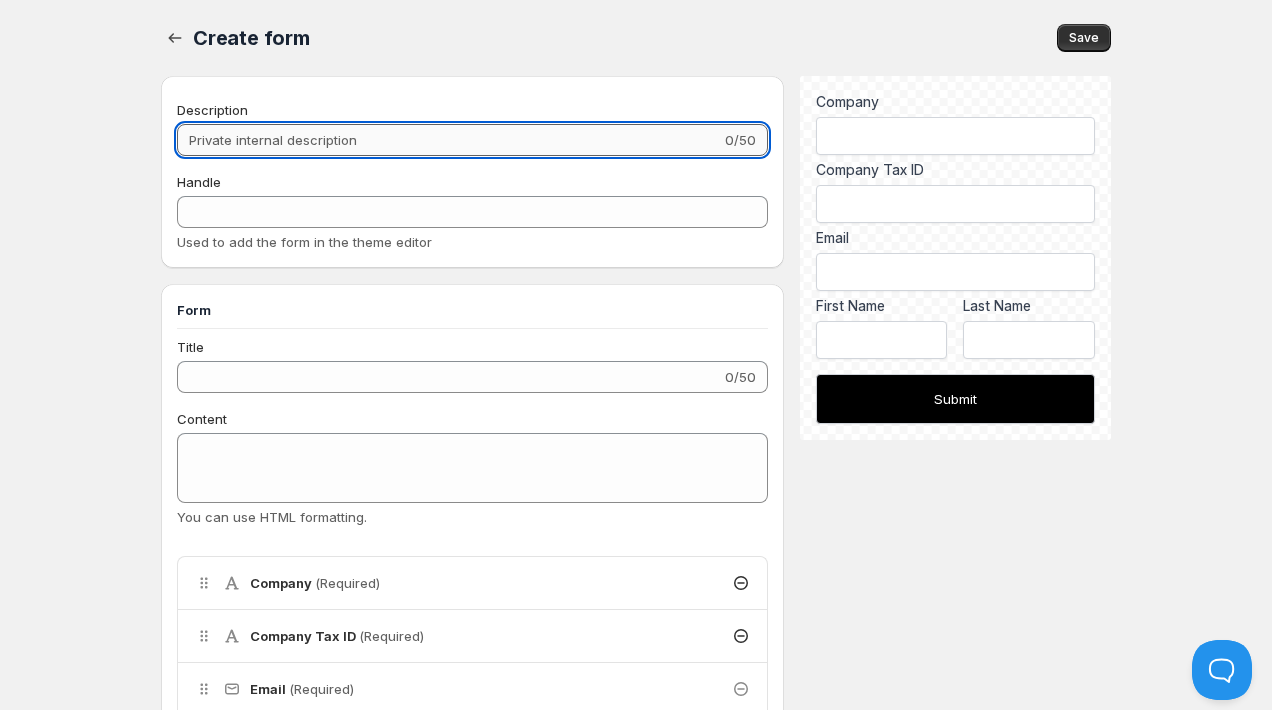 type on "B" 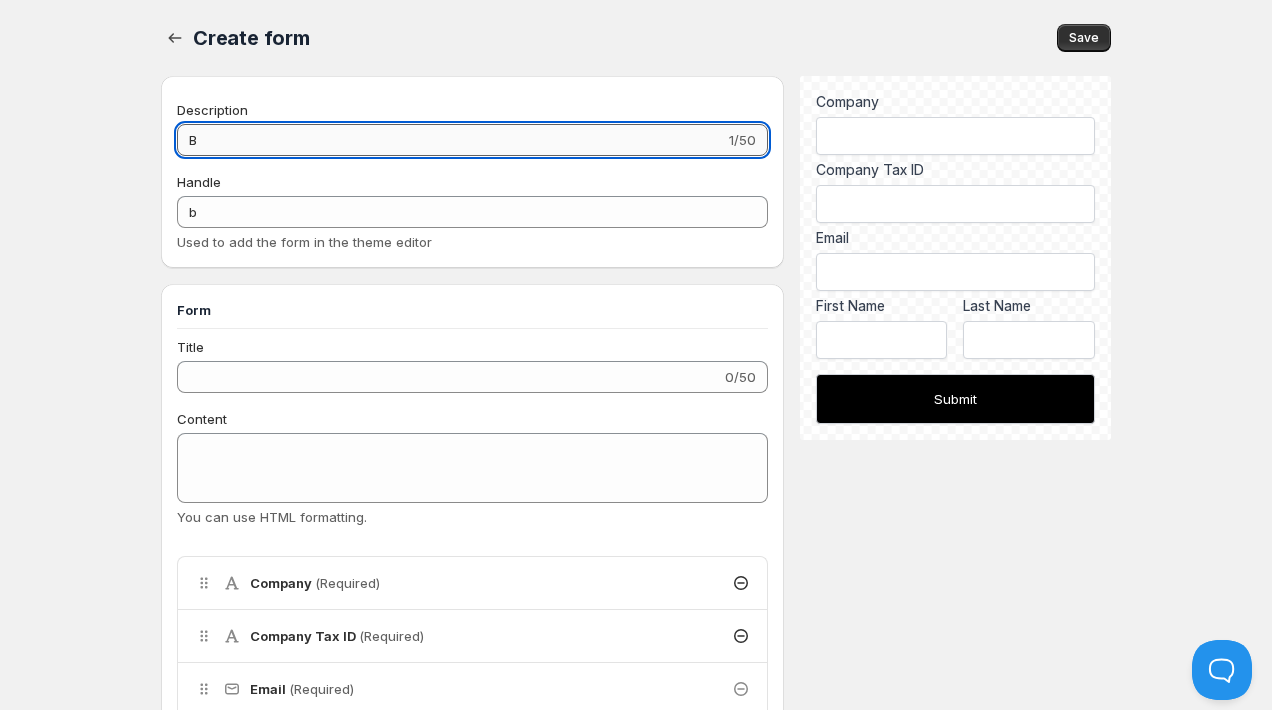 type on "B2" 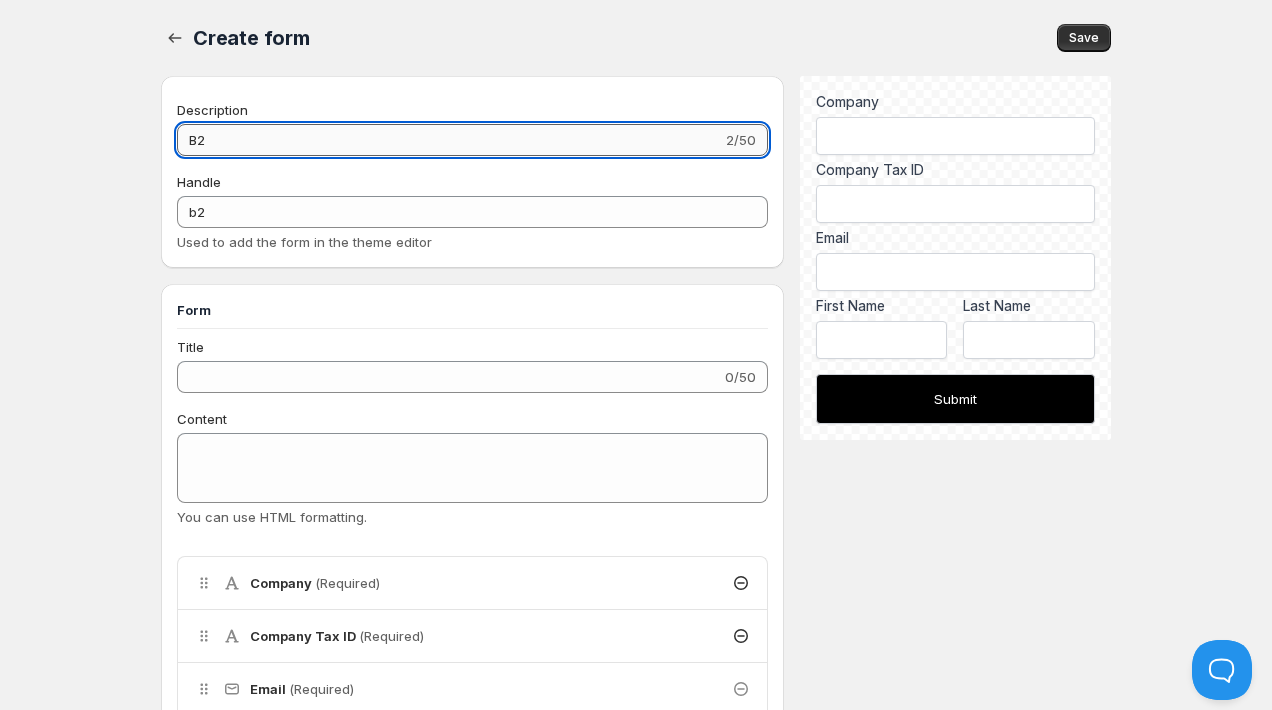 type on "B2B" 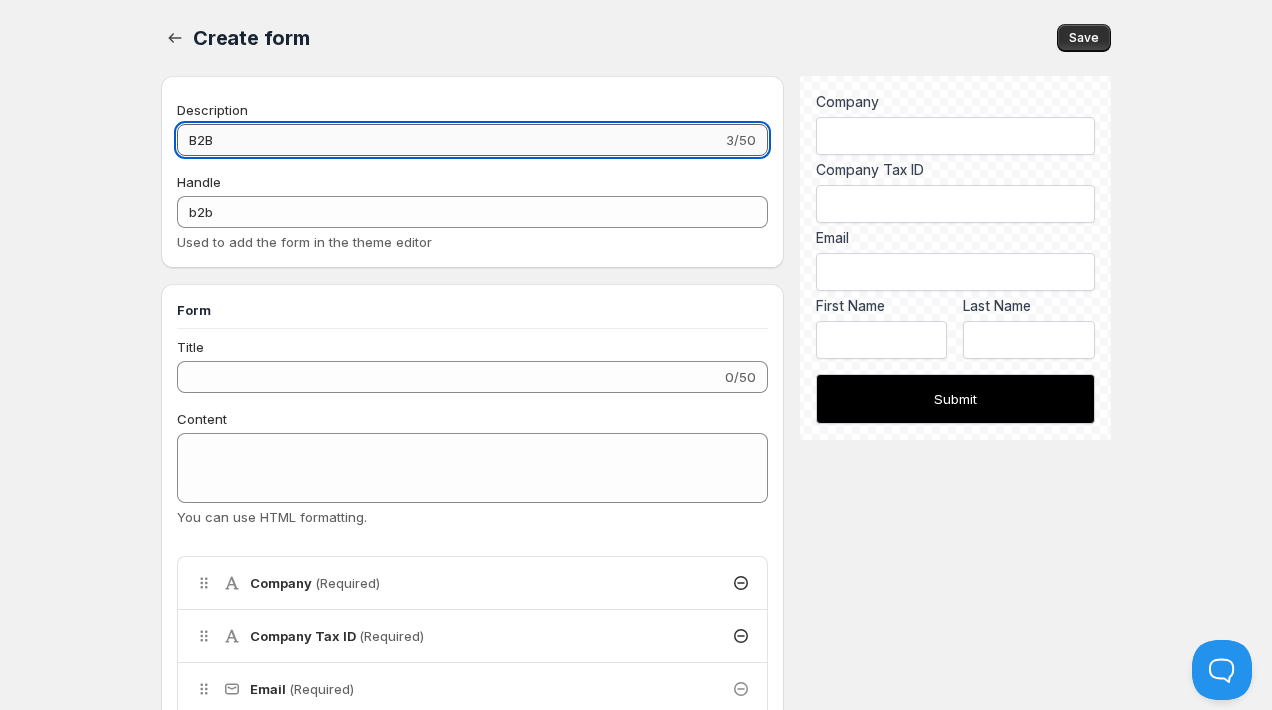 type on "B2B" 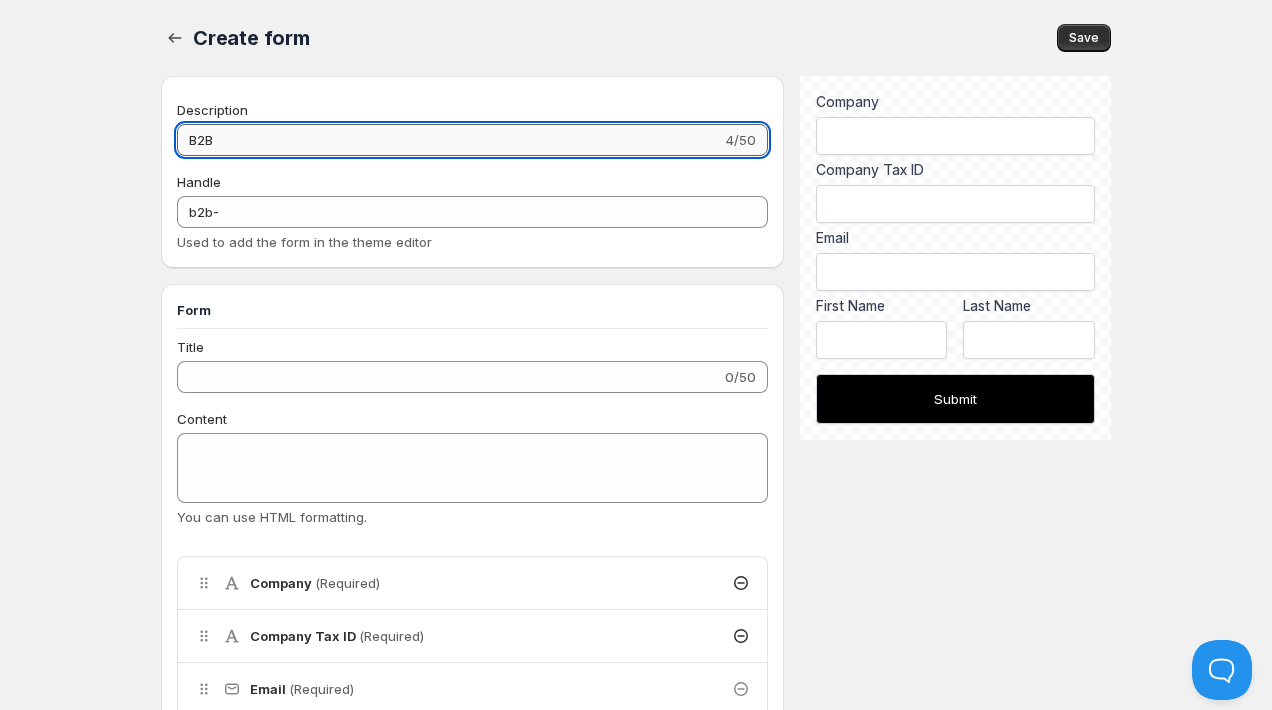 type on "B2B r" 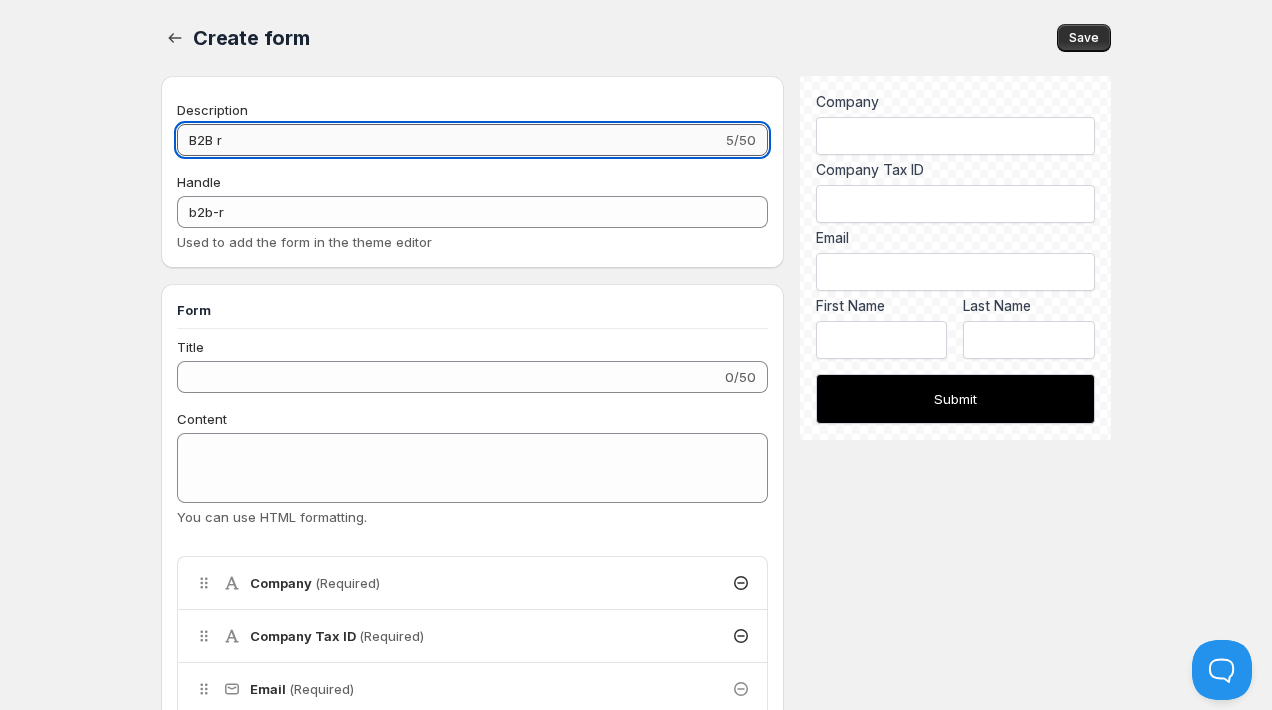 type on "B2B re" 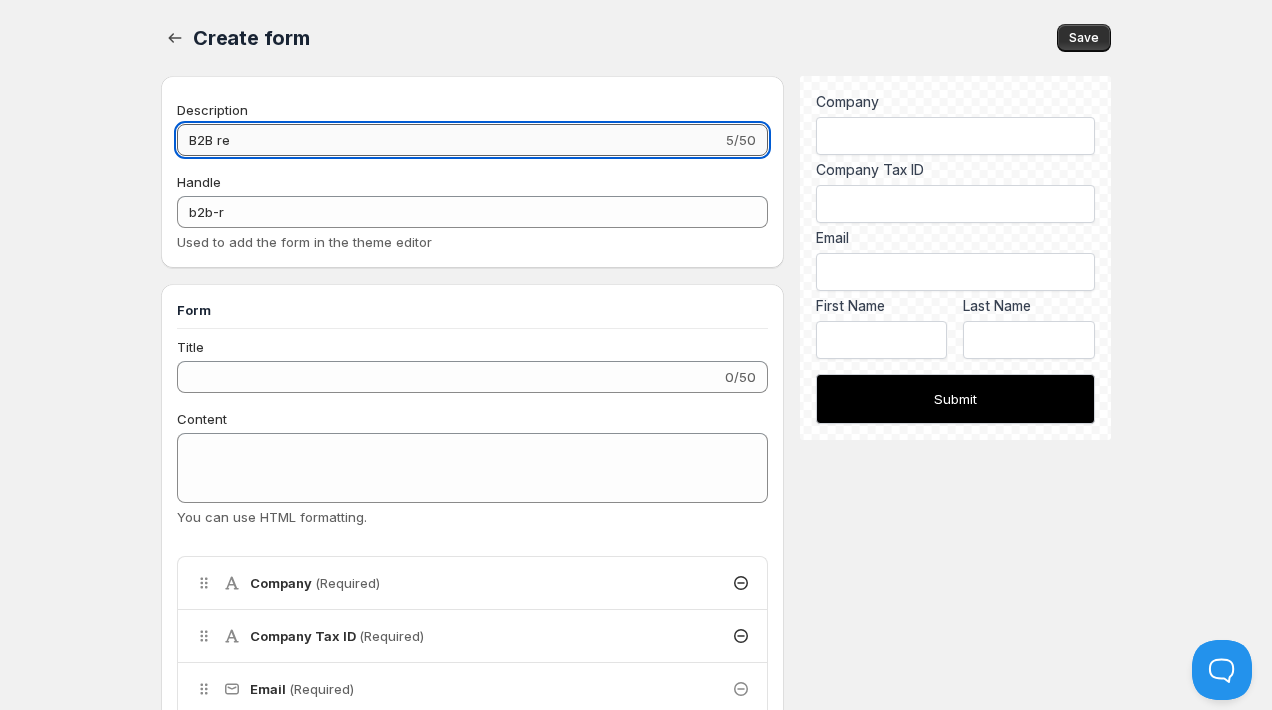 type on "b2b-re" 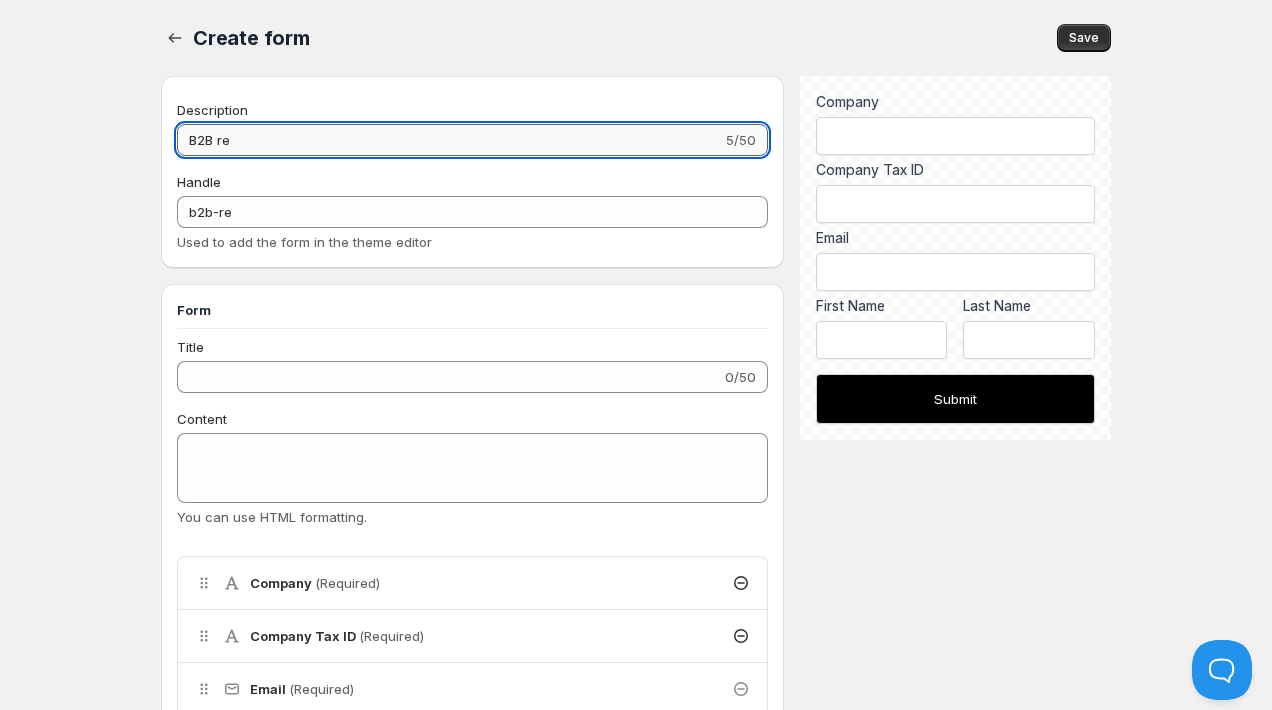 type on "B2B reg" 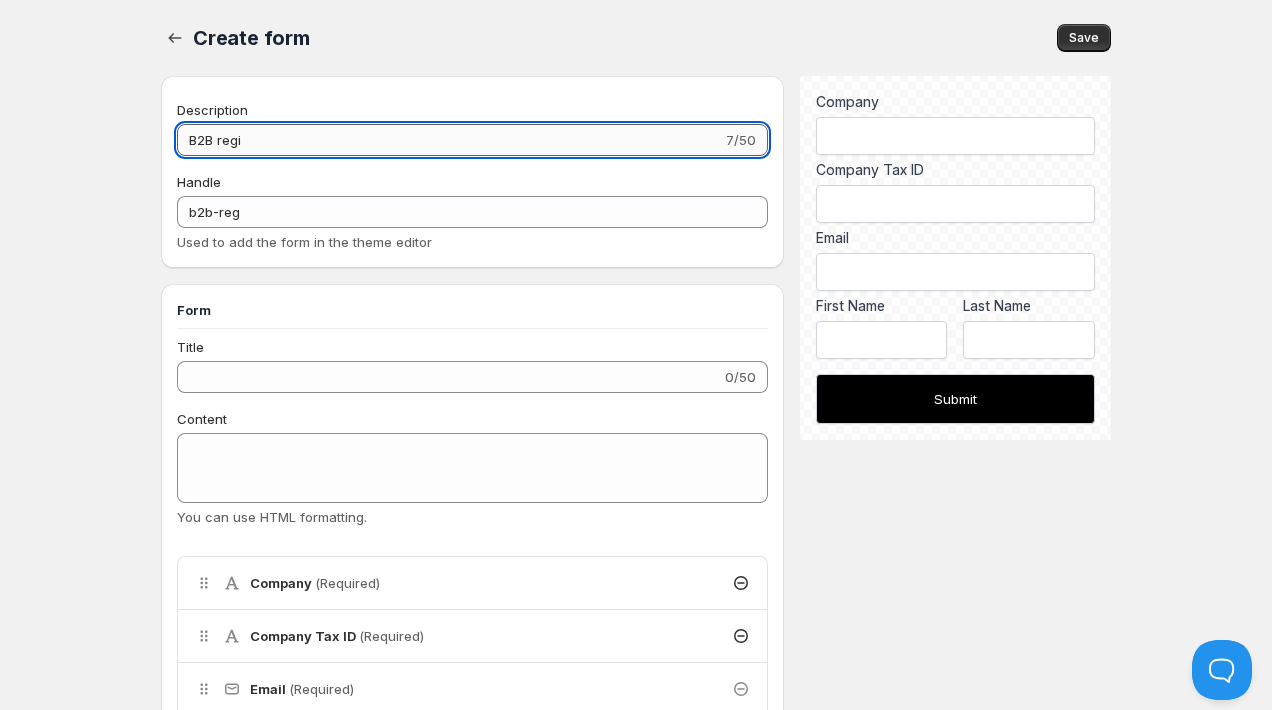 type on "B2B regis" 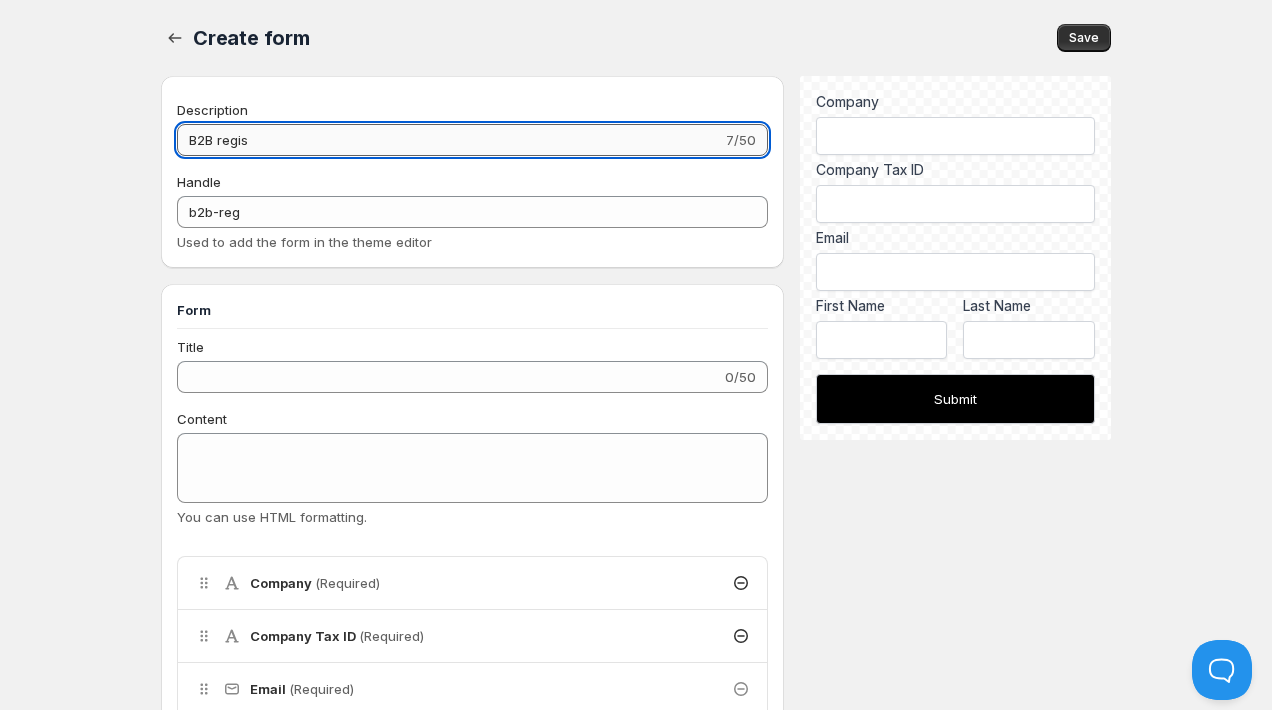 type on "b2b-regis" 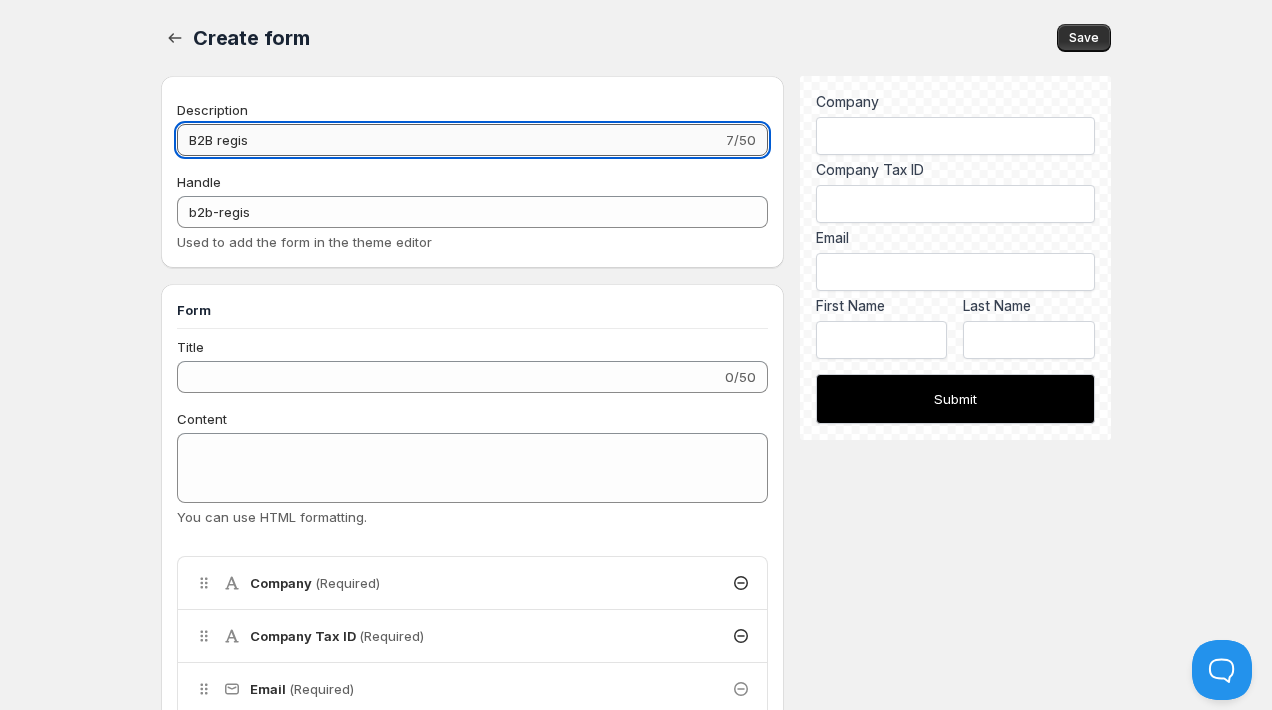 type on "B2B regist" 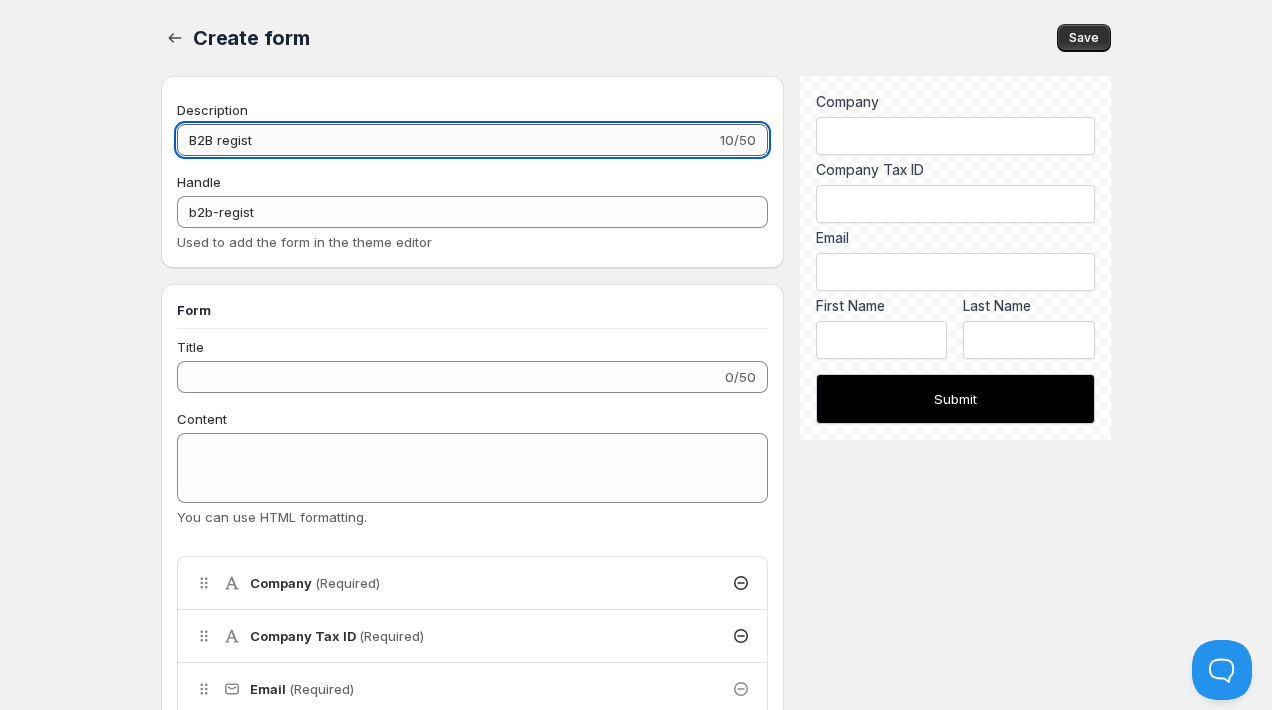 type on "B2B registr" 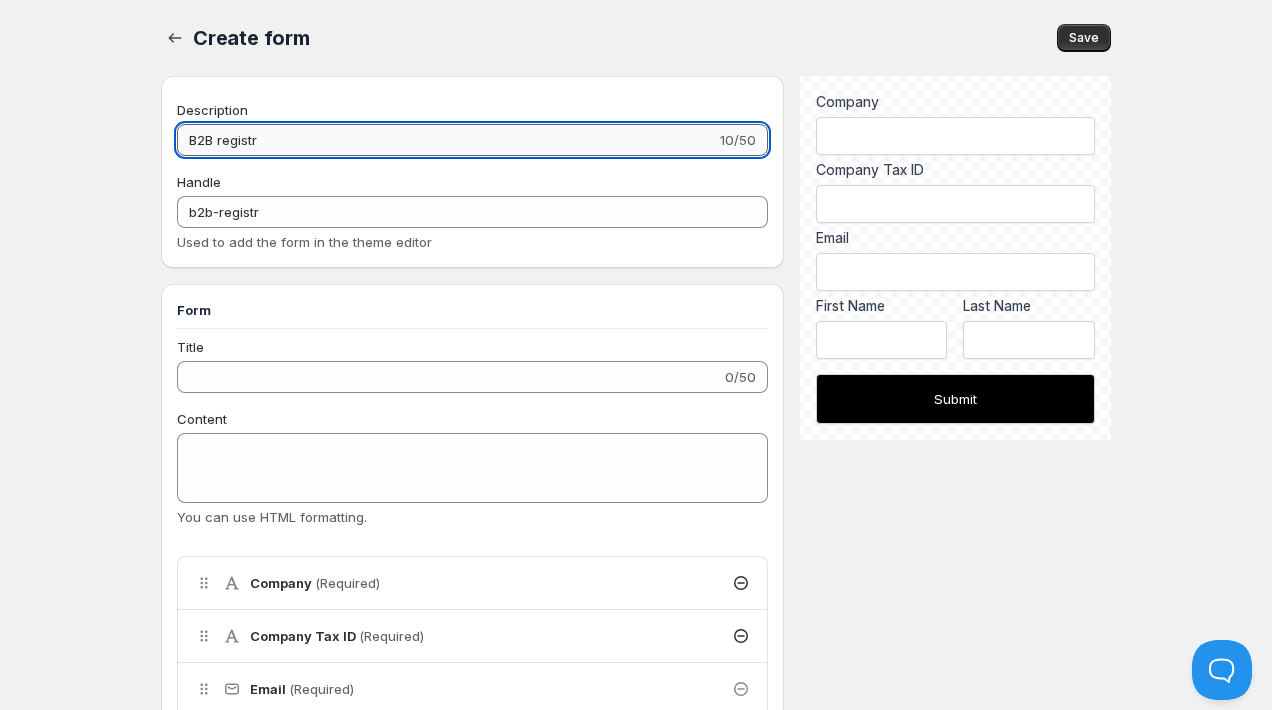 type on "B2B registra" 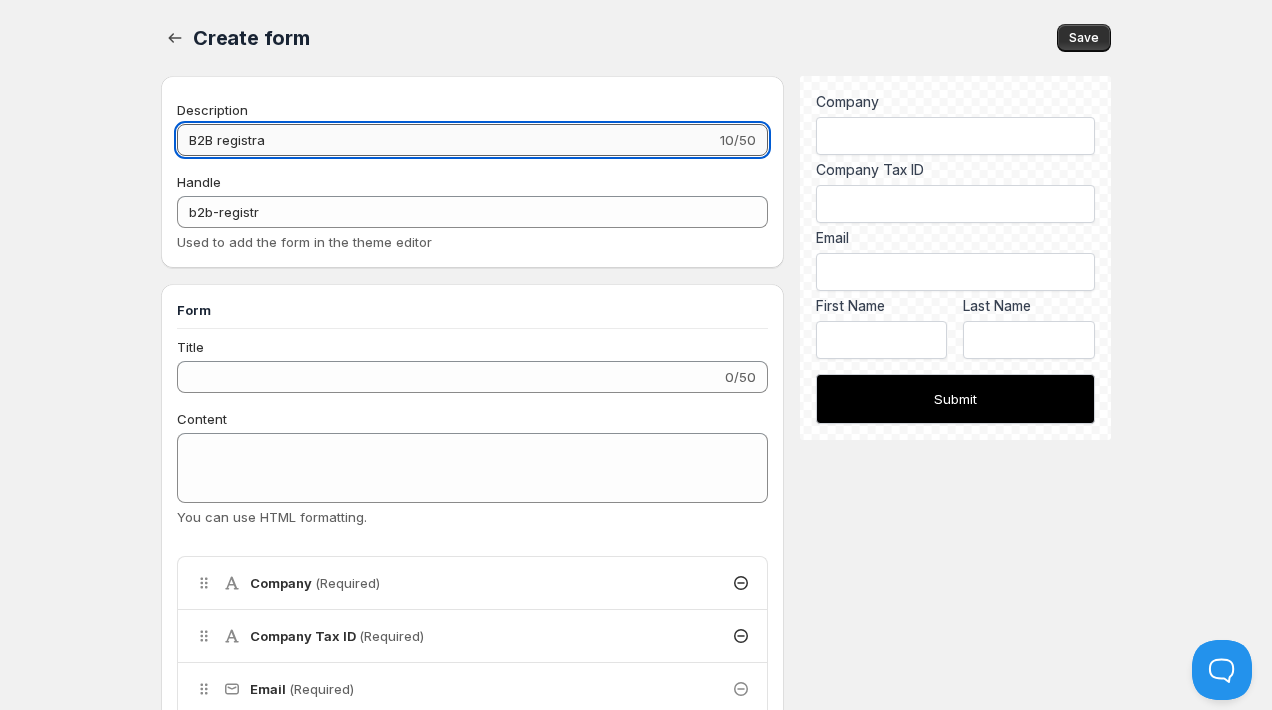 type on "b2b-registra" 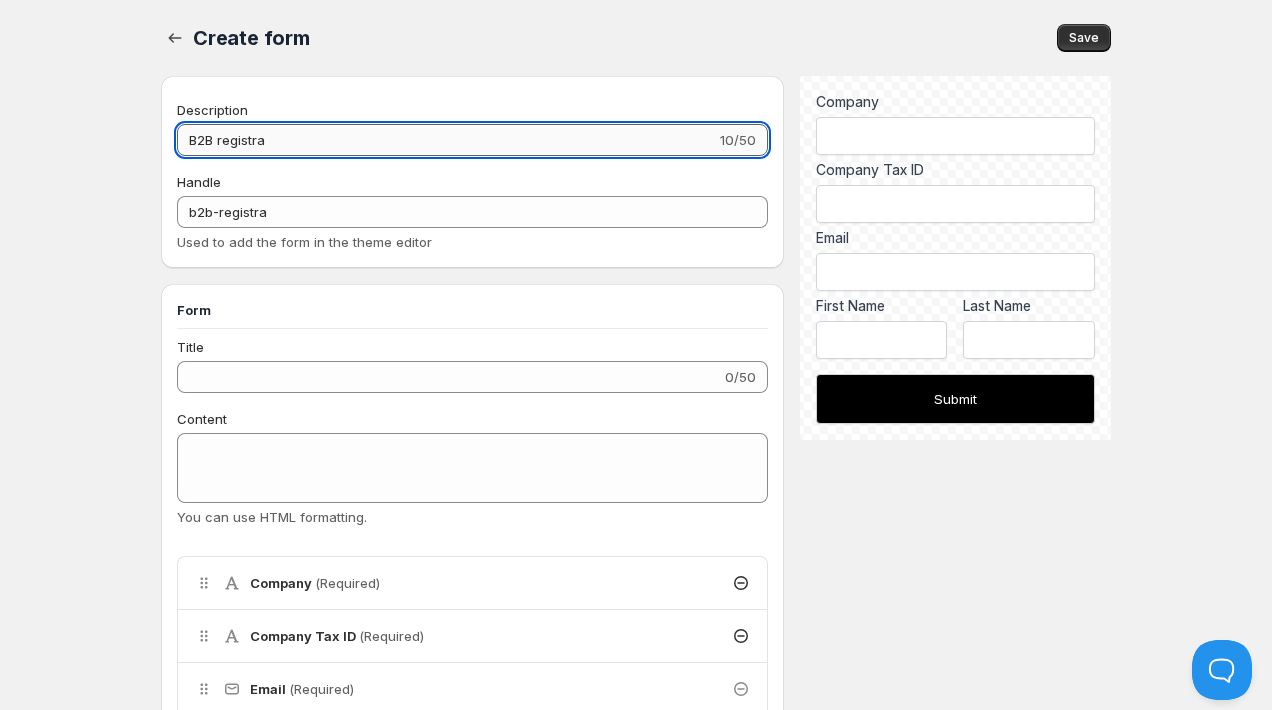 type on "B2B registrat" 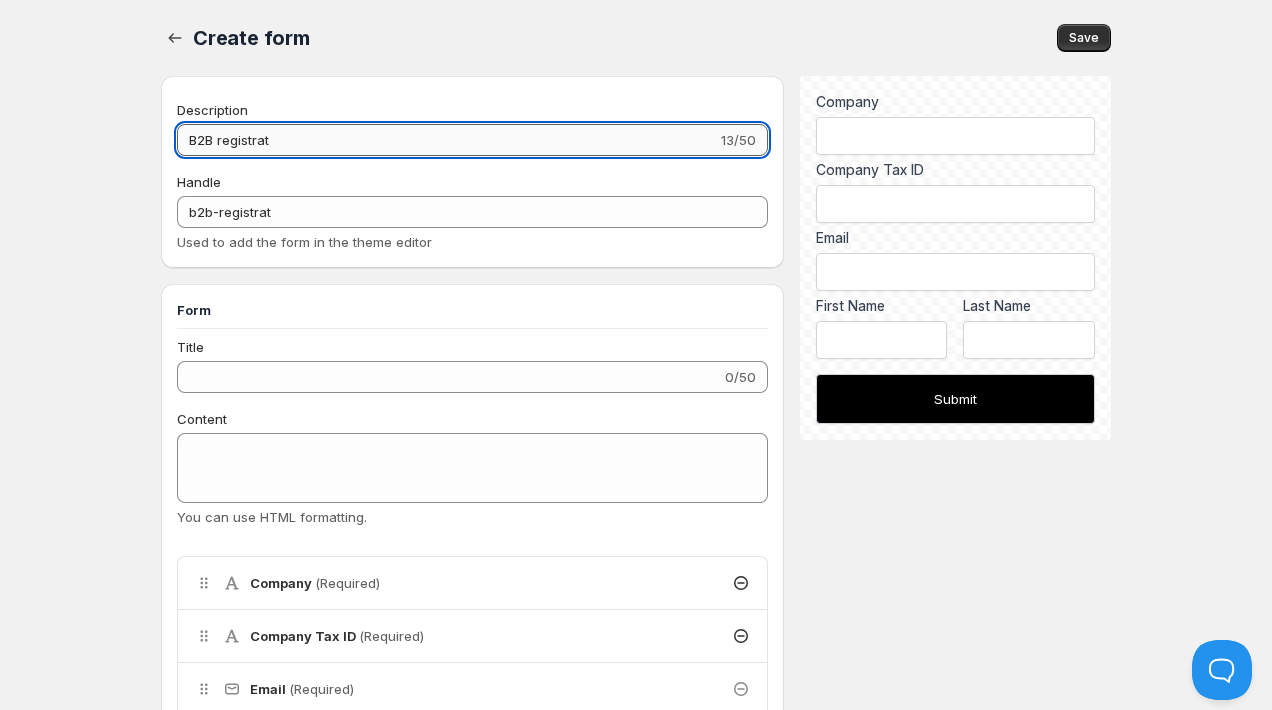 type on "B2B registrati" 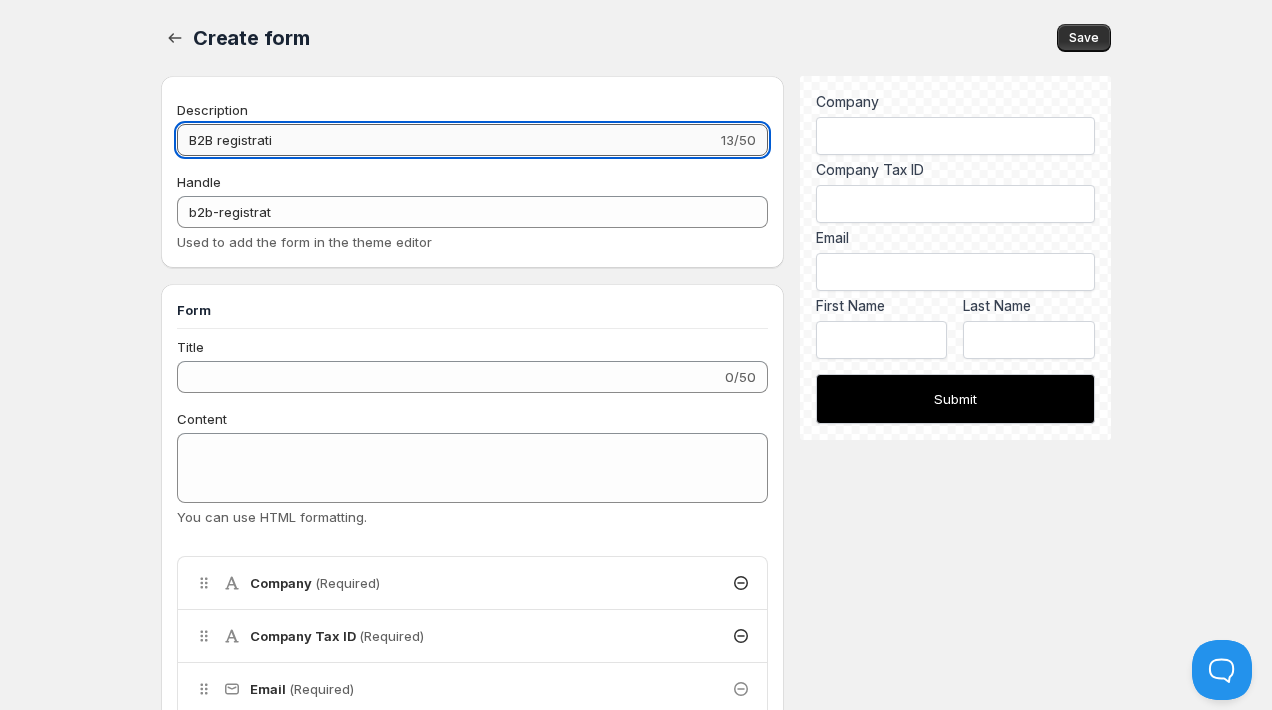 type on "b2b-registrati" 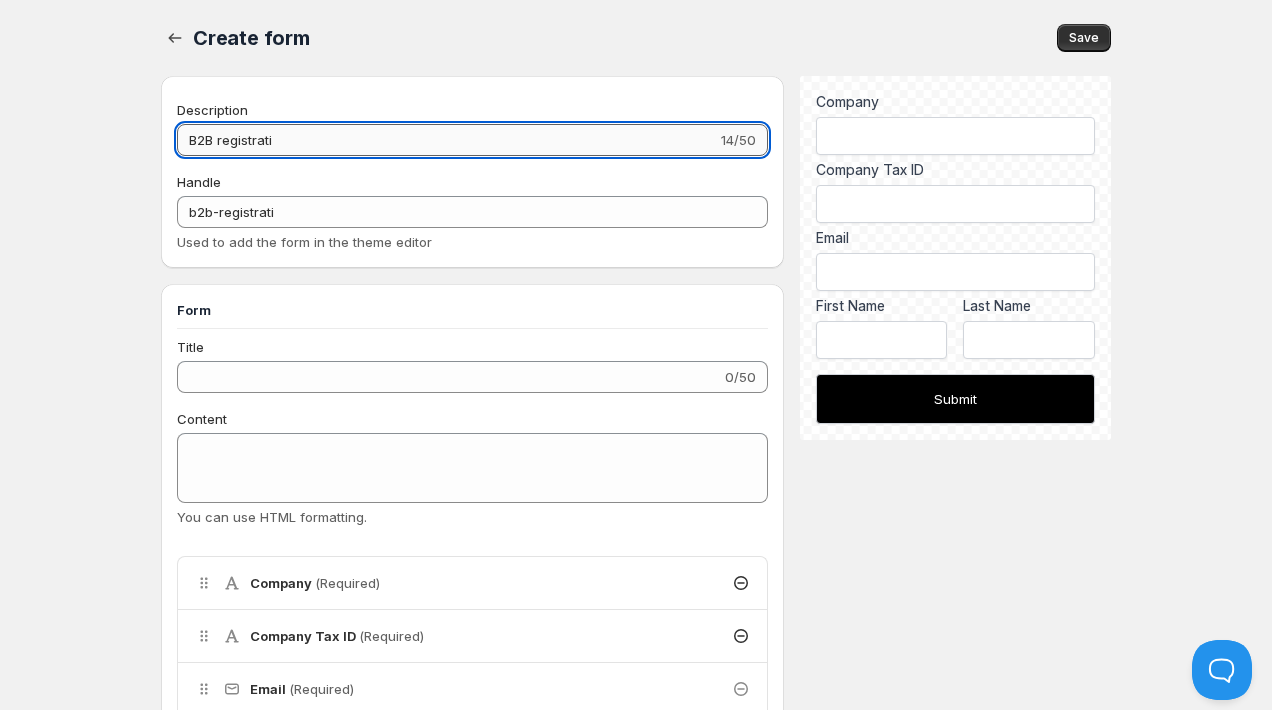 type on "B2B registratie" 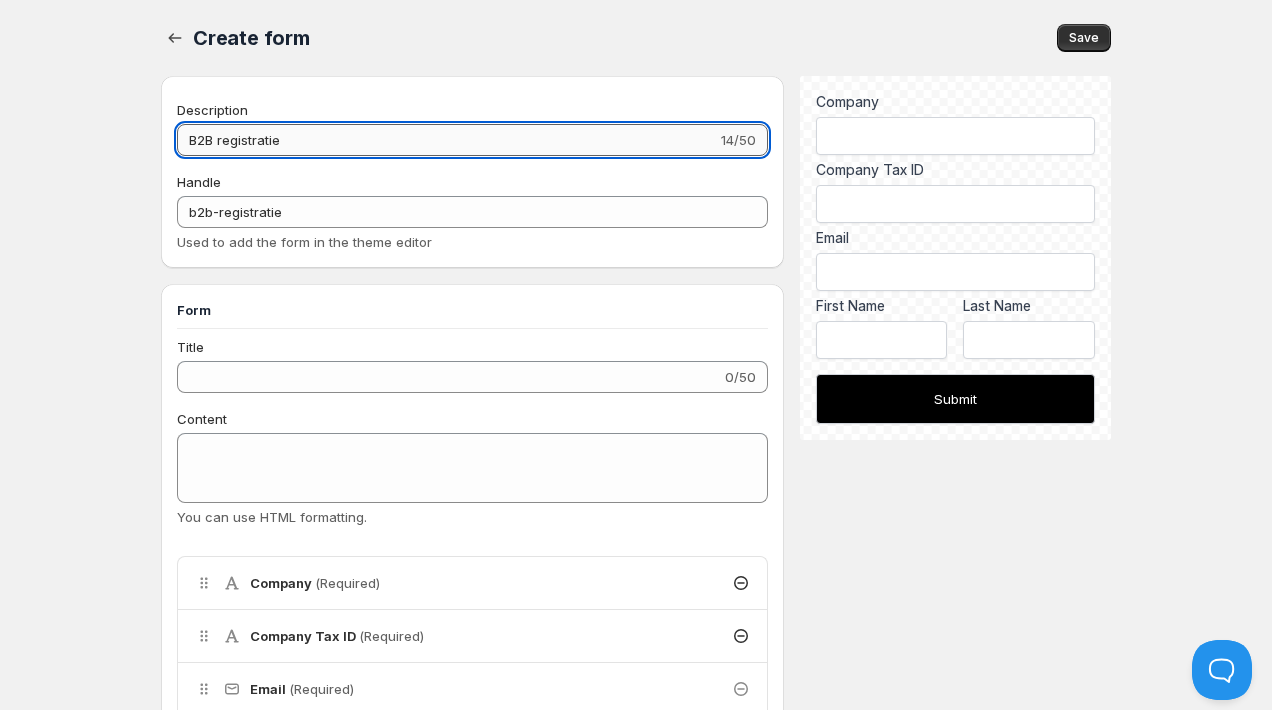 type on "B2B registratie" 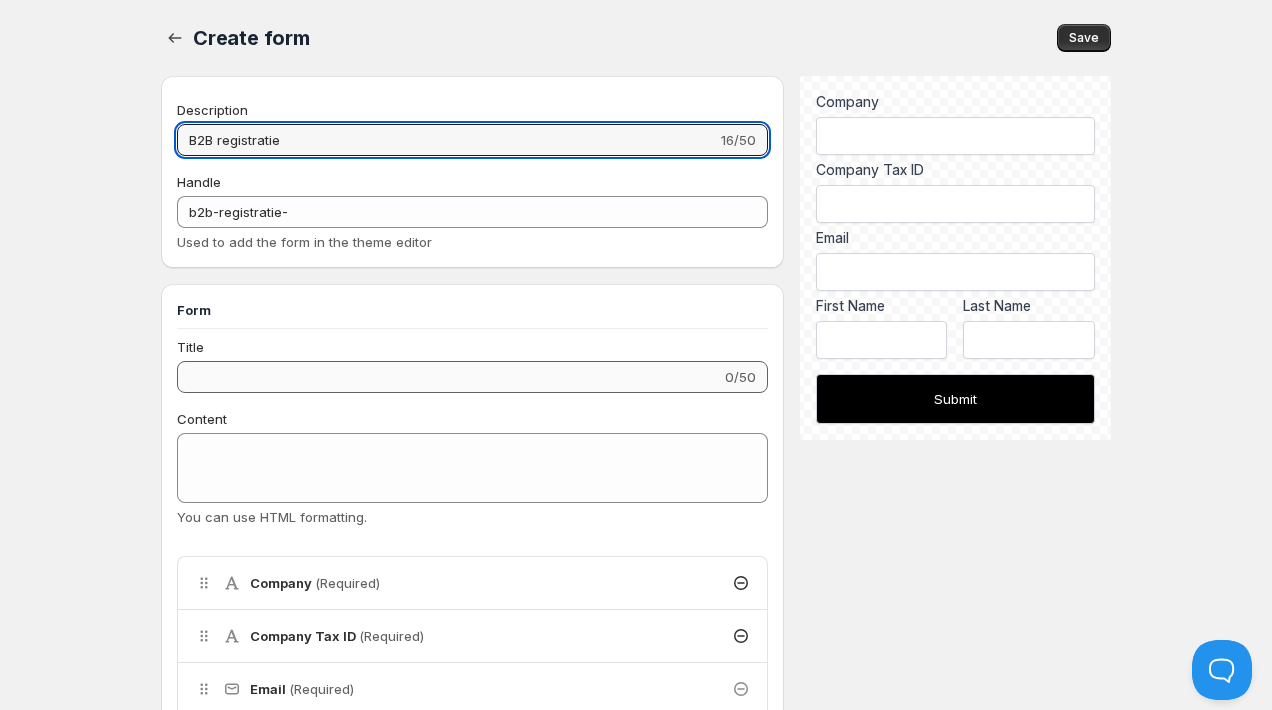 type on "B2B registratie" 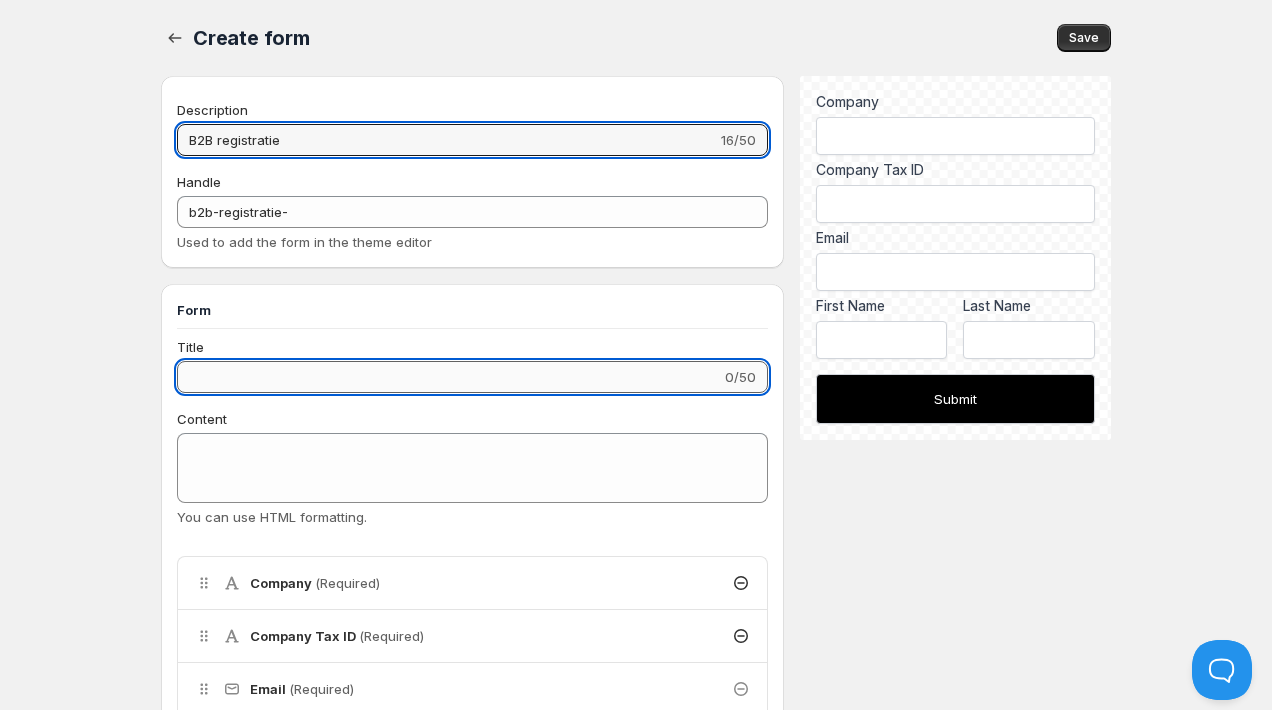 click on "Title" at bounding box center [449, 377] 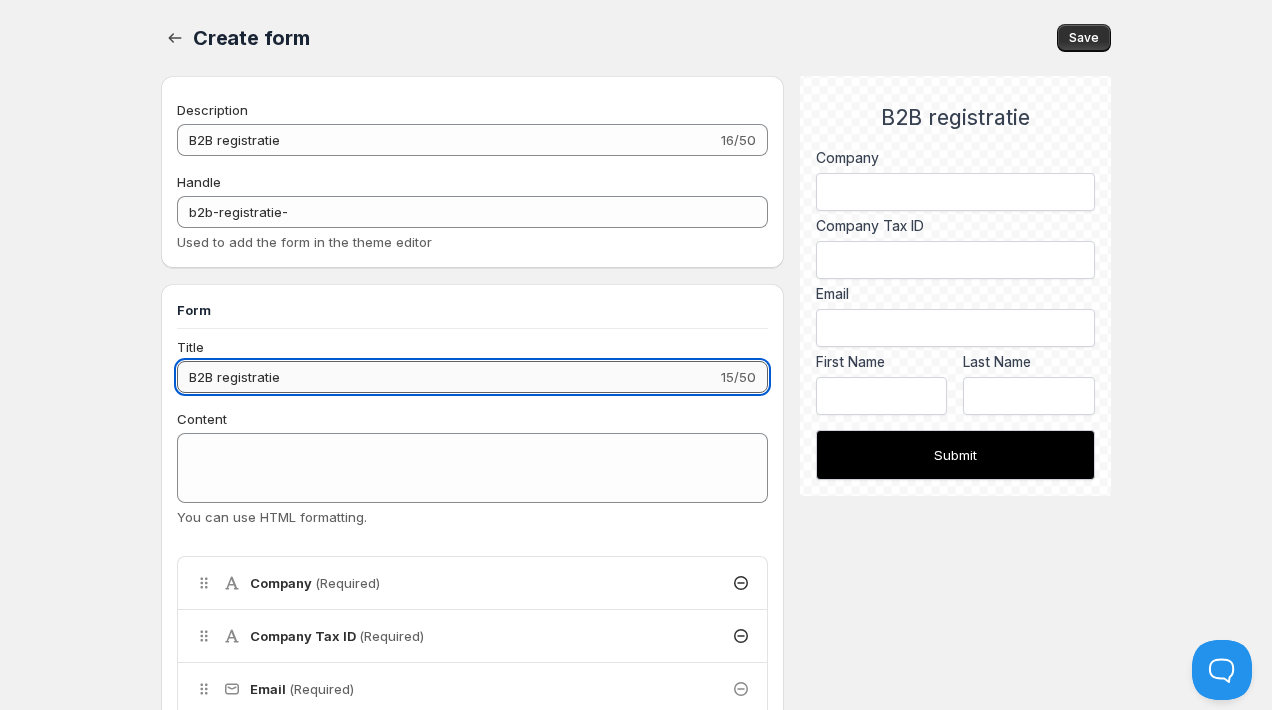 click on "B2B registratie" at bounding box center [447, 377] 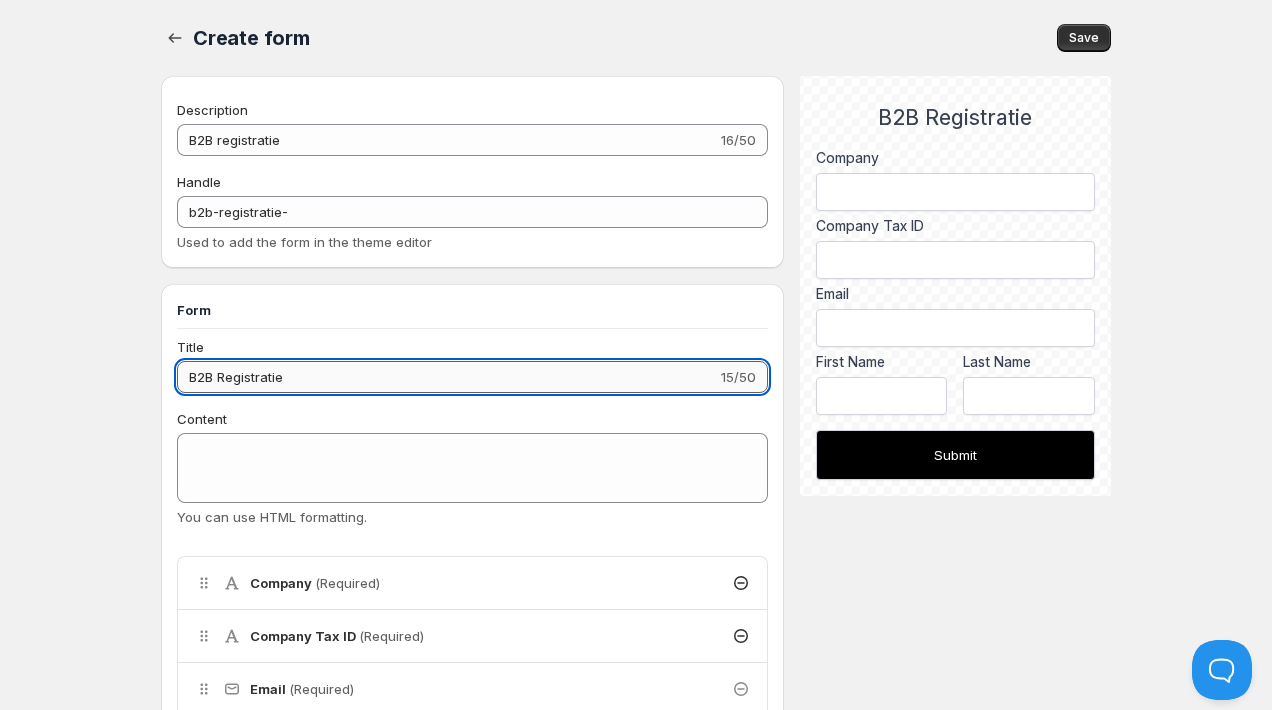 click on "B2B Registratie" at bounding box center [447, 377] 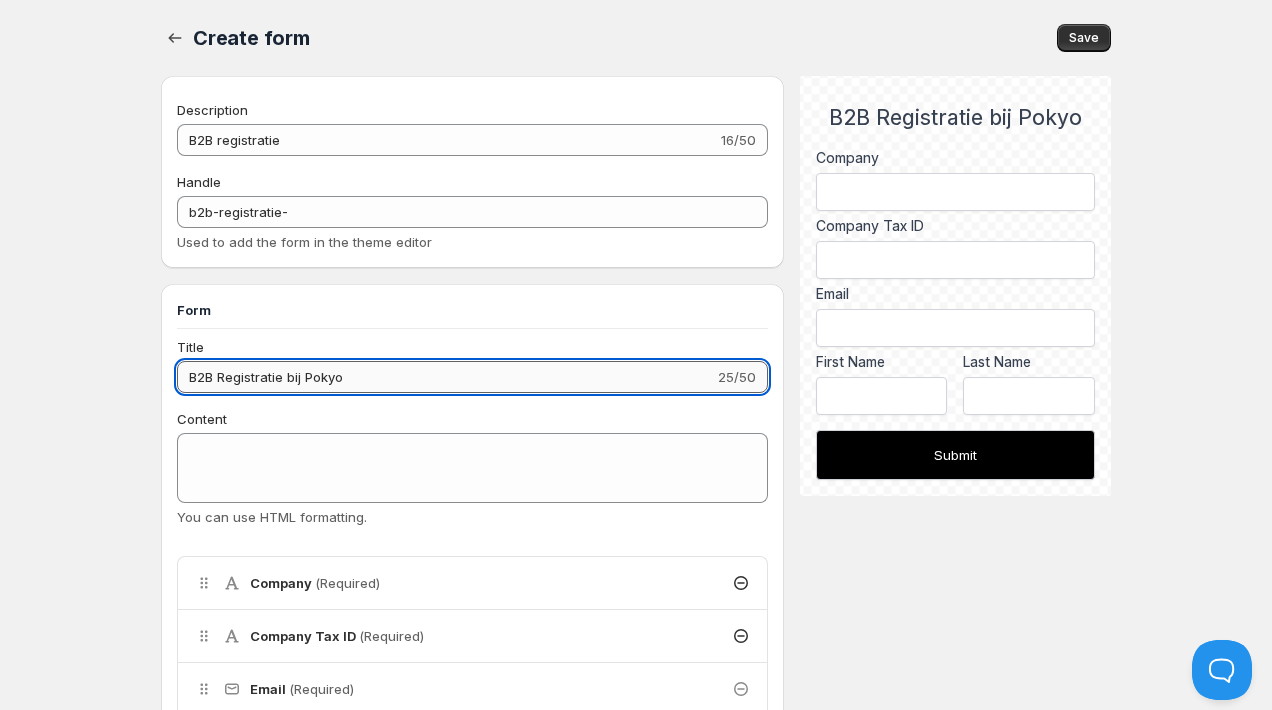 click on "B2B Registratie bij Pokyo" at bounding box center (445, 377) 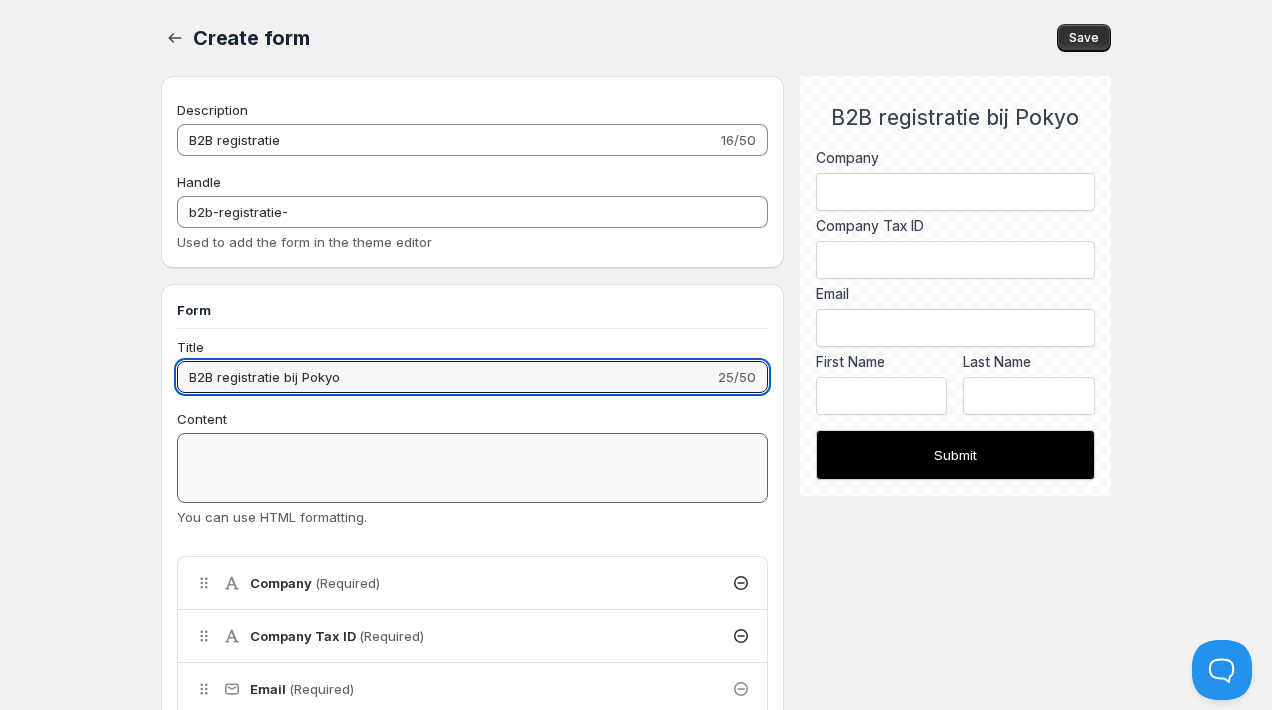 type on "B2B registratie bij Pokyo" 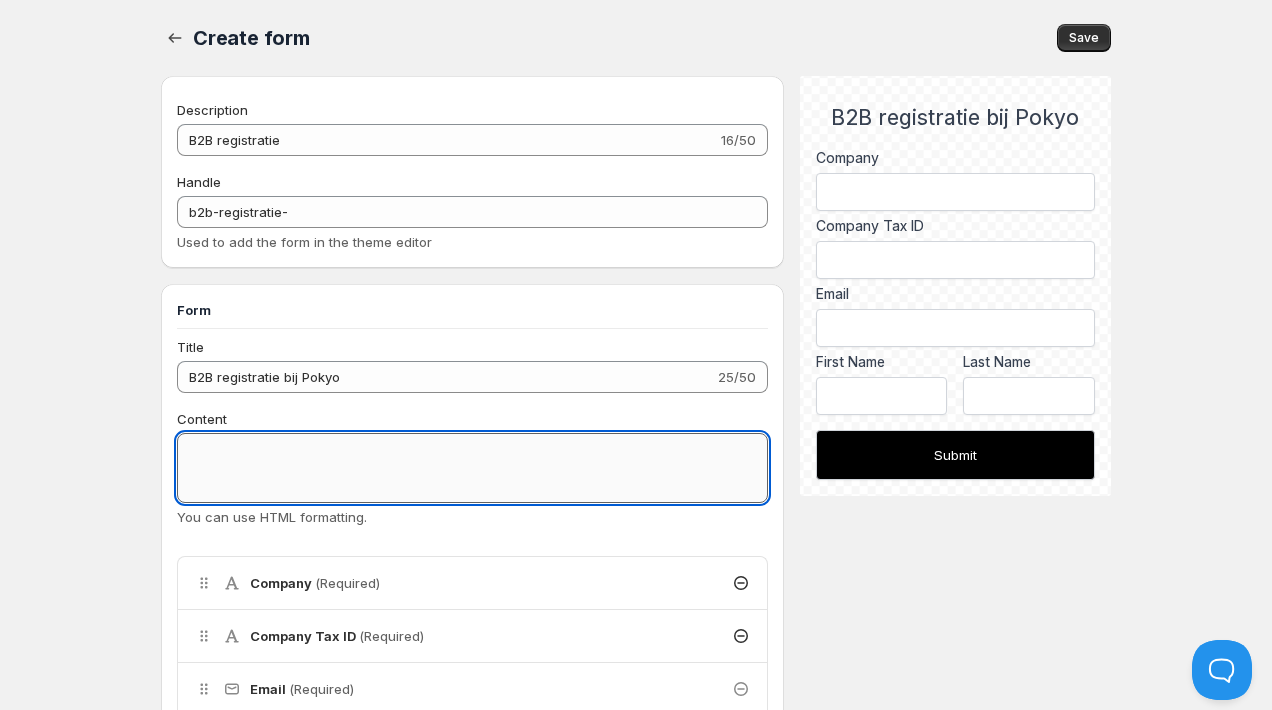 click on "Content" at bounding box center [472, 468] 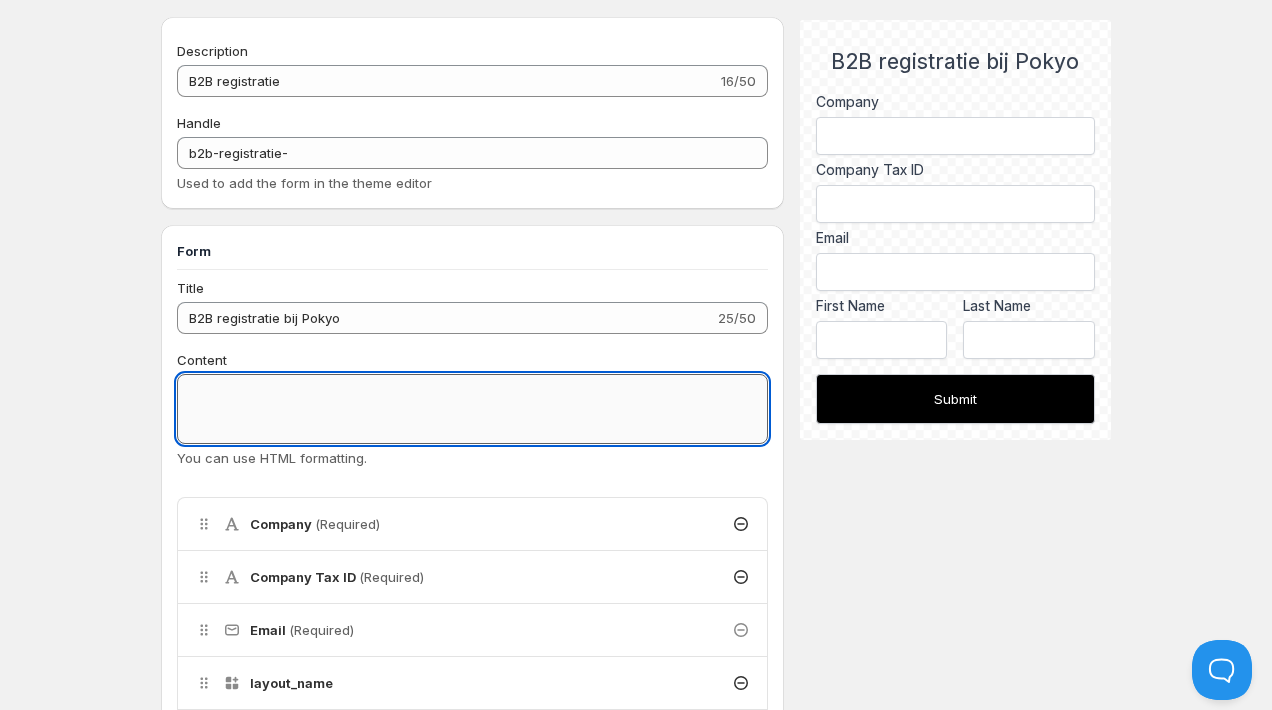 scroll, scrollTop: 69, scrollLeft: 0, axis: vertical 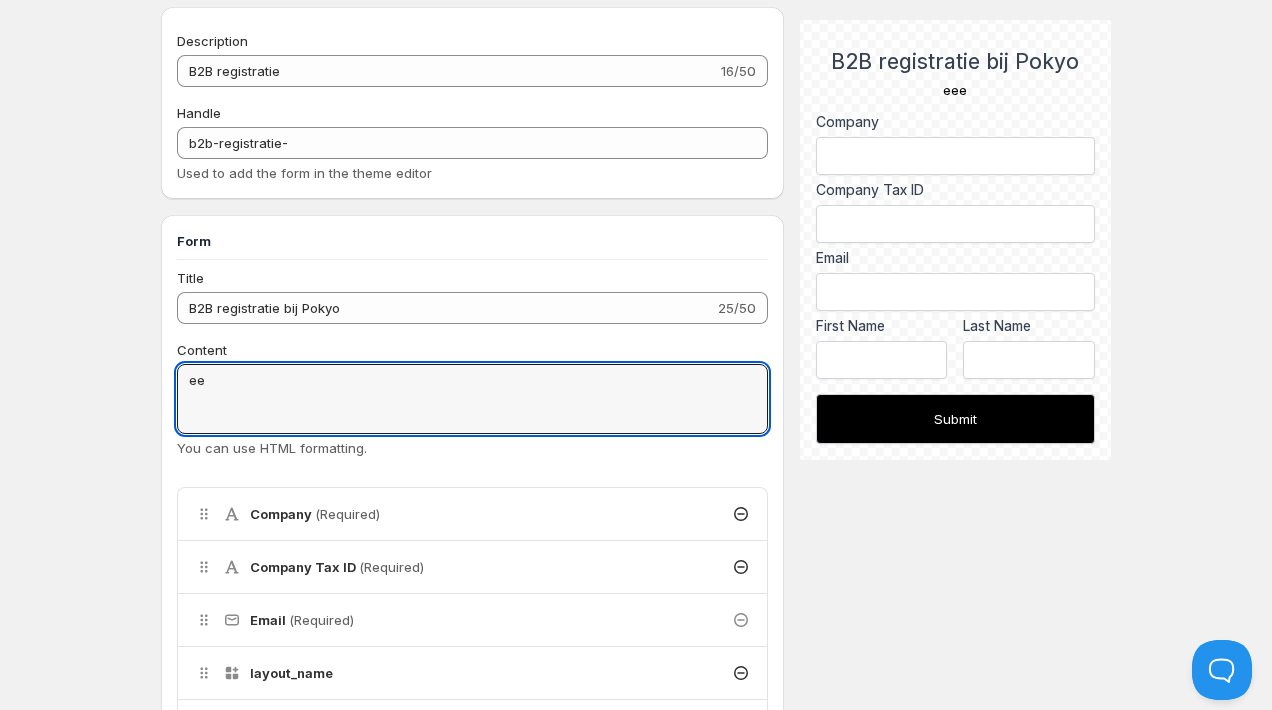 type on "e" 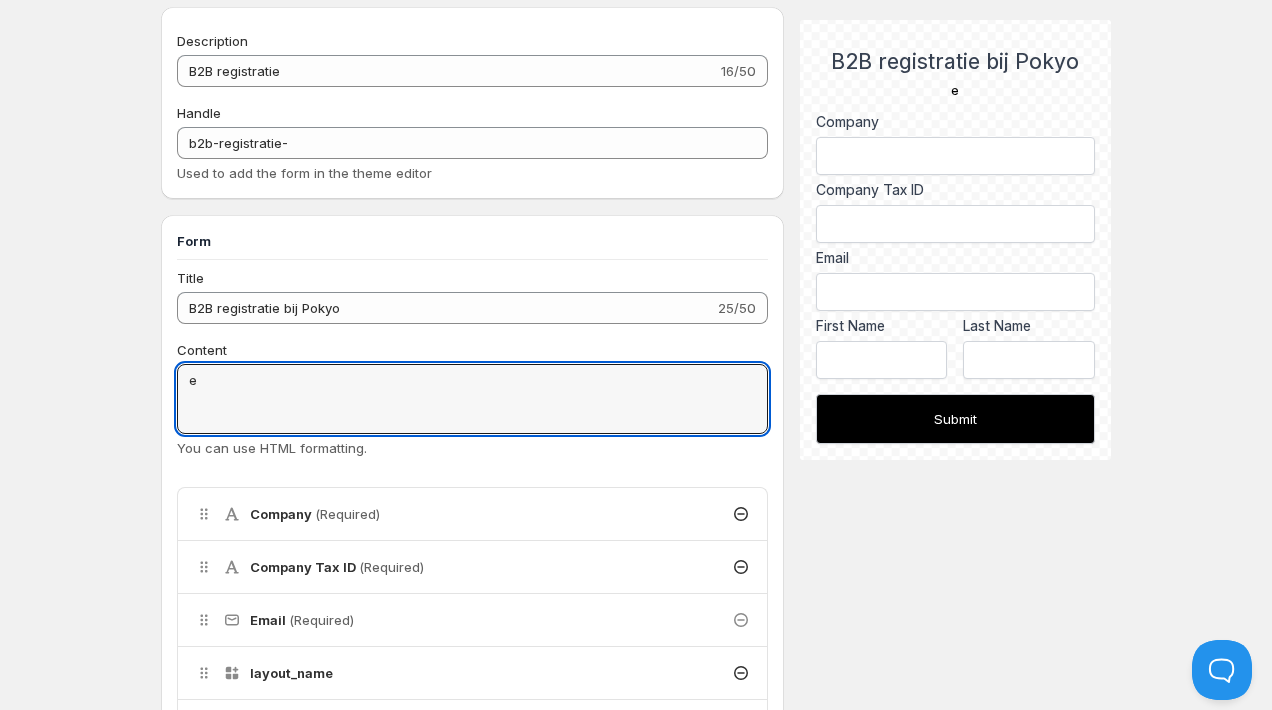 type 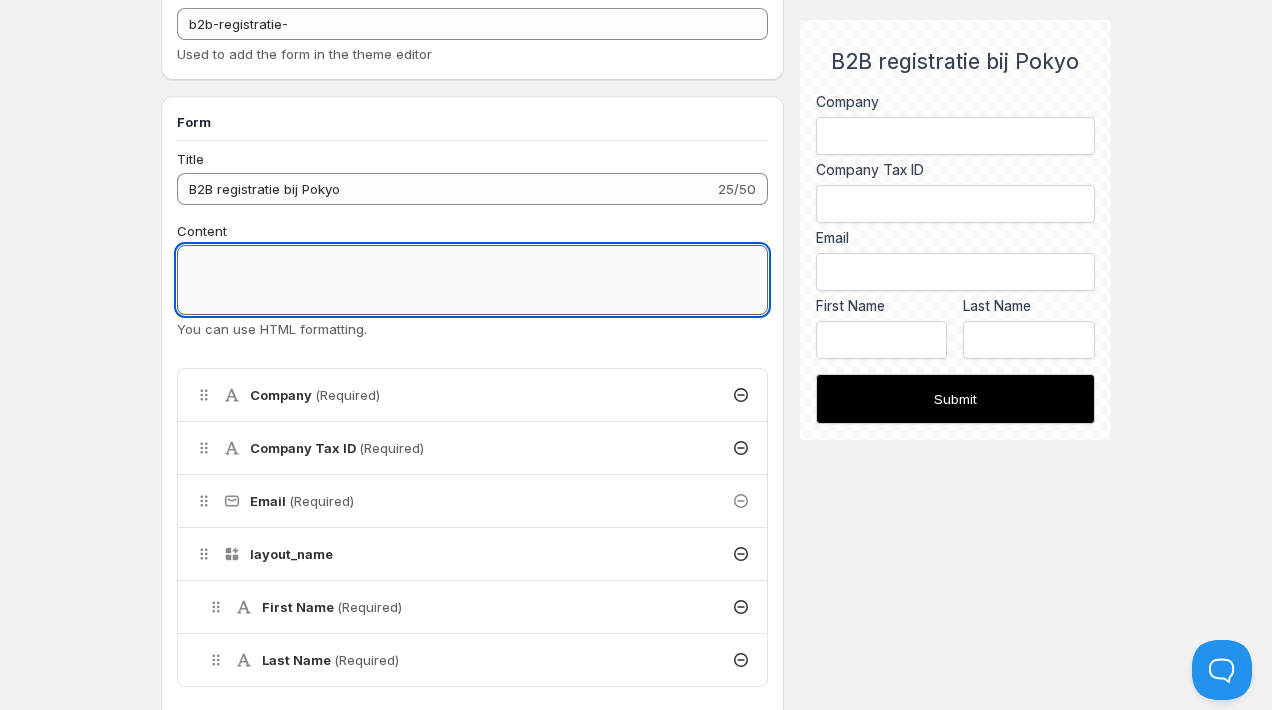 scroll, scrollTop: 232, scrollLeft: 0, axis: vertical 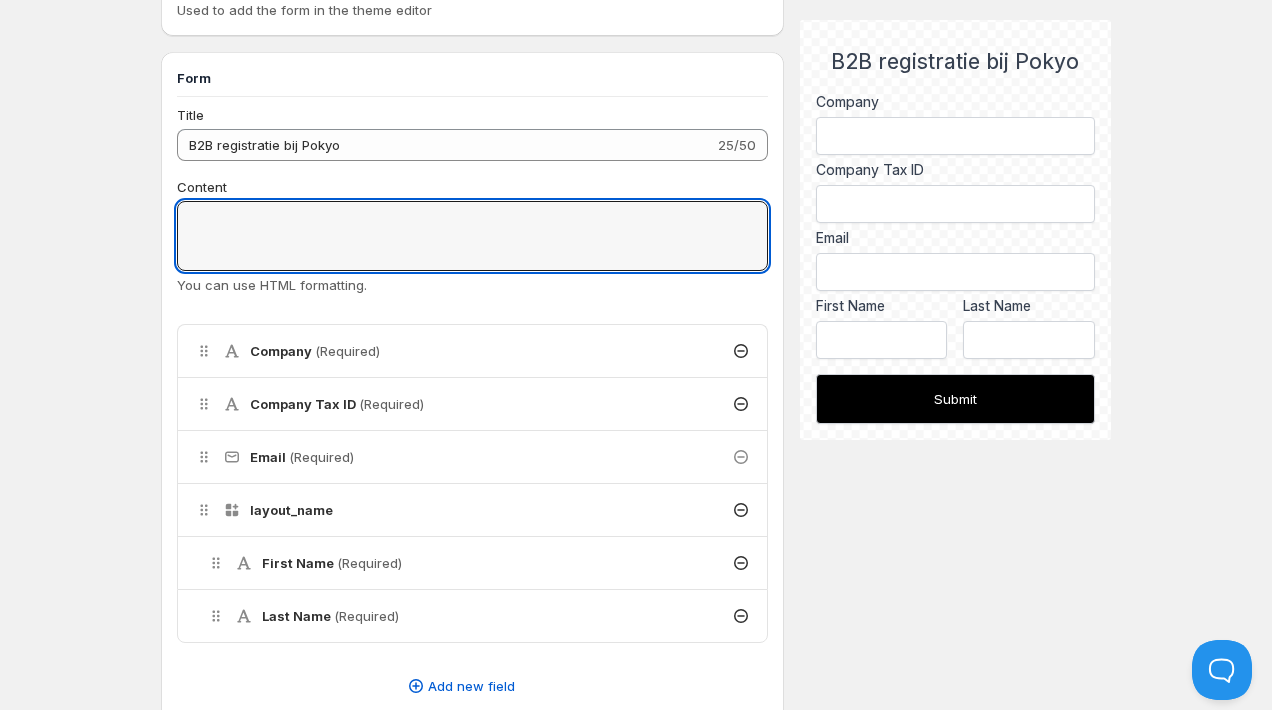 click on "Company Tax ID   (Required)" at bounding box center (472, 404) 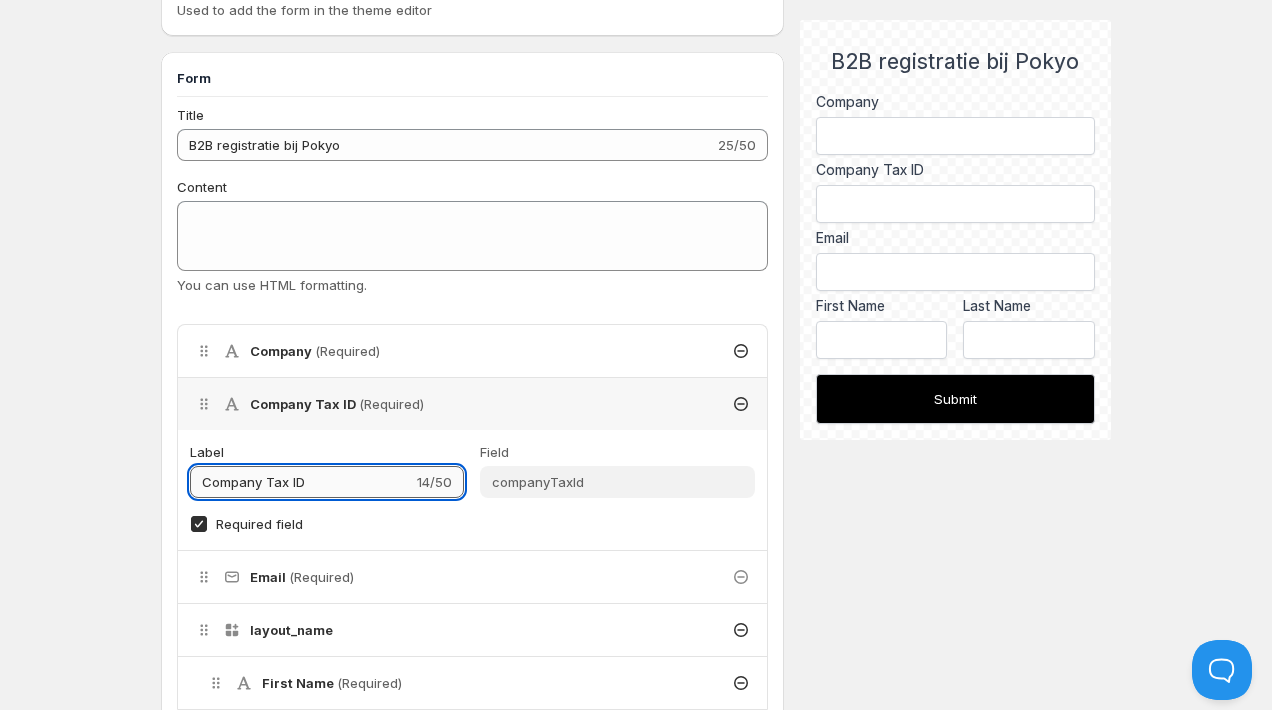 drag, startPoint x: 314, startPoint y: 477, endPoint x: 236, endPoint y: 477, distance: 78 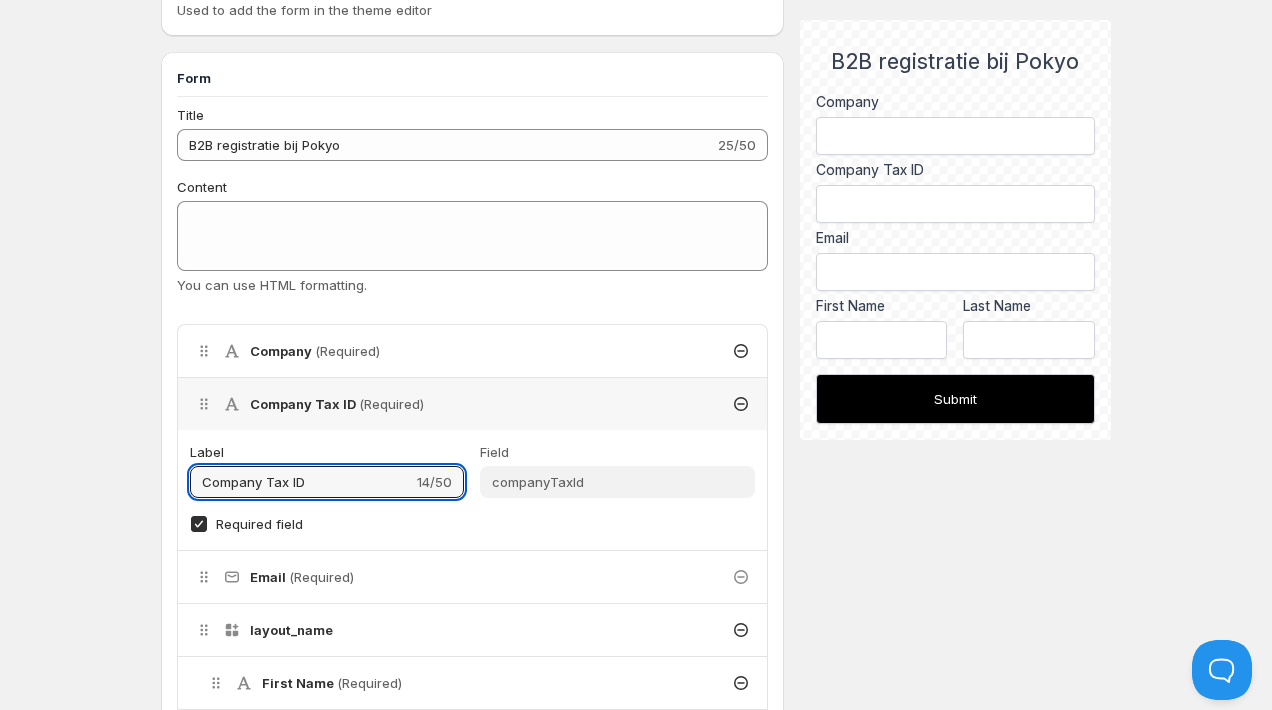 click on "Company   (Required)" at bounding box center (472, 351) 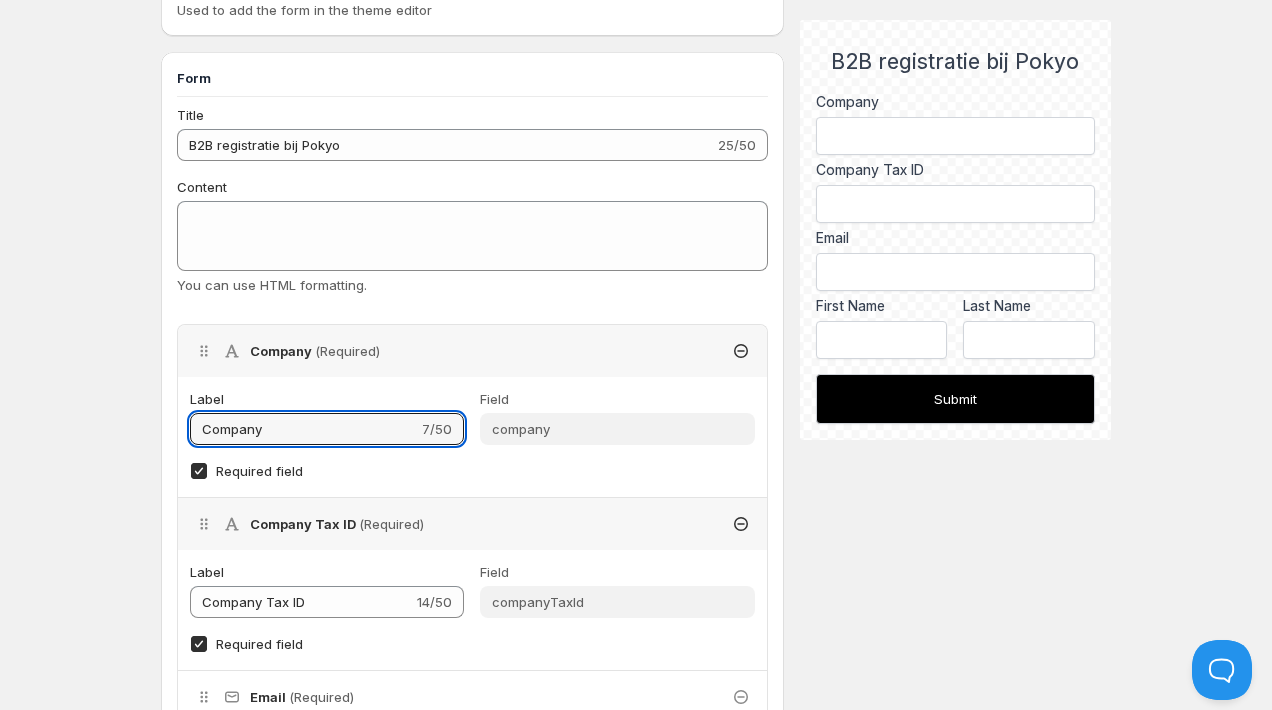 drag, startPoint x: 309, startPoint y: 430, endPoint x: 165, endPoint y: 430, distance: 144 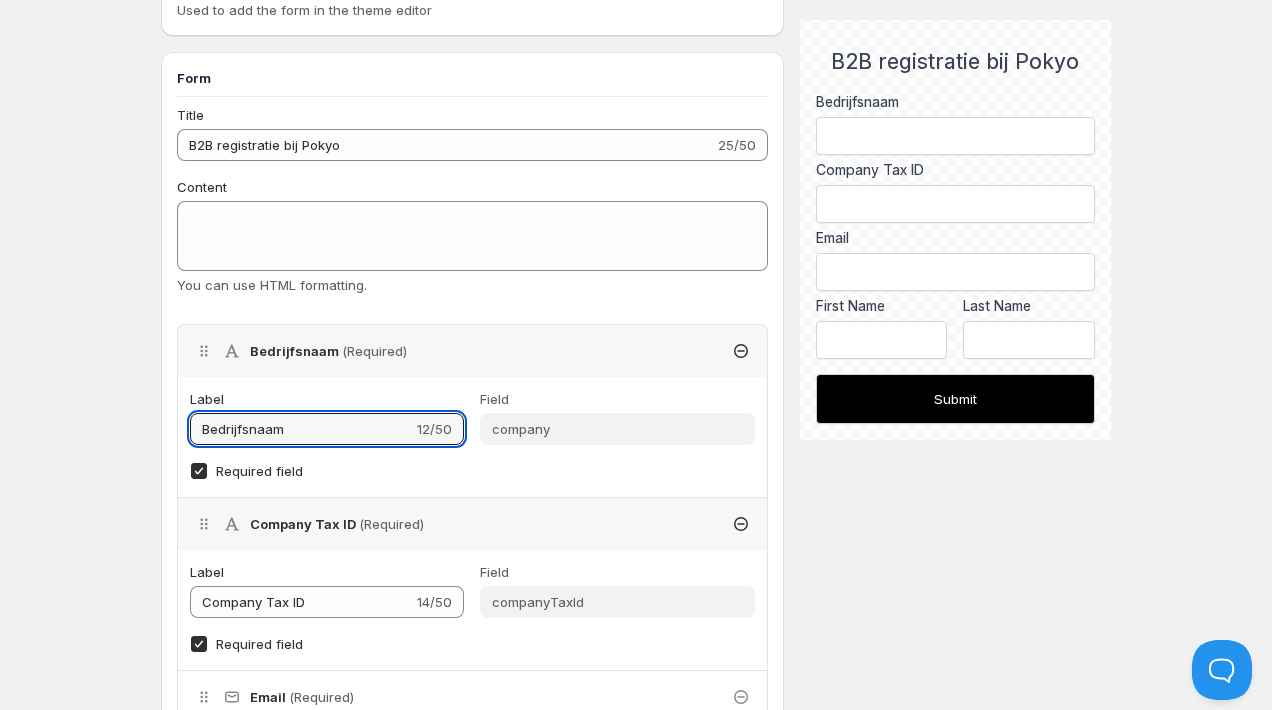 type on "Bedrijfsnaam" 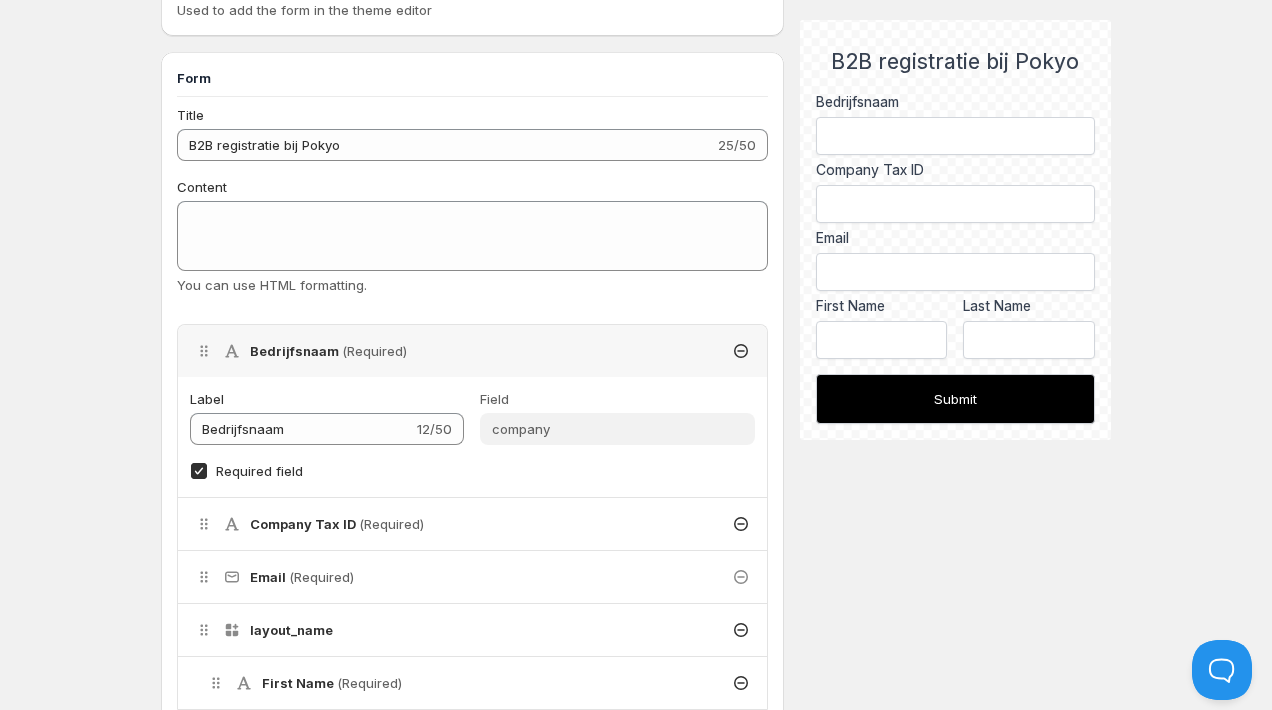 click on "Company Tax ID   (Required)" at bounding box center [337, 524] 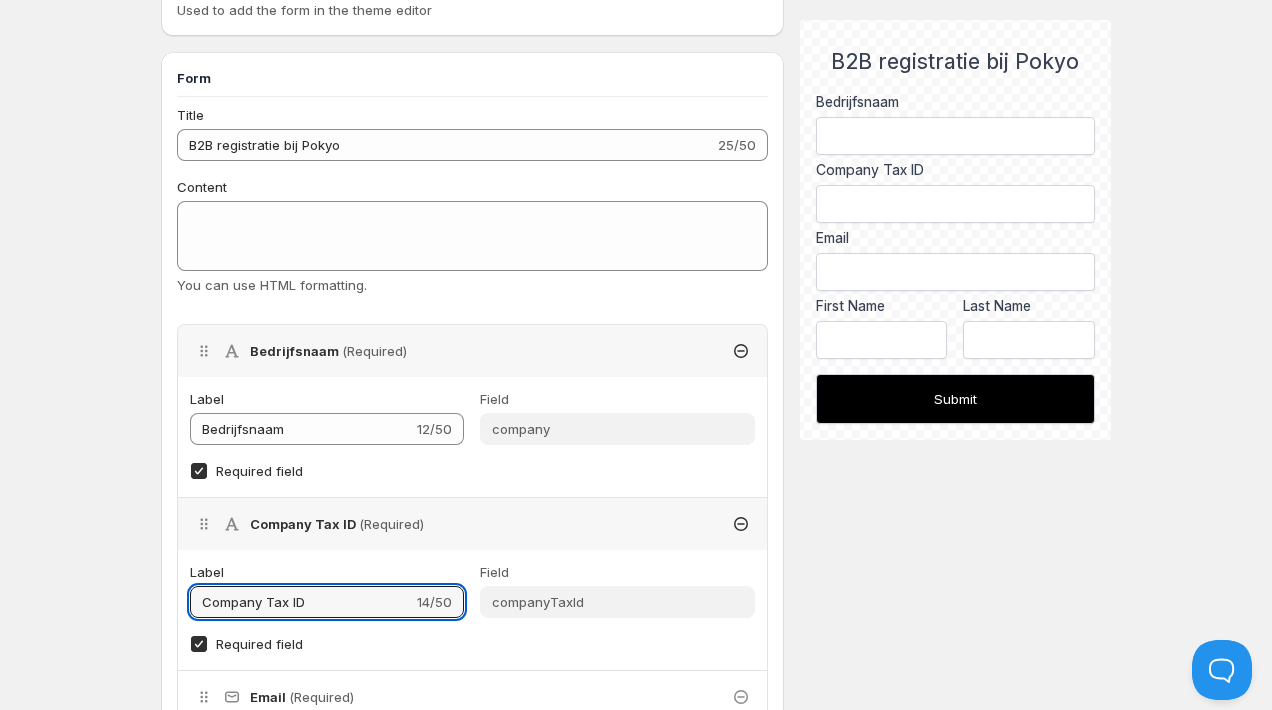 drag, startPoint x: 317, startPoint y: 603, endPoint x: 167, endPoint y: 601, distance: 150.01334 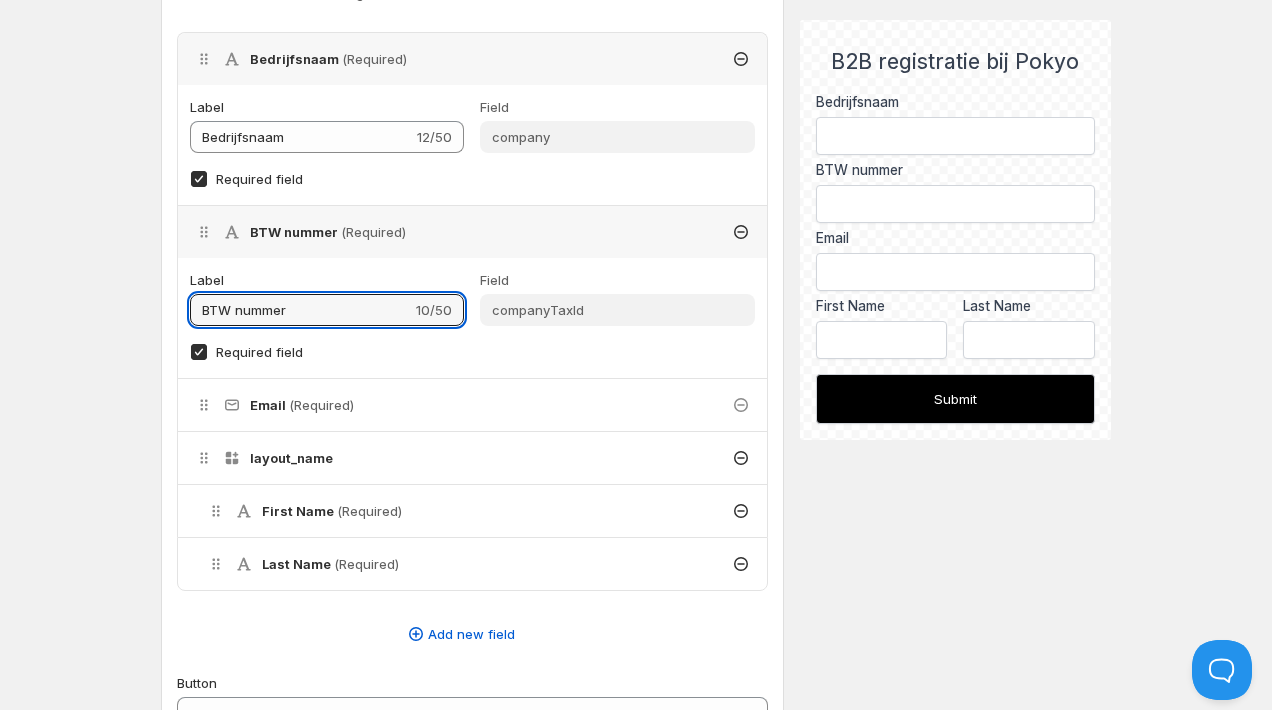 scroll, scrollTop: 530, scrollLeft: 0, axis: vertical 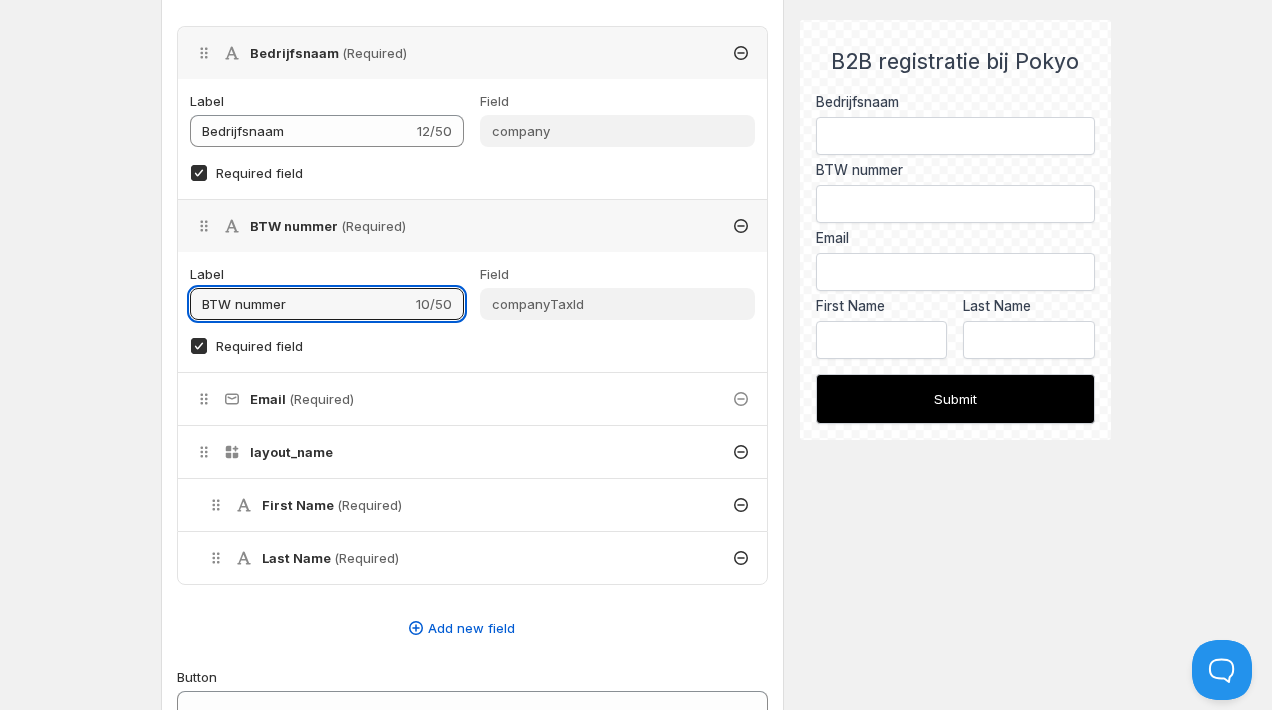 type on "BTW nummer" 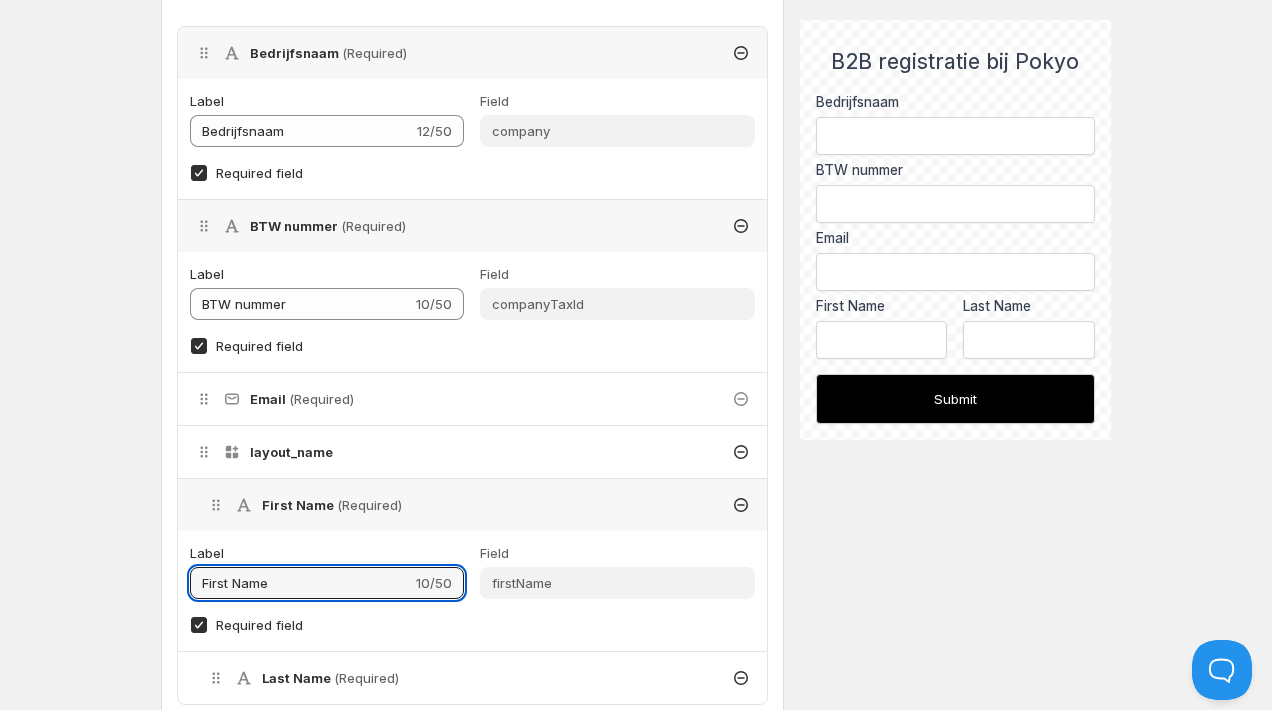 drag, startPoint x: 290, startPoint y: 584, endPoint x: 176, endPoint y: 584, distance: 114 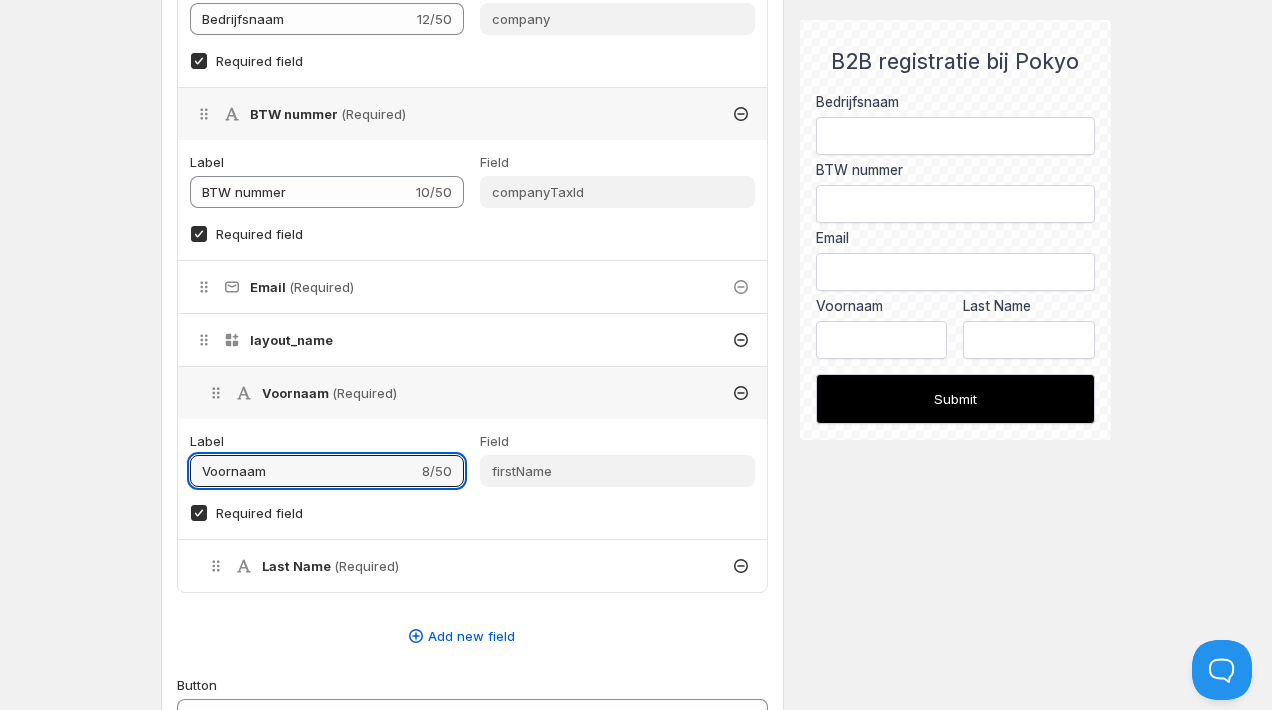scroll, scrollTop: 645, scrollLeft: 0, axis: vertical 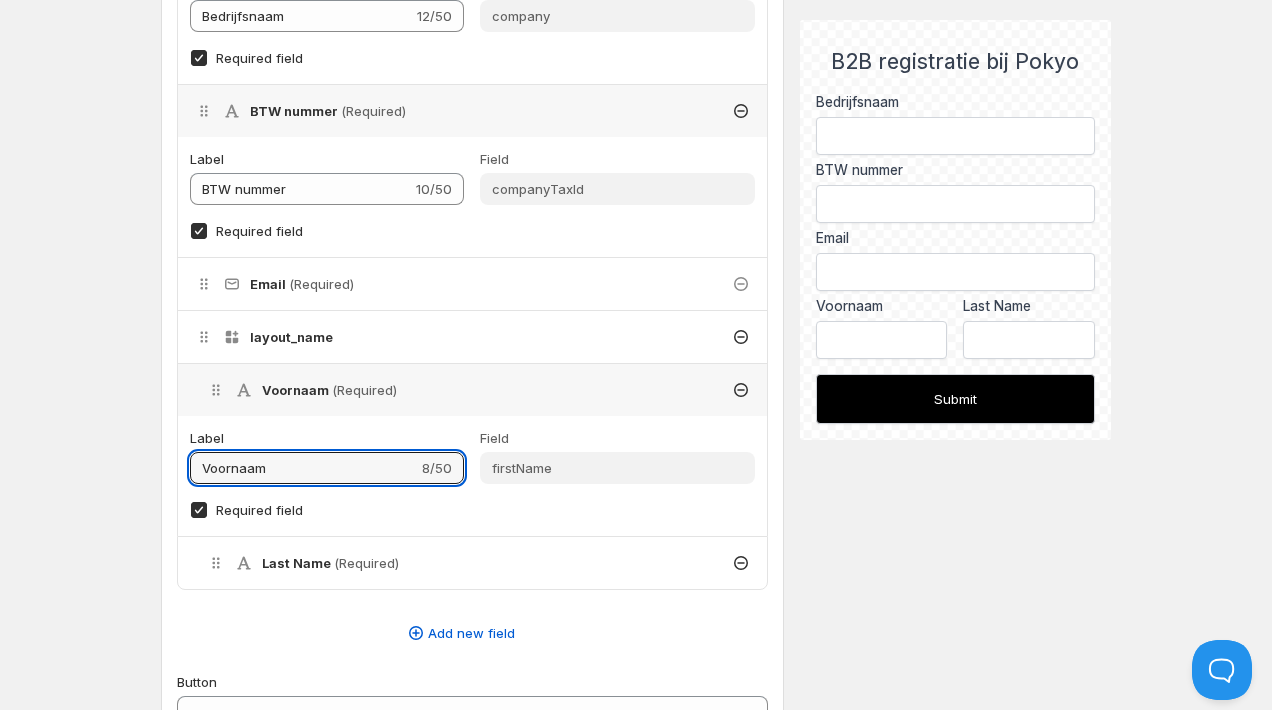 type on "Voornaam" 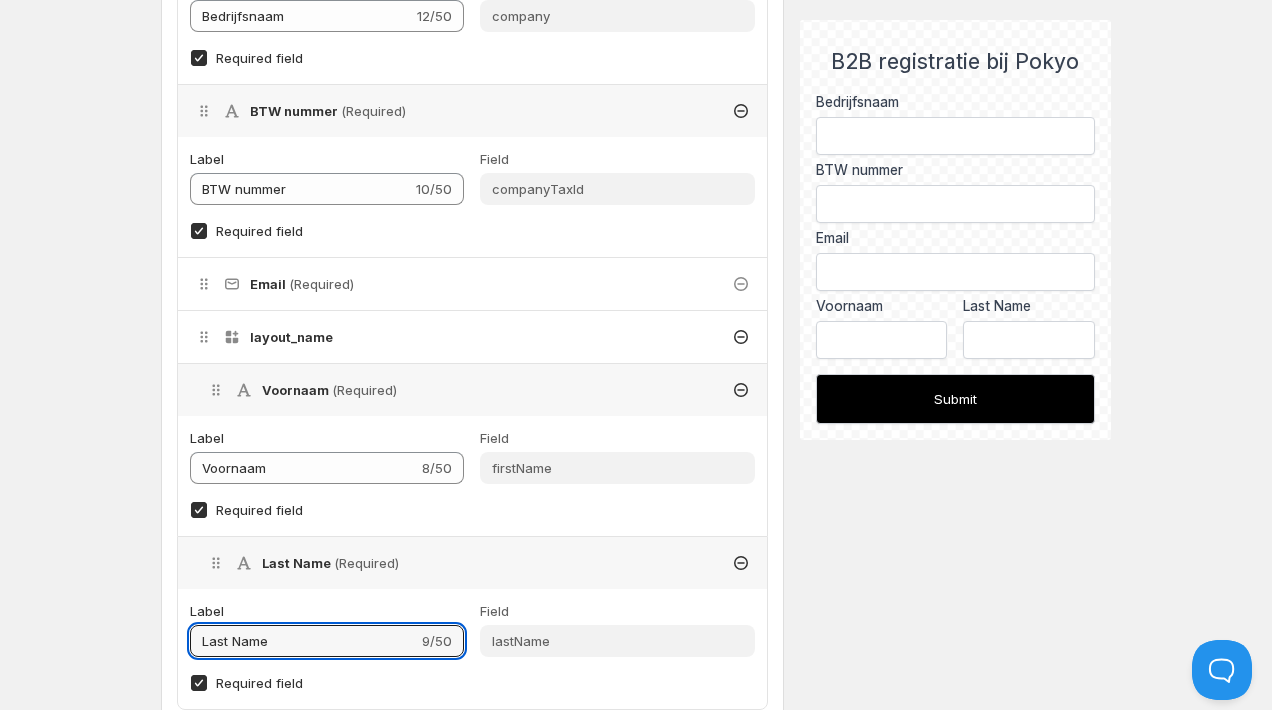 drag, startPoint x: 295, startPoint y: 637, endPoint x: 172, endPoint y: 637, distance: 123 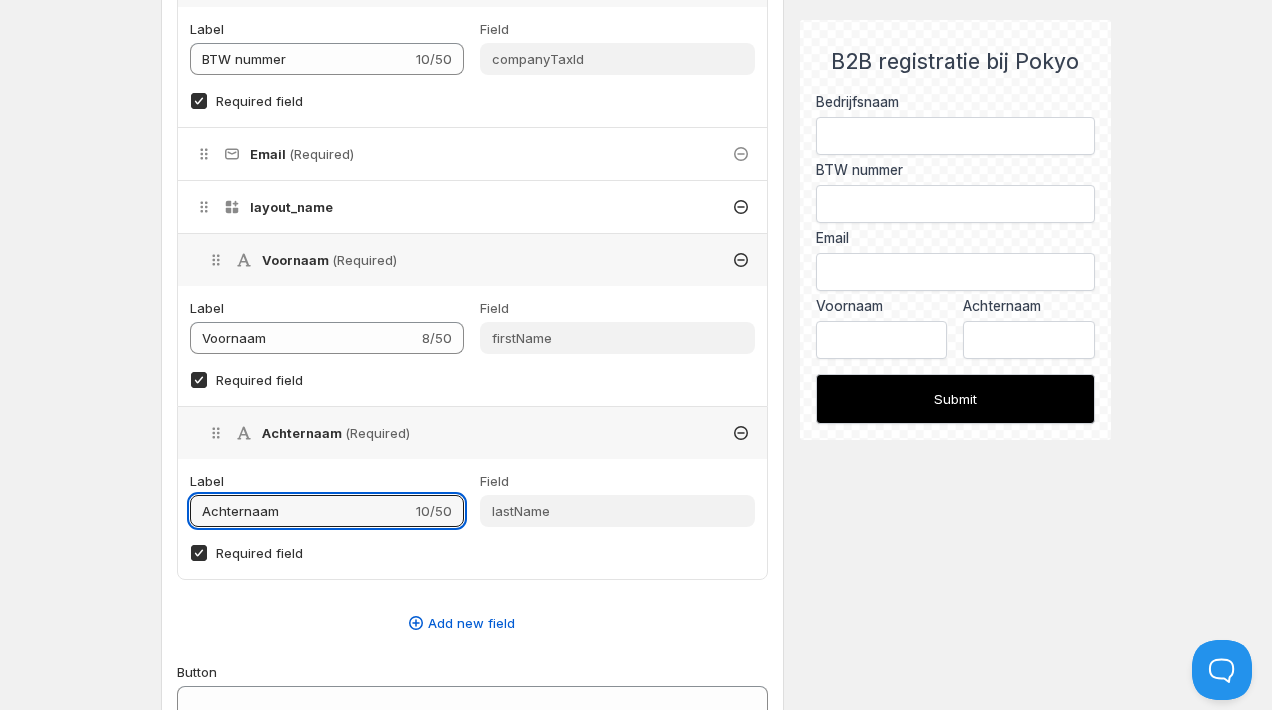 scroll, scrollTop: 803, scrollLeft: 0, axis: vertical 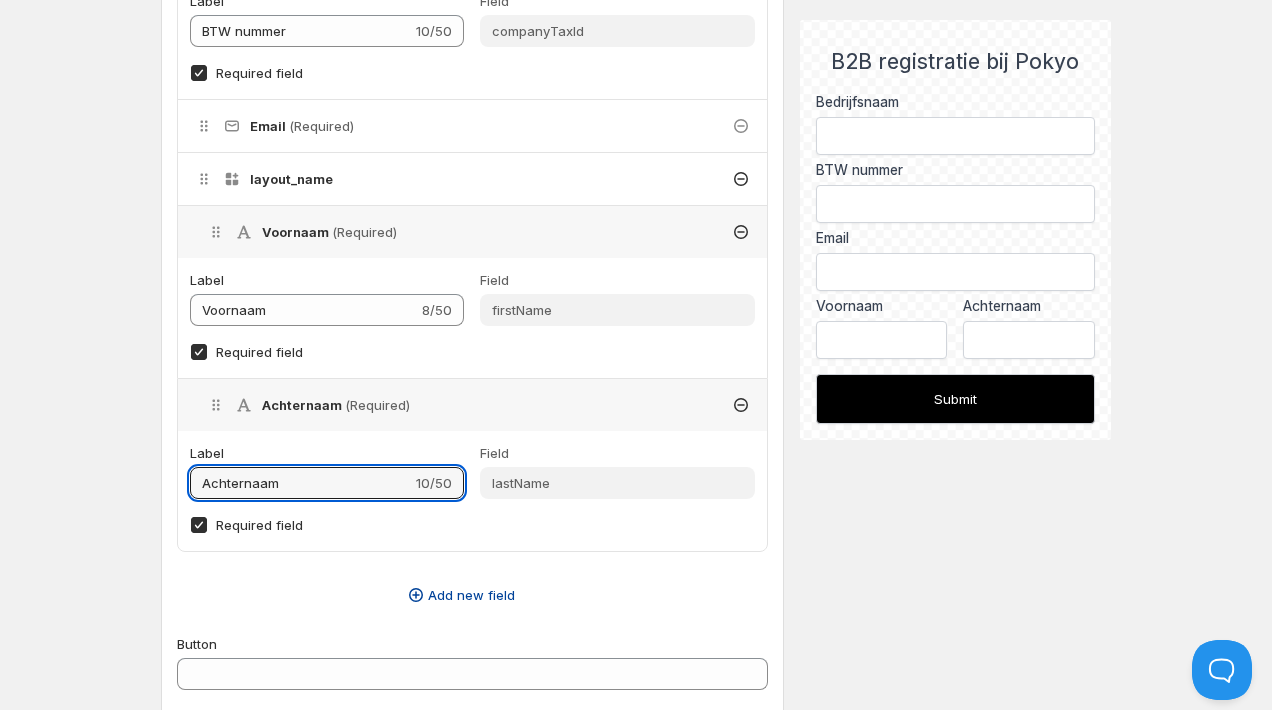 type on "Achternaam" 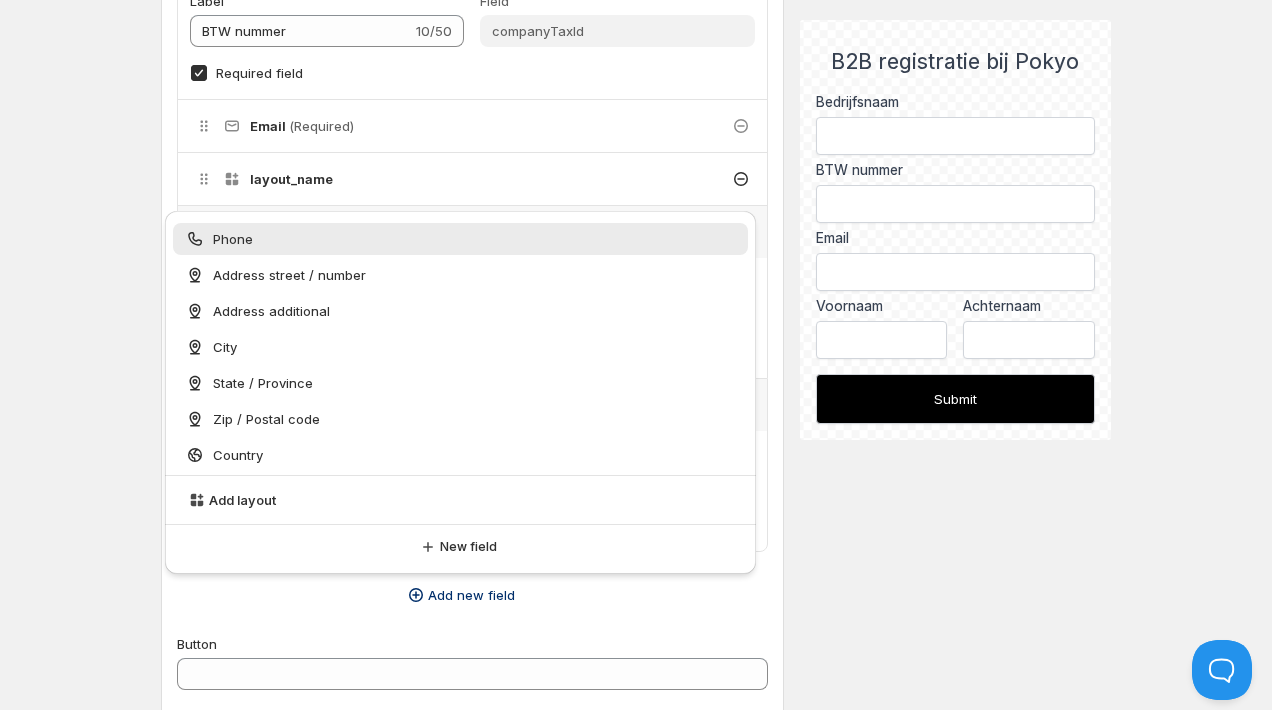 click on "Phone" at bounding box center [460, 239] 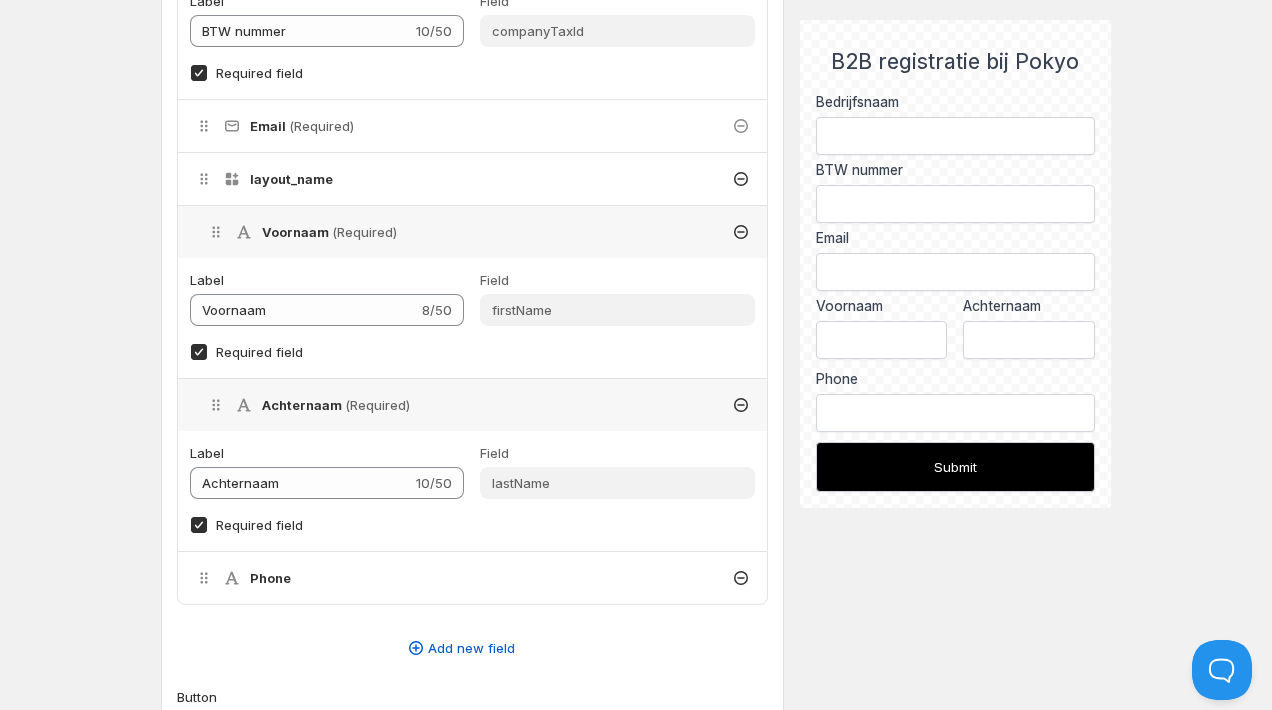 click on "Phone" at bounding box center (472, 578) 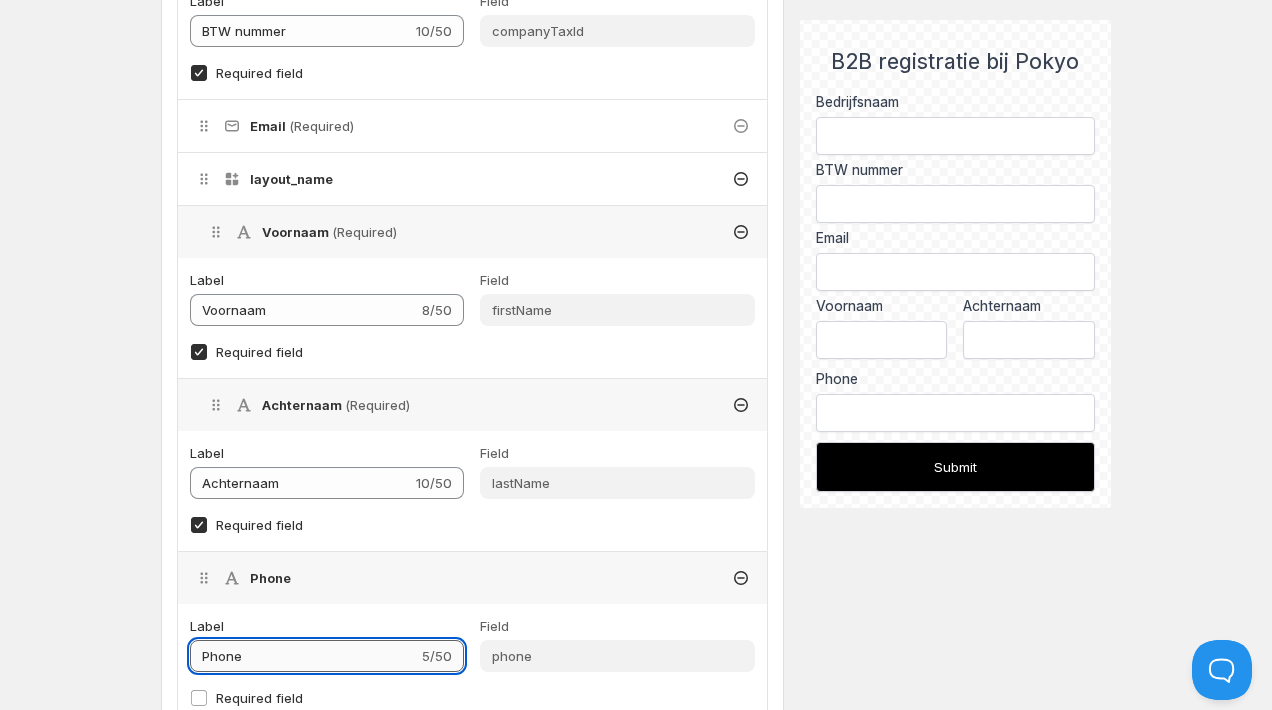 drag, startPoint x: 268, startPoint y: 659, endPoint x: 189, endPoint y: 656, distance: 79.05694 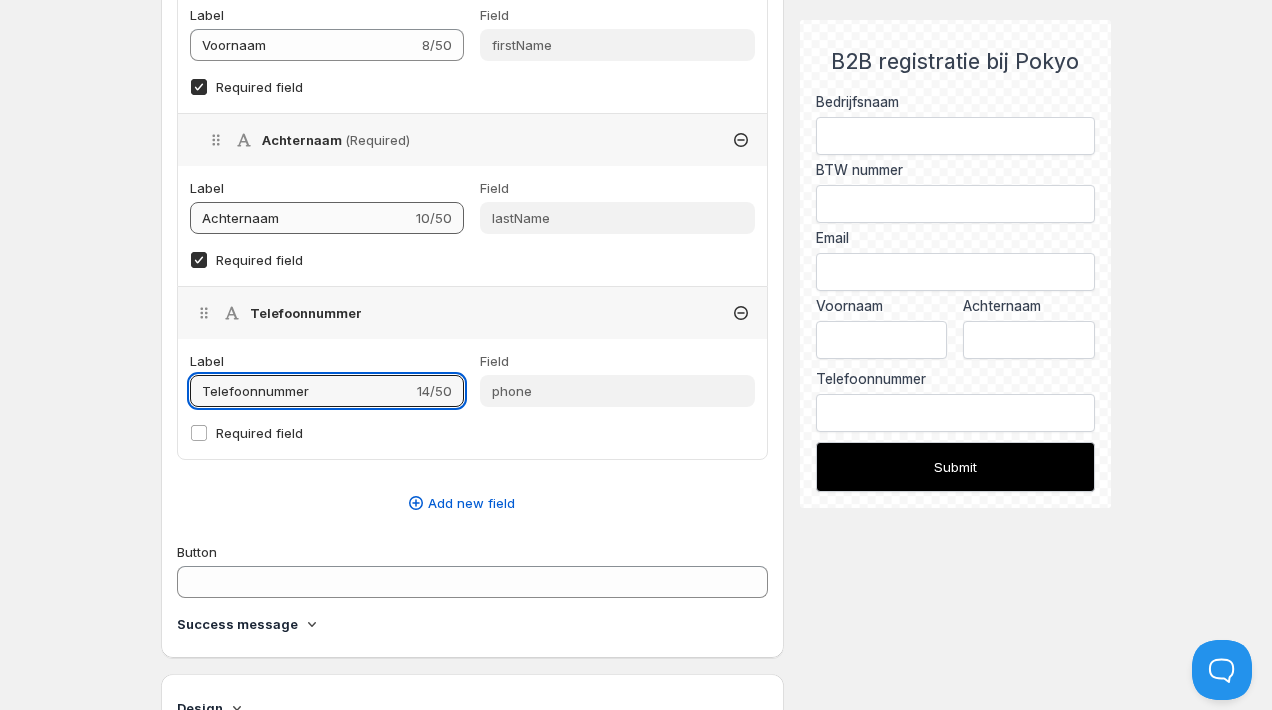 scroll, scrollTop: 1110, scrollLeft: 0, axis: vertical 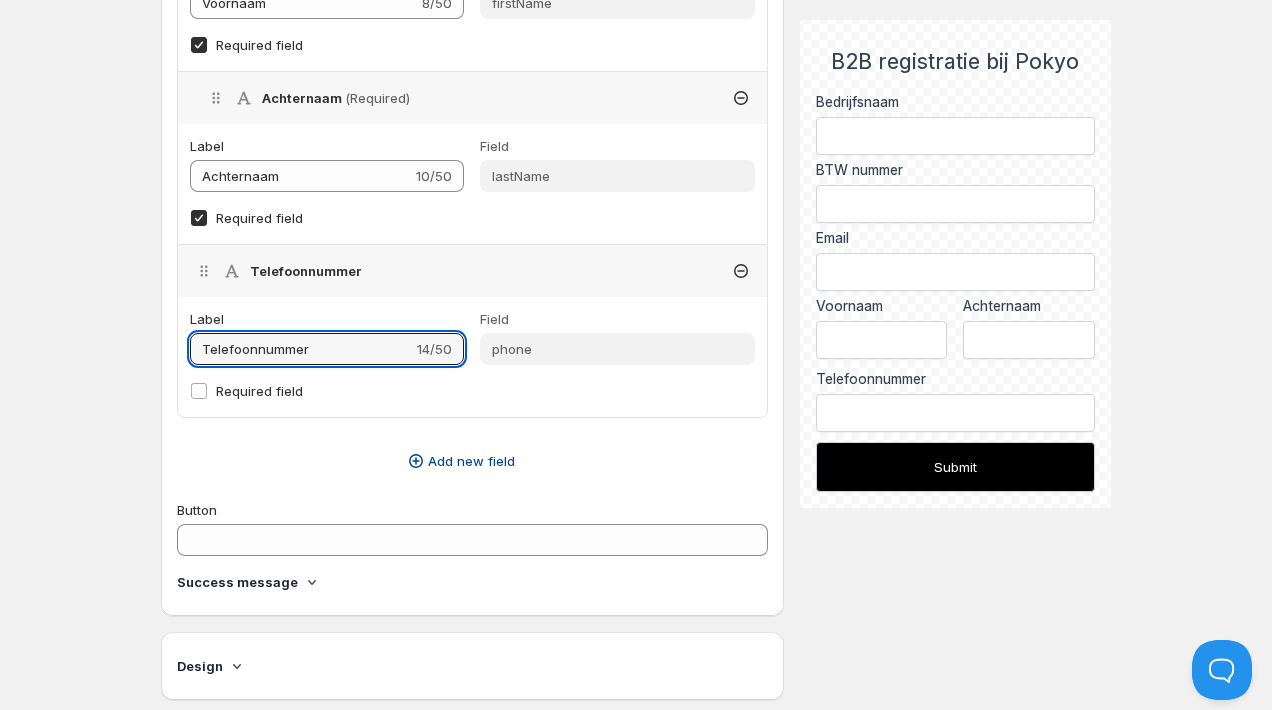 type on "Telefoonnummer" 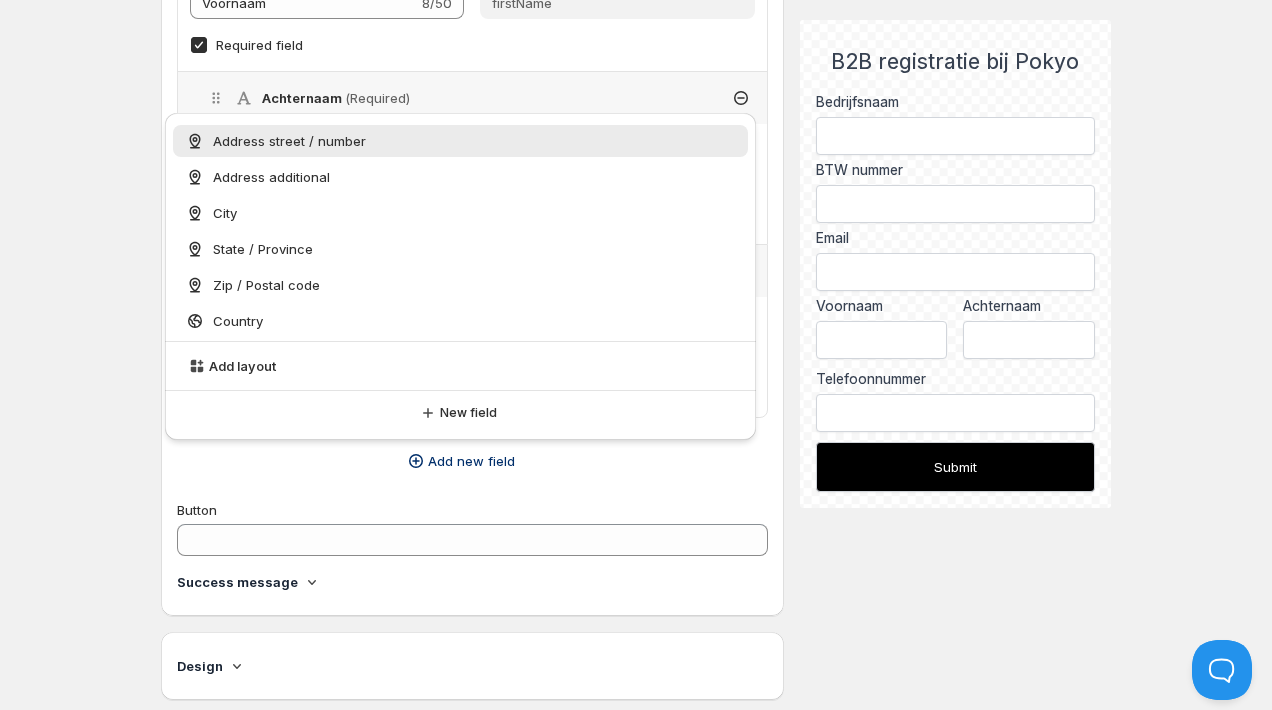click on "Address street / number" at bounding box center [289, 141] 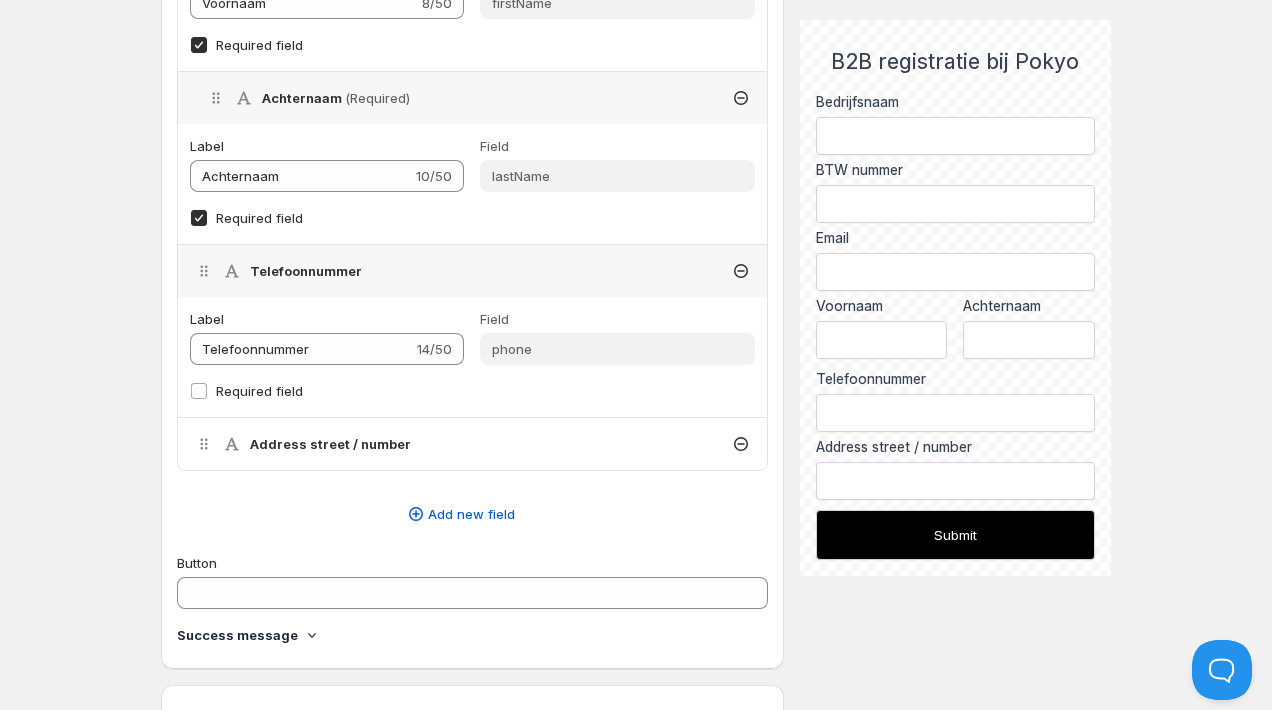 click on "Address street / number" at bounding box center (472, 444) 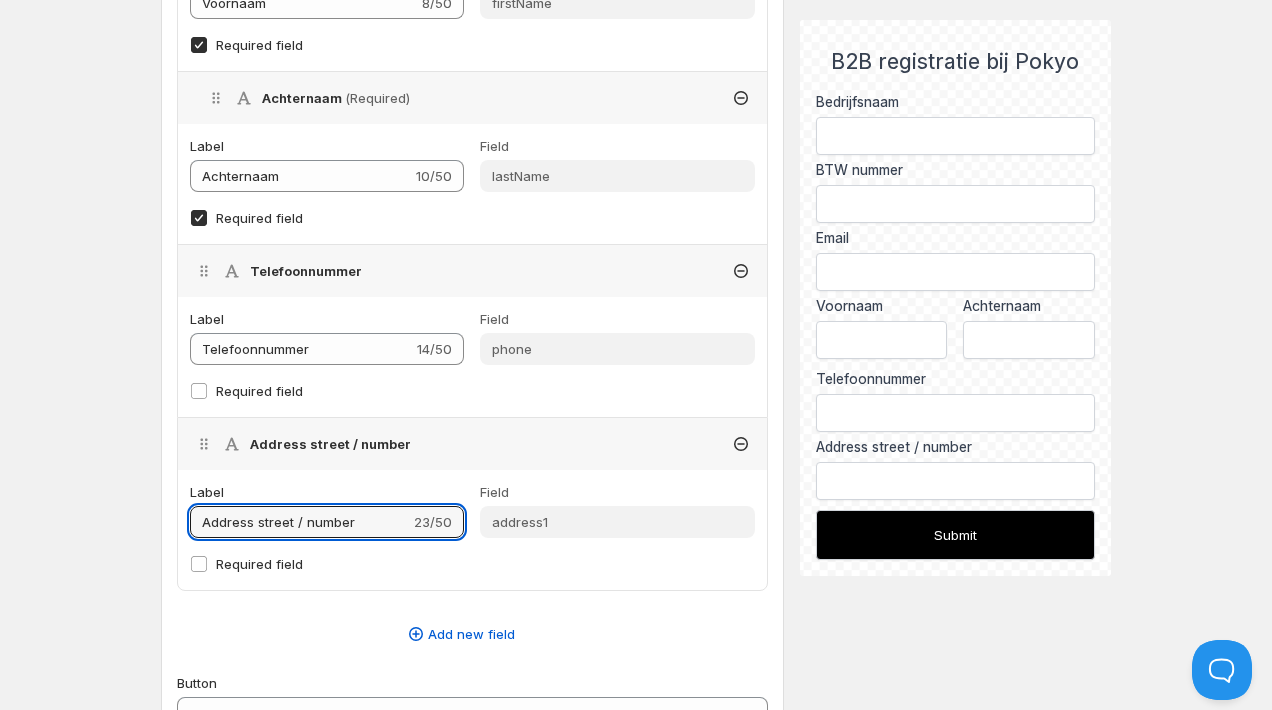 drag, startPoint x: 359, startPoint y: 519, endPoint x: 165, endPoint y: 514, distance: 194.06442 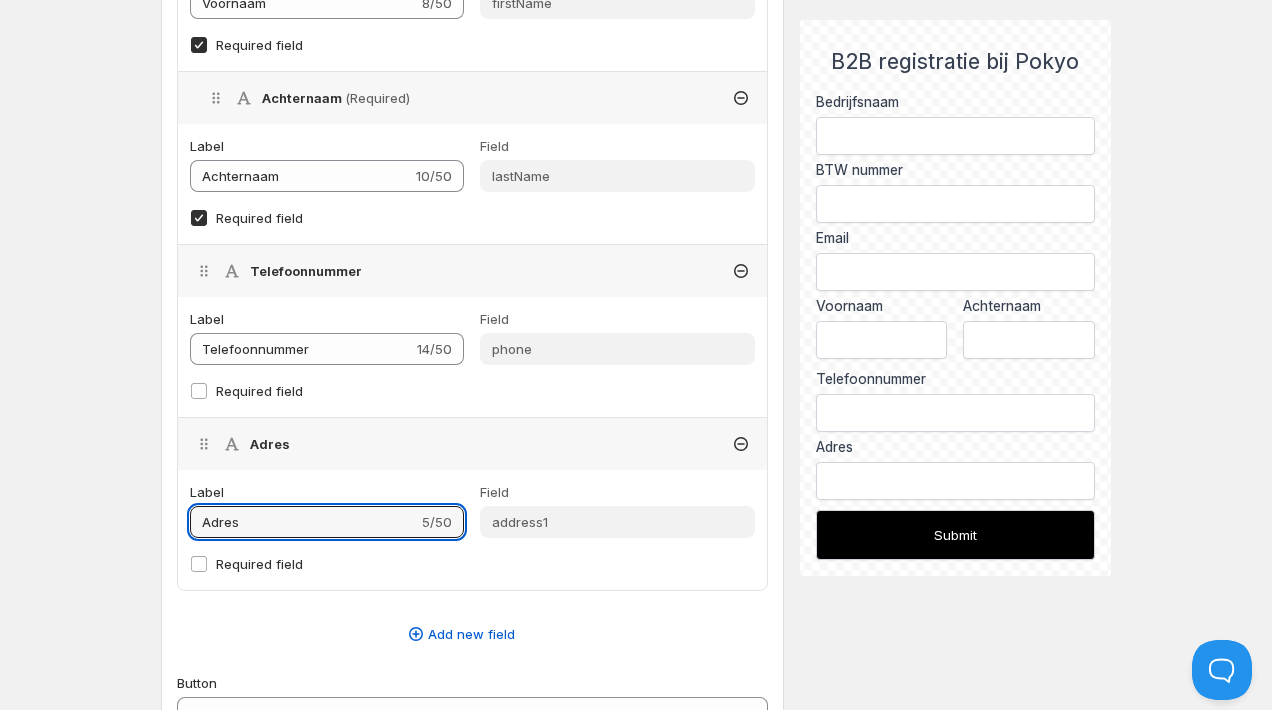 type on "Adres" 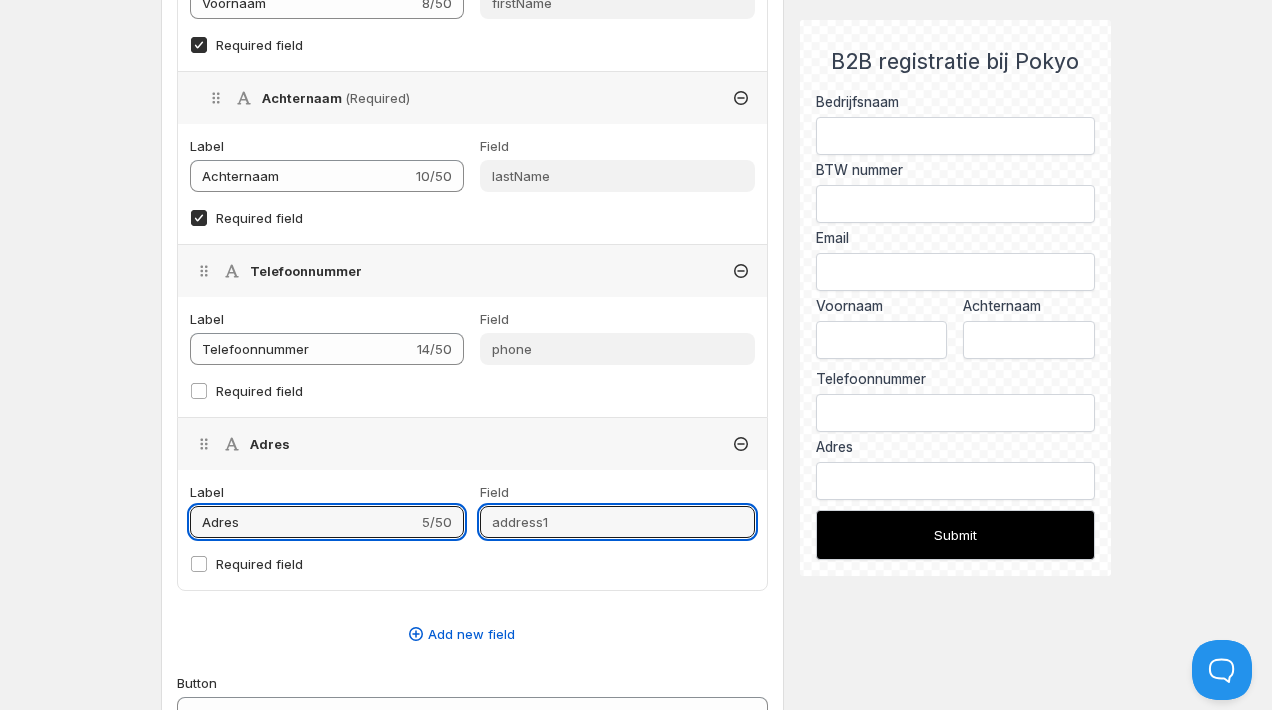 click on "address1" at bounding box center [617, 522] 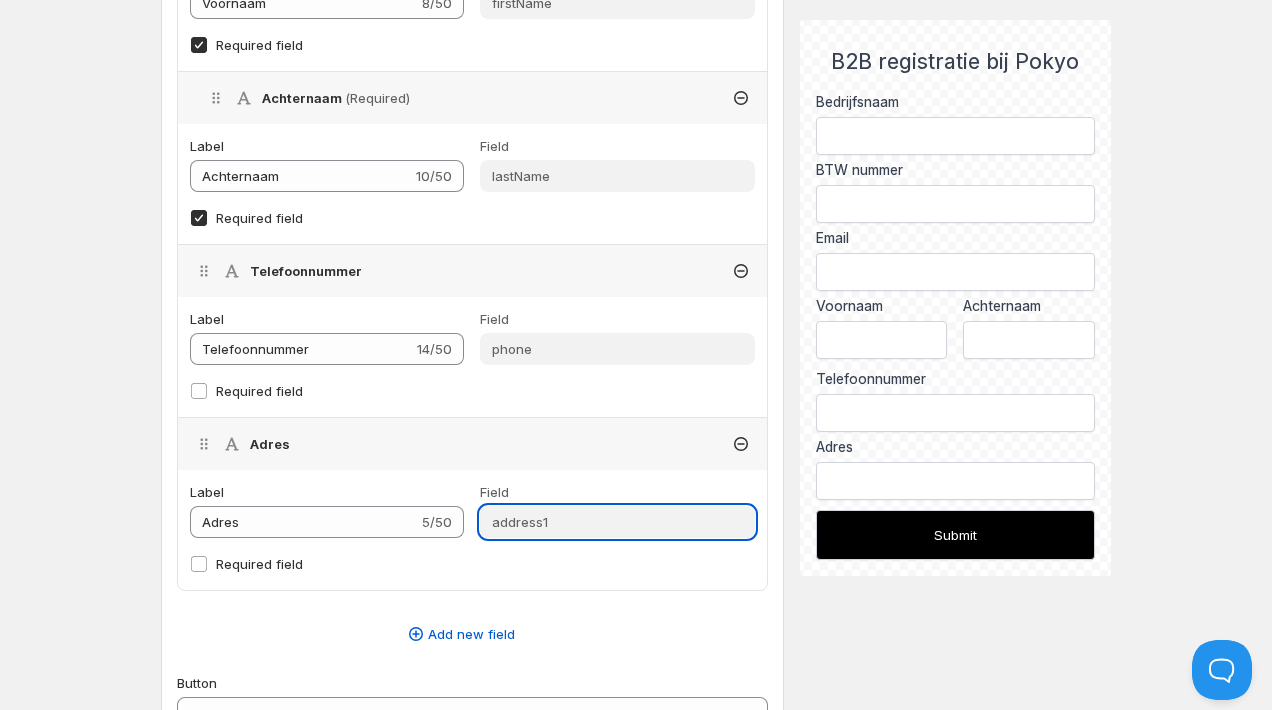 click on "address1" at bounding box center (617, 522) 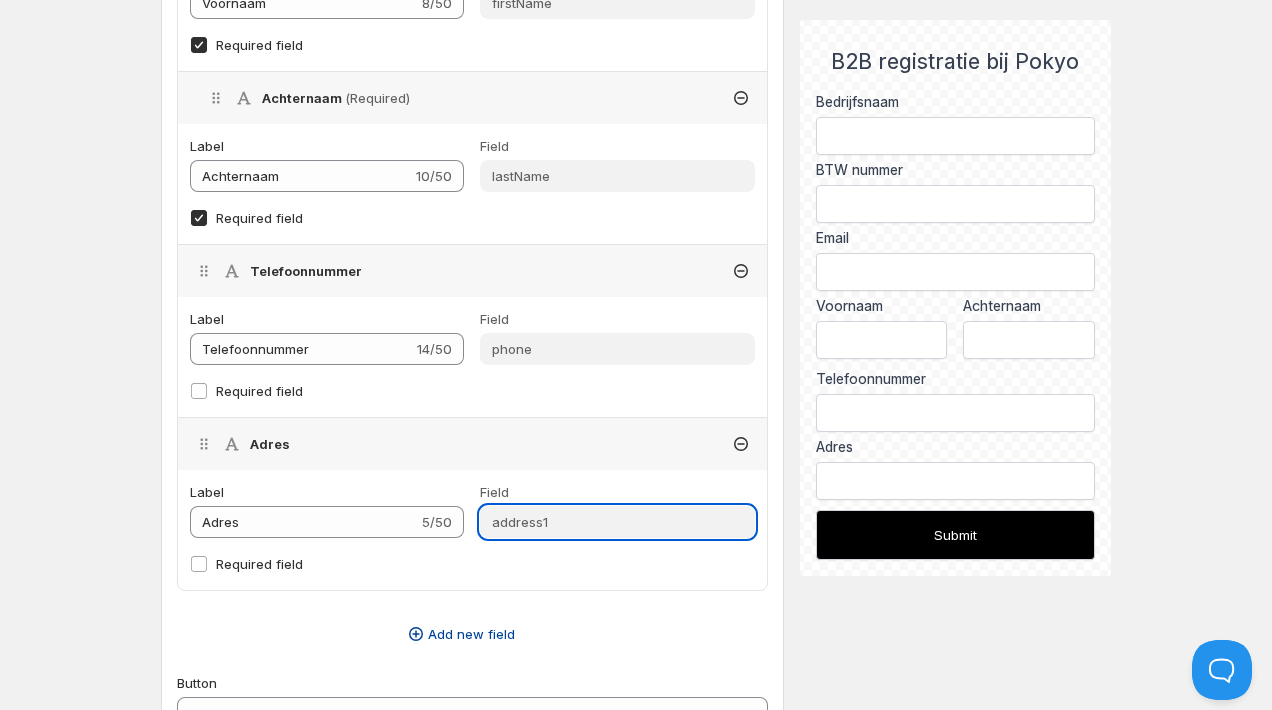 click on "Add new field" at bounding box center (471, 634) 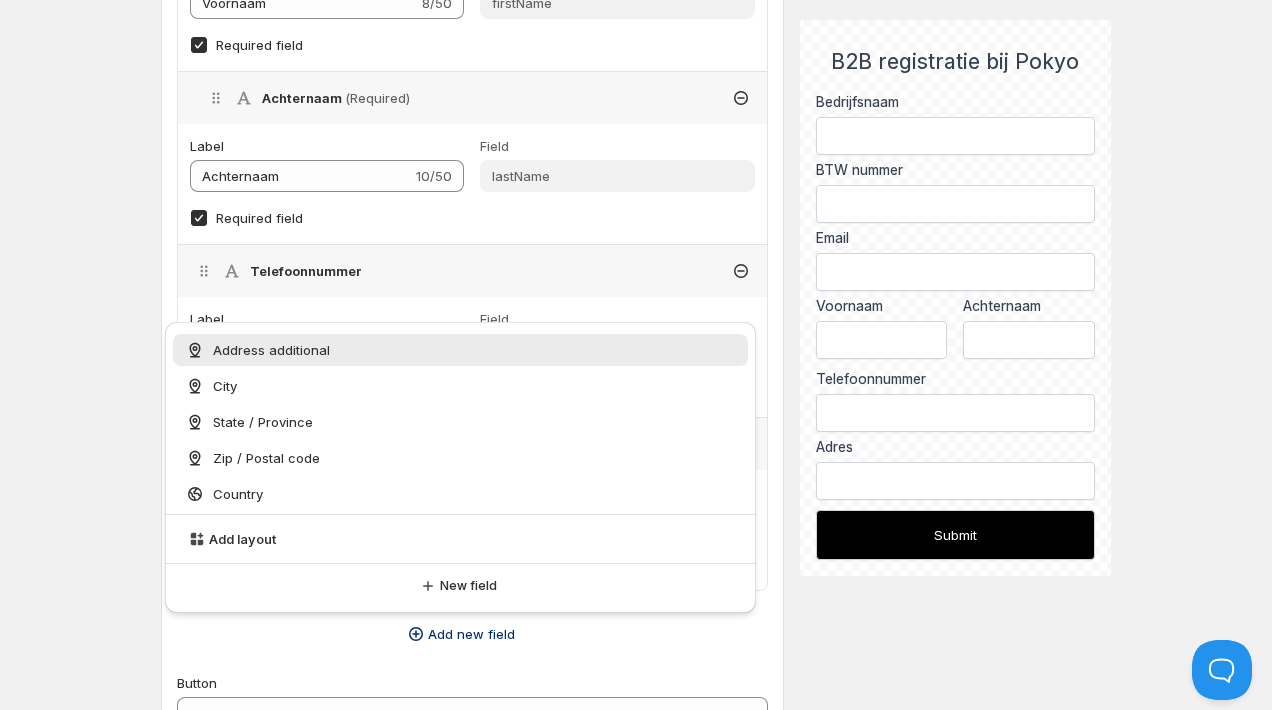 click on "Address additional" at bounding box center (271, 350) 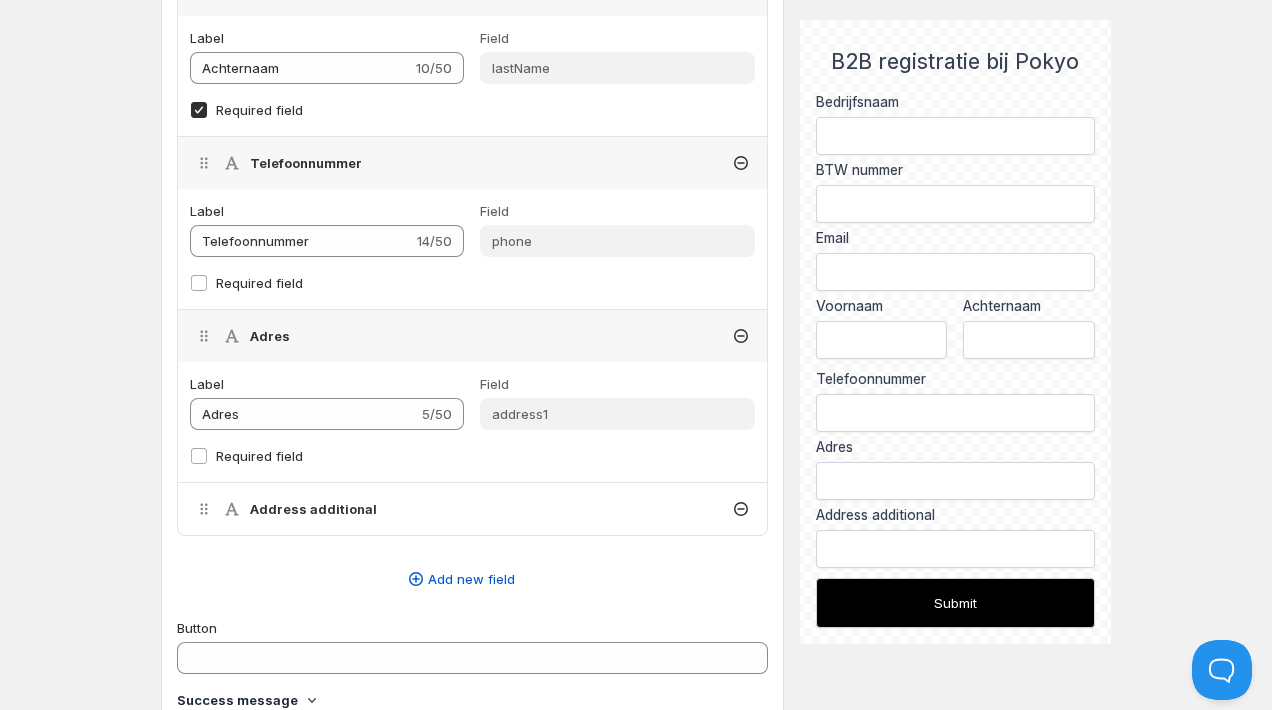 scroll, scrollTop: 1220, scrollLeft: 0, axis: vertical 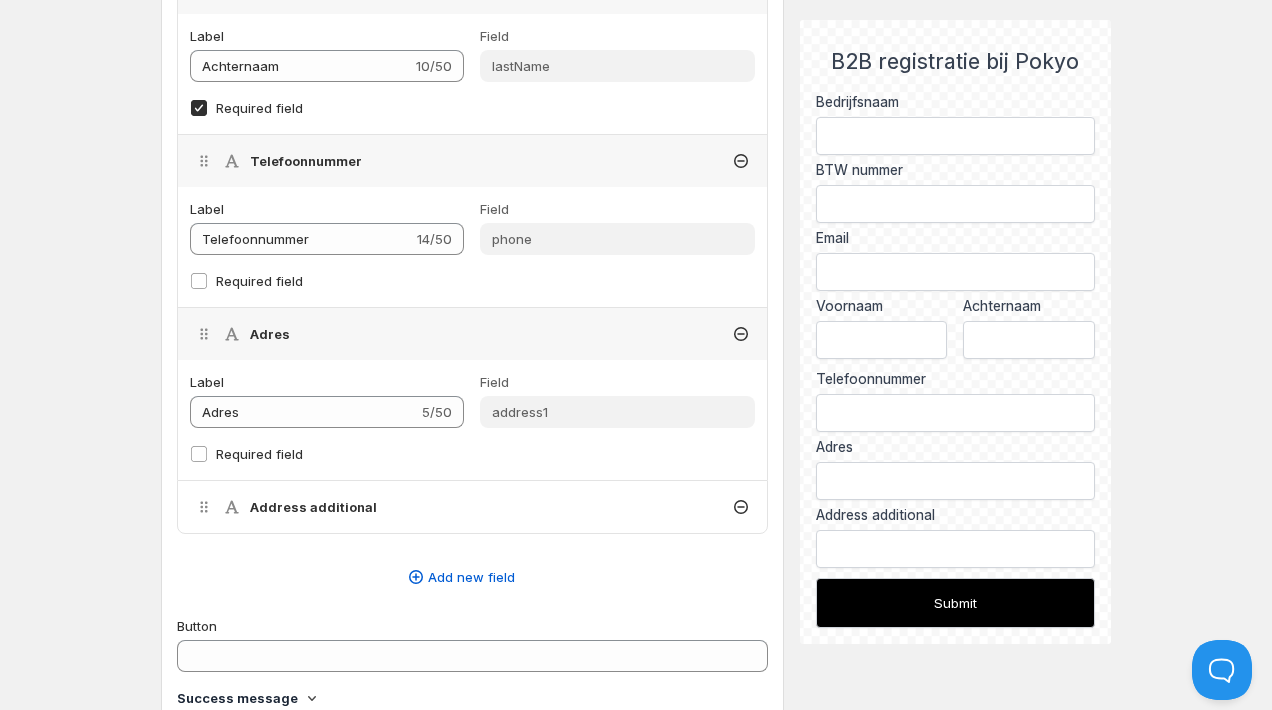 click on "Address additional" at bounding box center [472, 507] 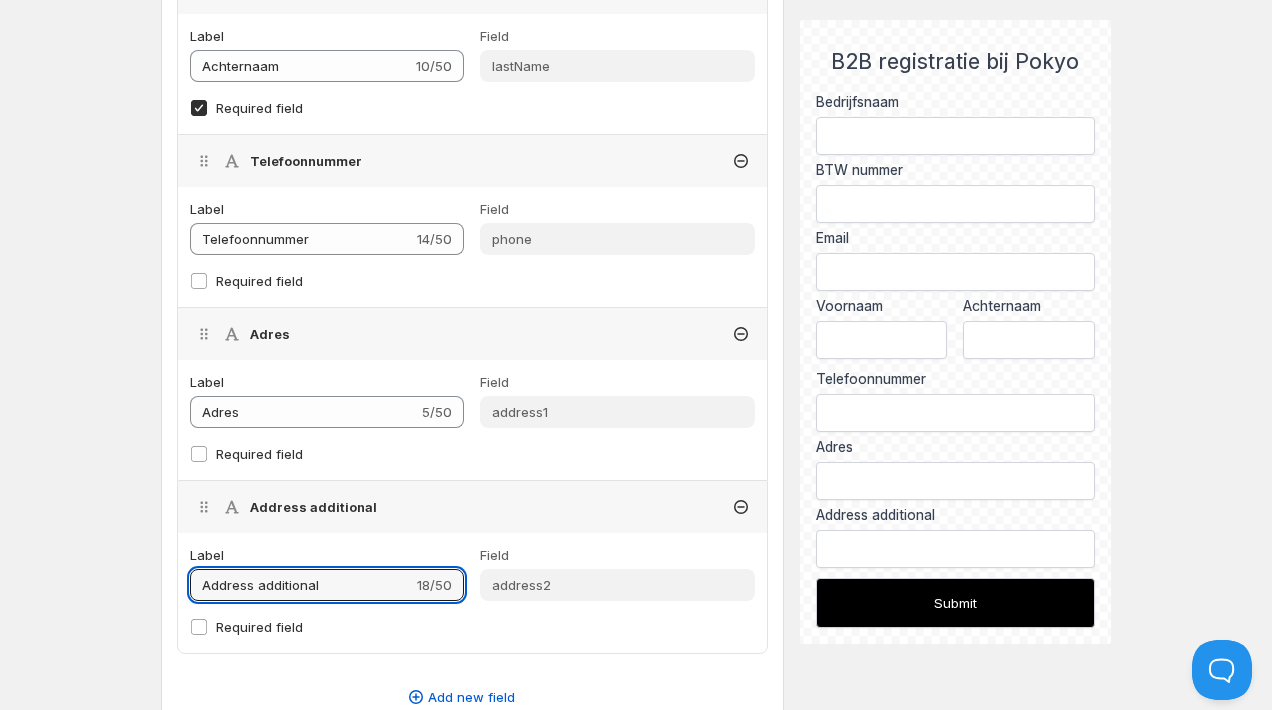 drag, startPoint x: 335, startPoint y: 579, endPoint x: 164, endPoint y: 579, distance: 171 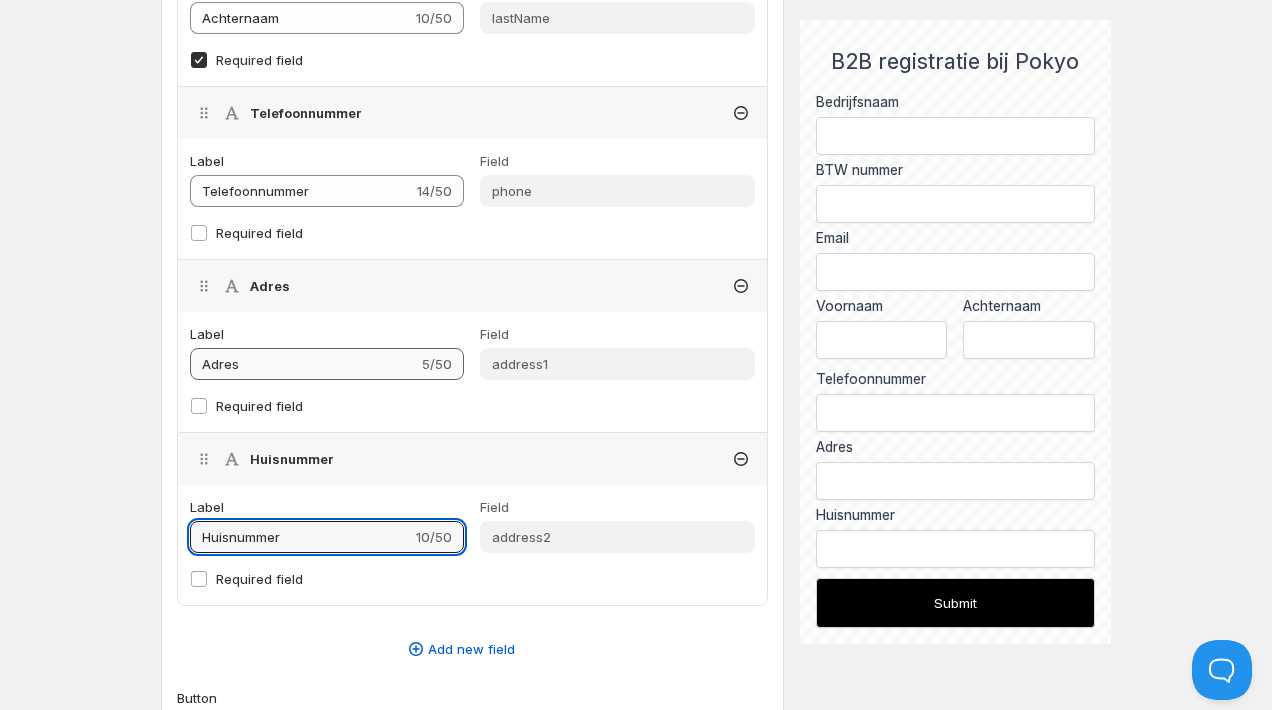 scroll, scrollTop: 1270, scrollLeft: 0, axis: vertical 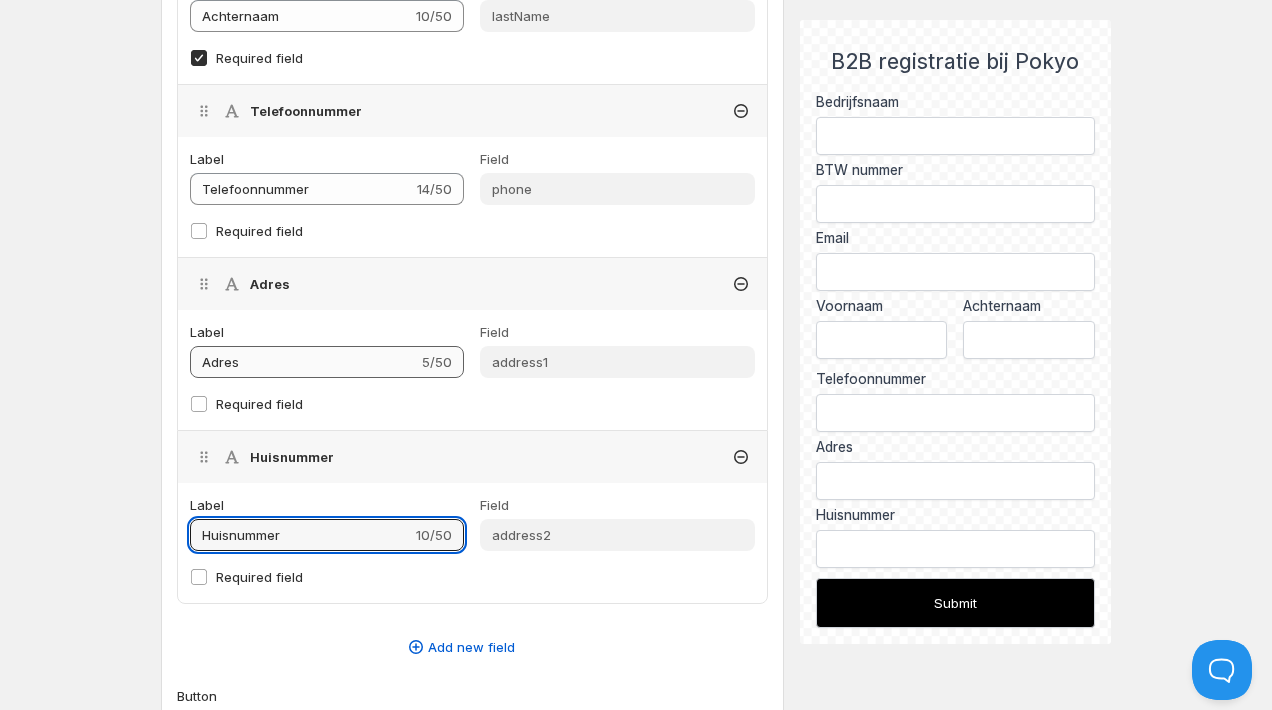 type on "Huisnummer" 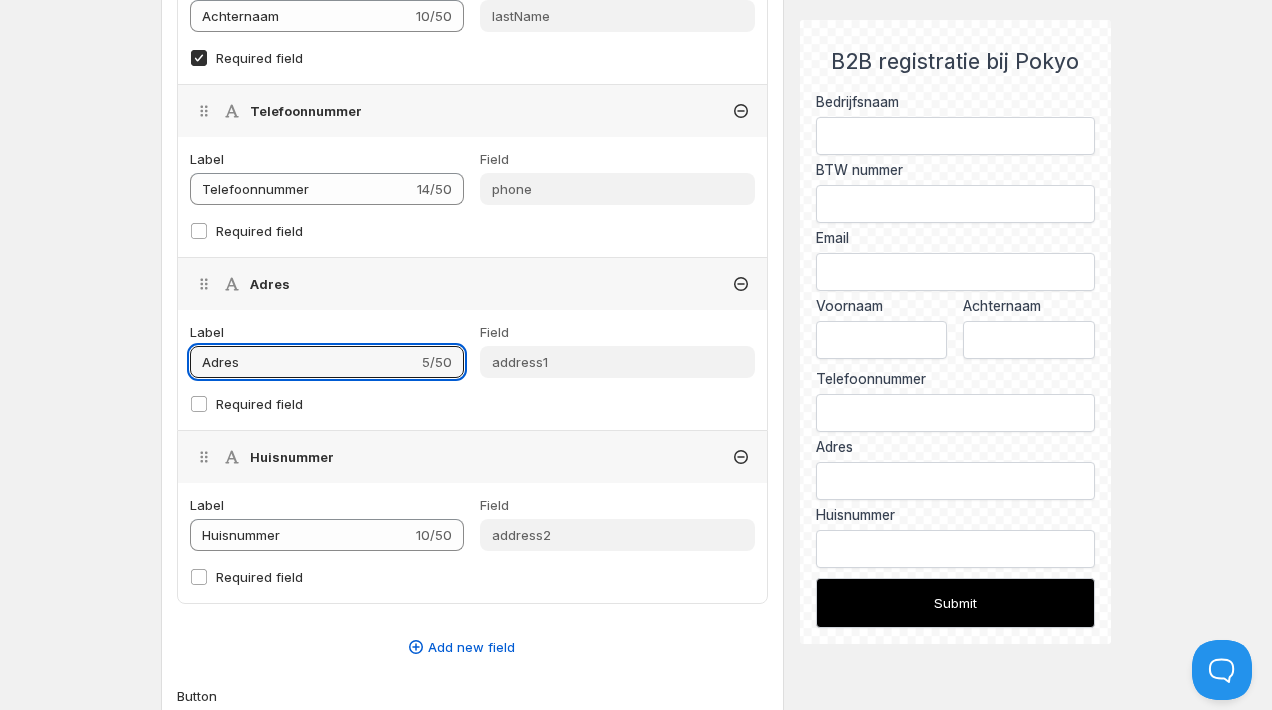 drag, startPoint x: 273, startPoint y: 363, endPoint x: 169, endPoint y: 363, distance: 104 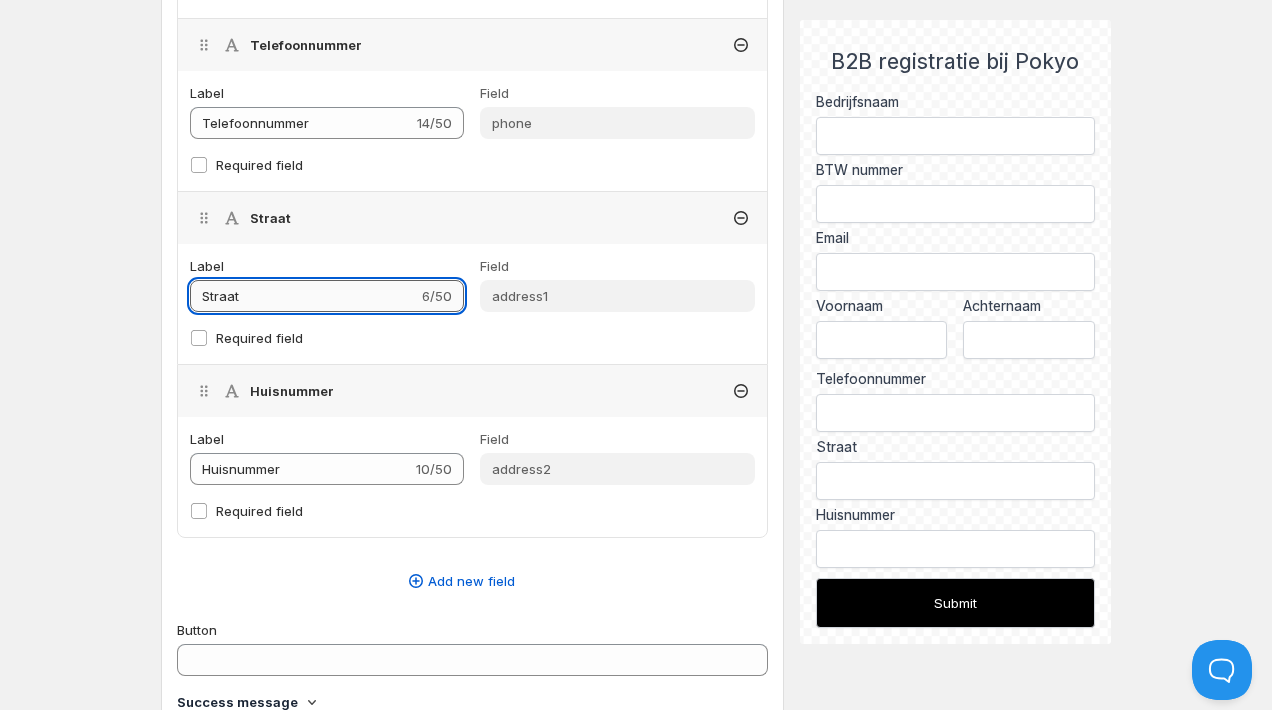 scroll, scrollTop: 1339, scrollLeft: 0, axis: vertical 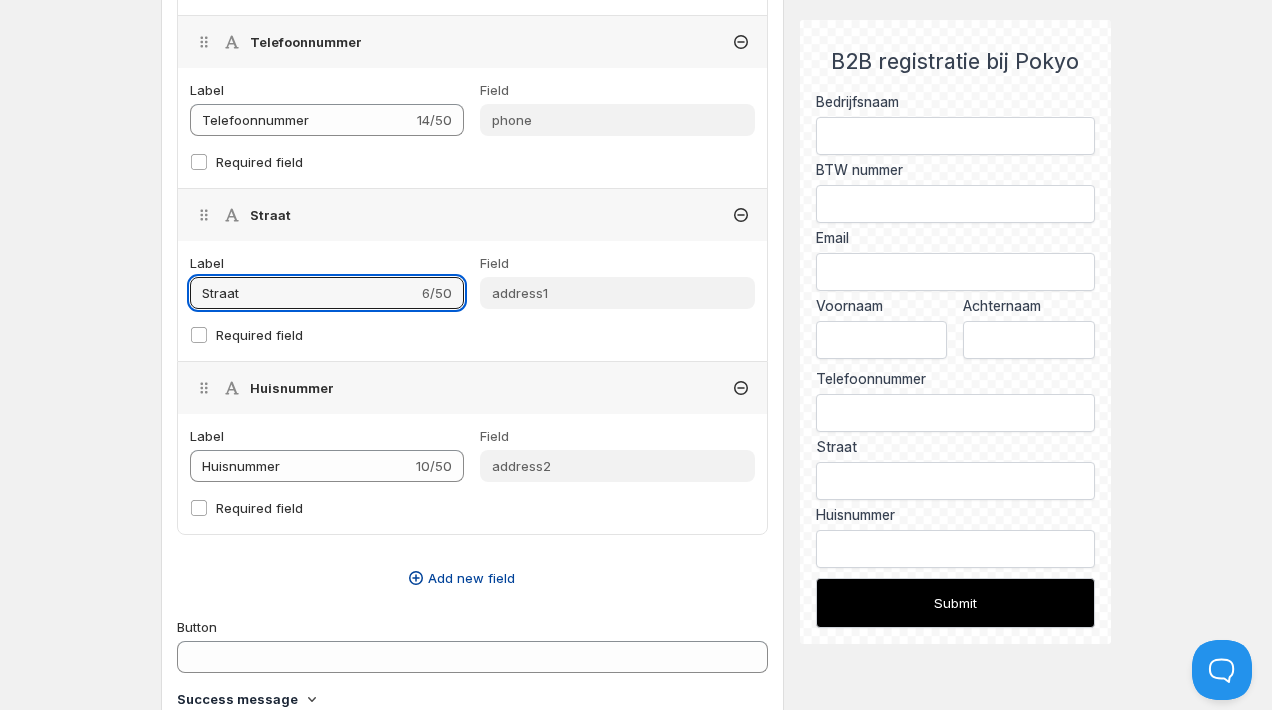 type on "Straat" 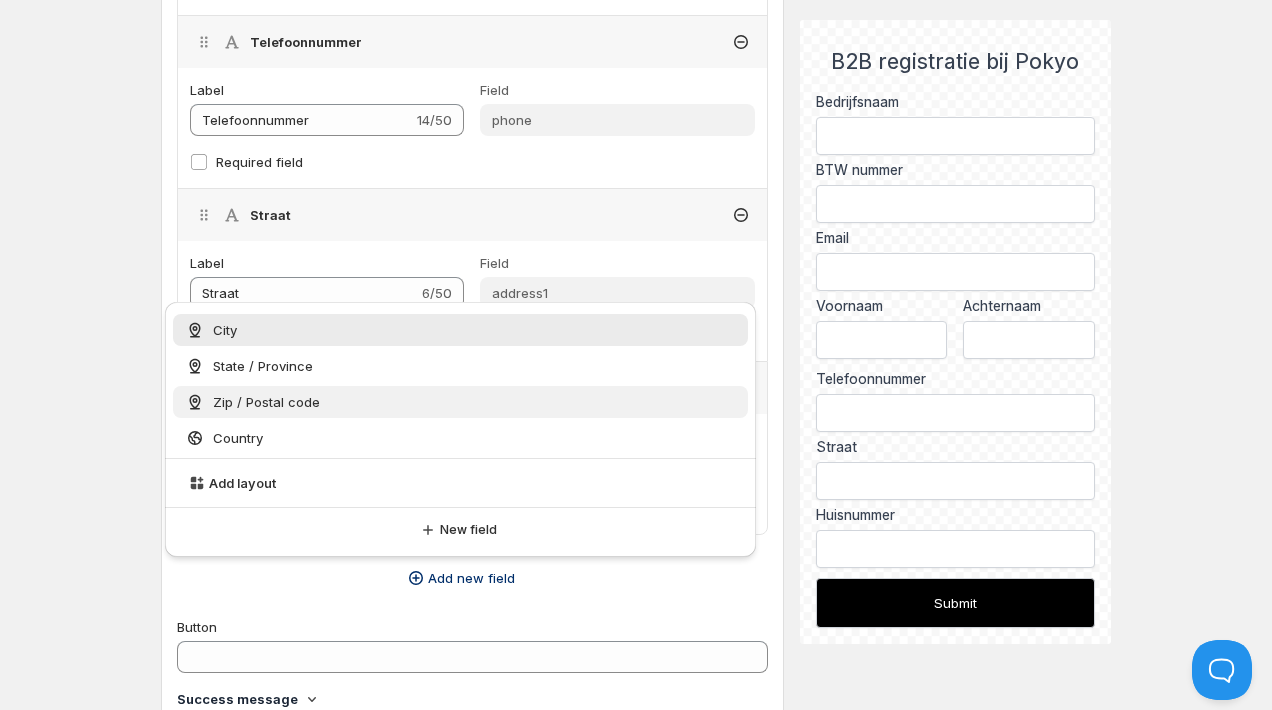 click on "Zip / Postal code" at bounding box center [266, 402] 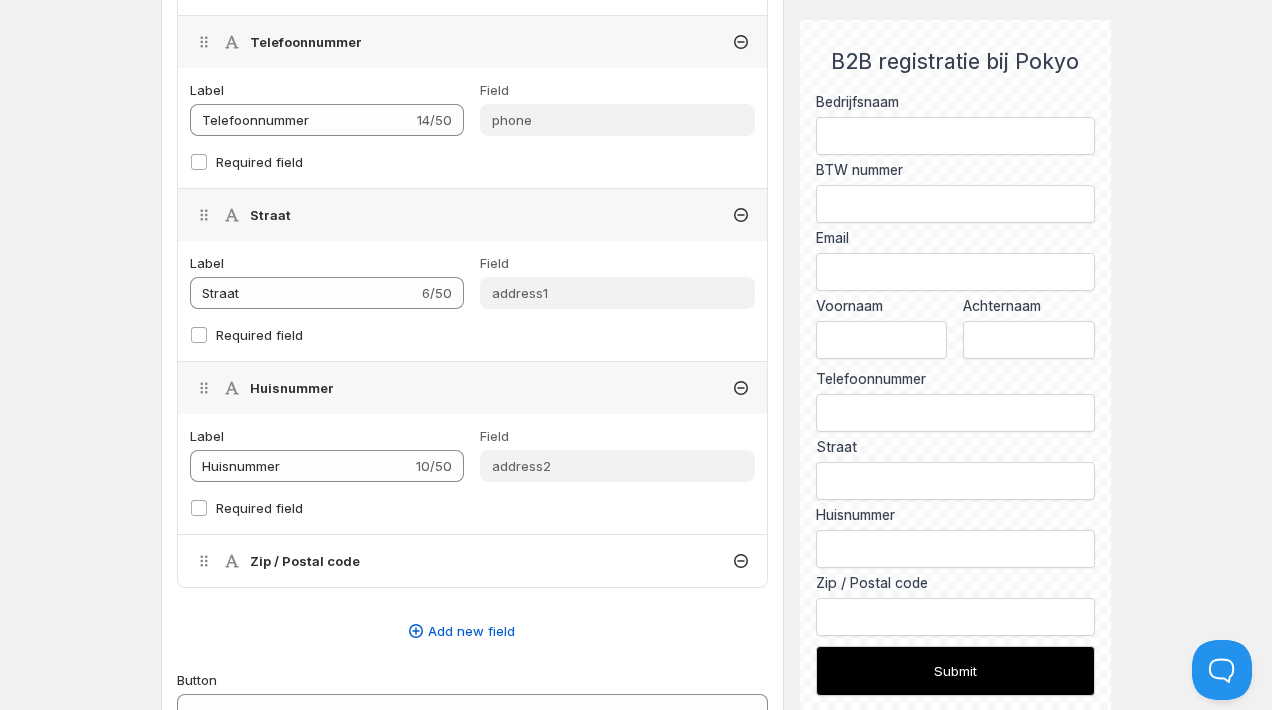 click on "Zip / Postal code" at bounding box center [472, 561] 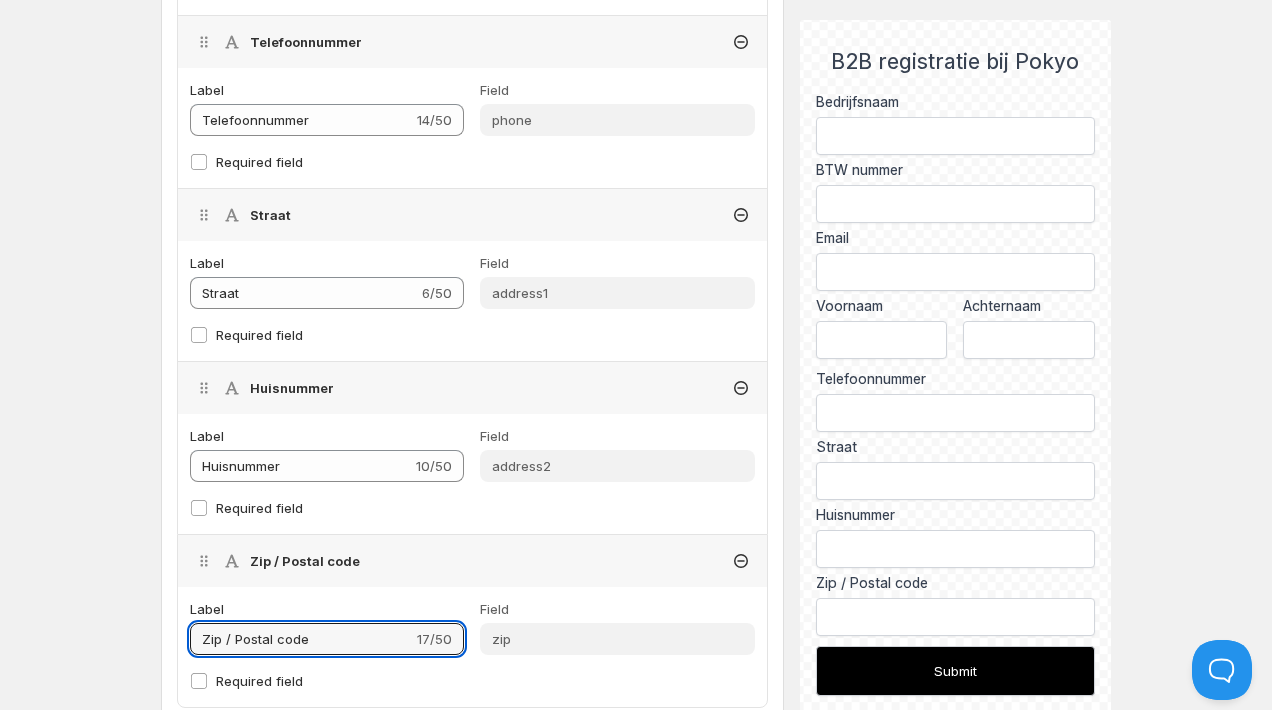 drag, startPoint x: 335, startPoint y: 642, endPoint x: 162, endPoint y: 636, distance: 173.10402 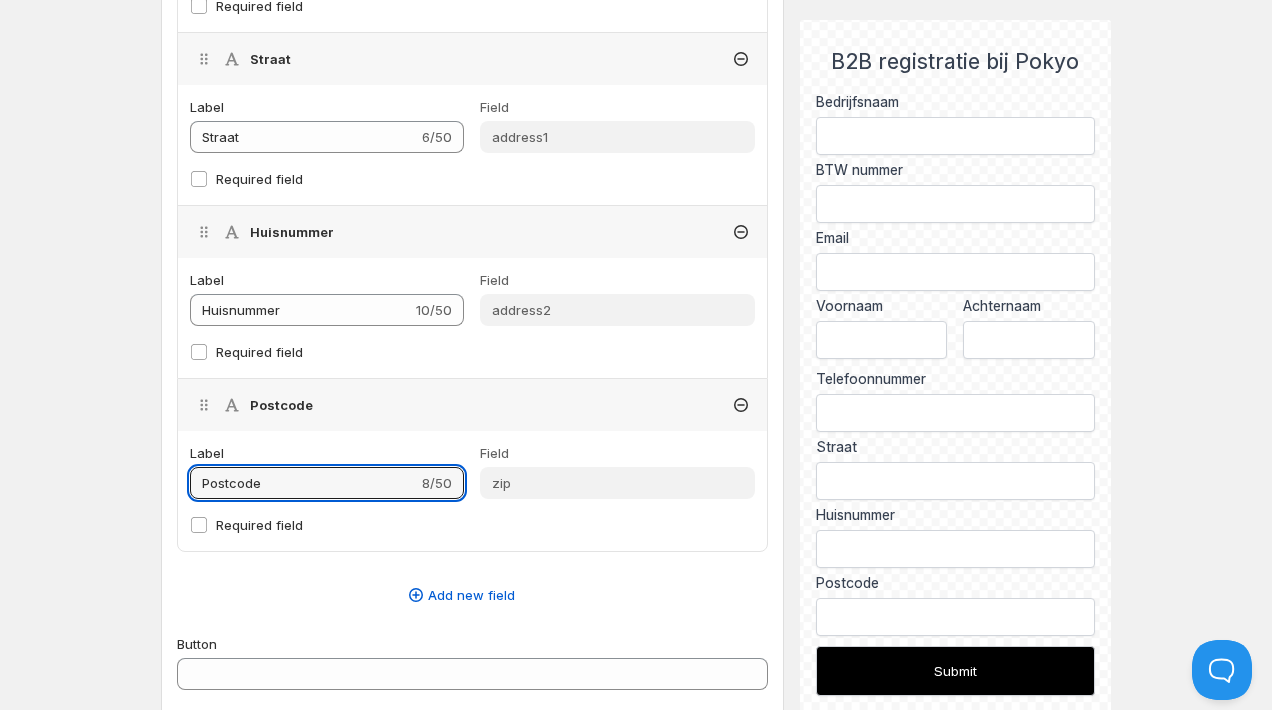 scroll, scrollTop: 1501, scrollLeft: 0, axis: vertical 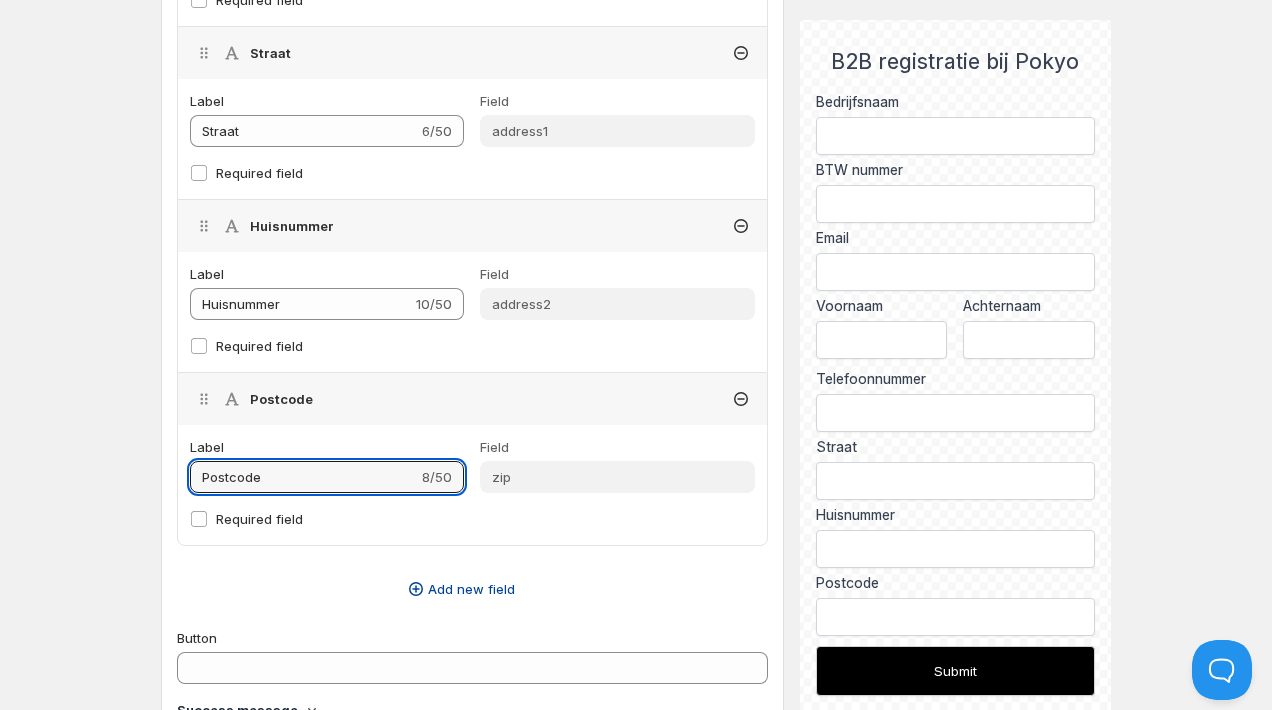 type on "Postcode" 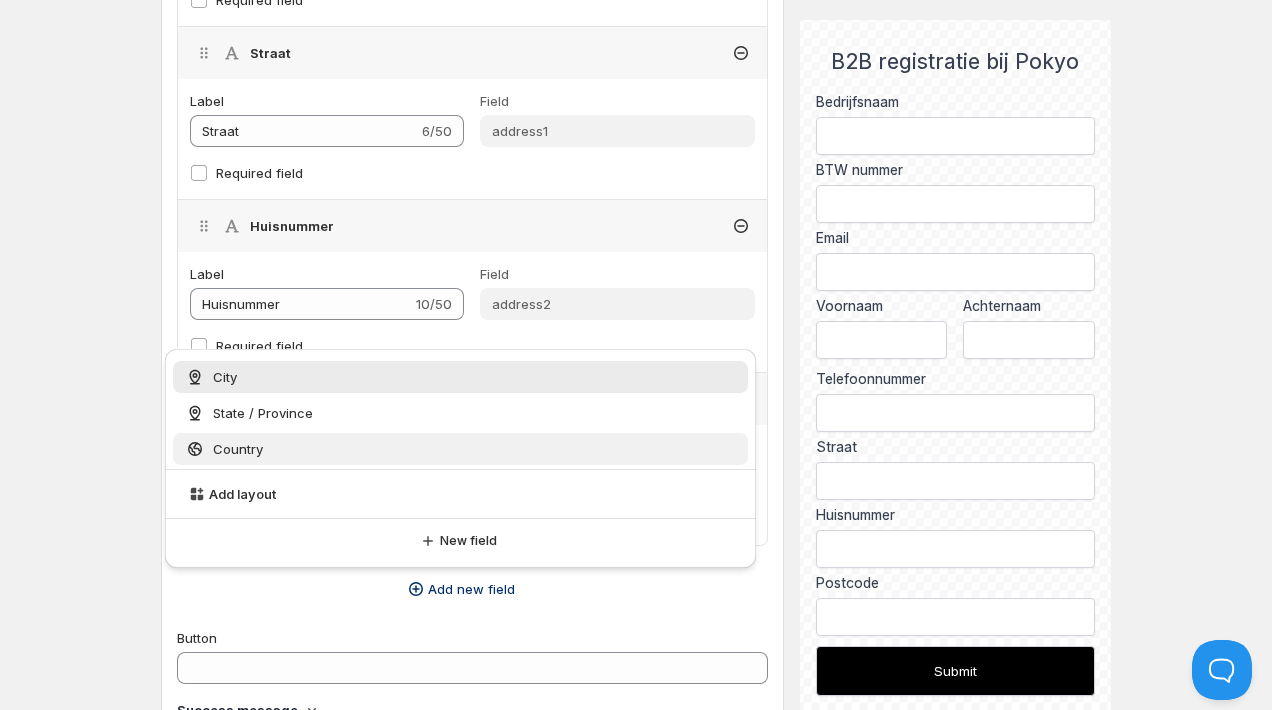 click on "Country" at bounding box center [460, 449] 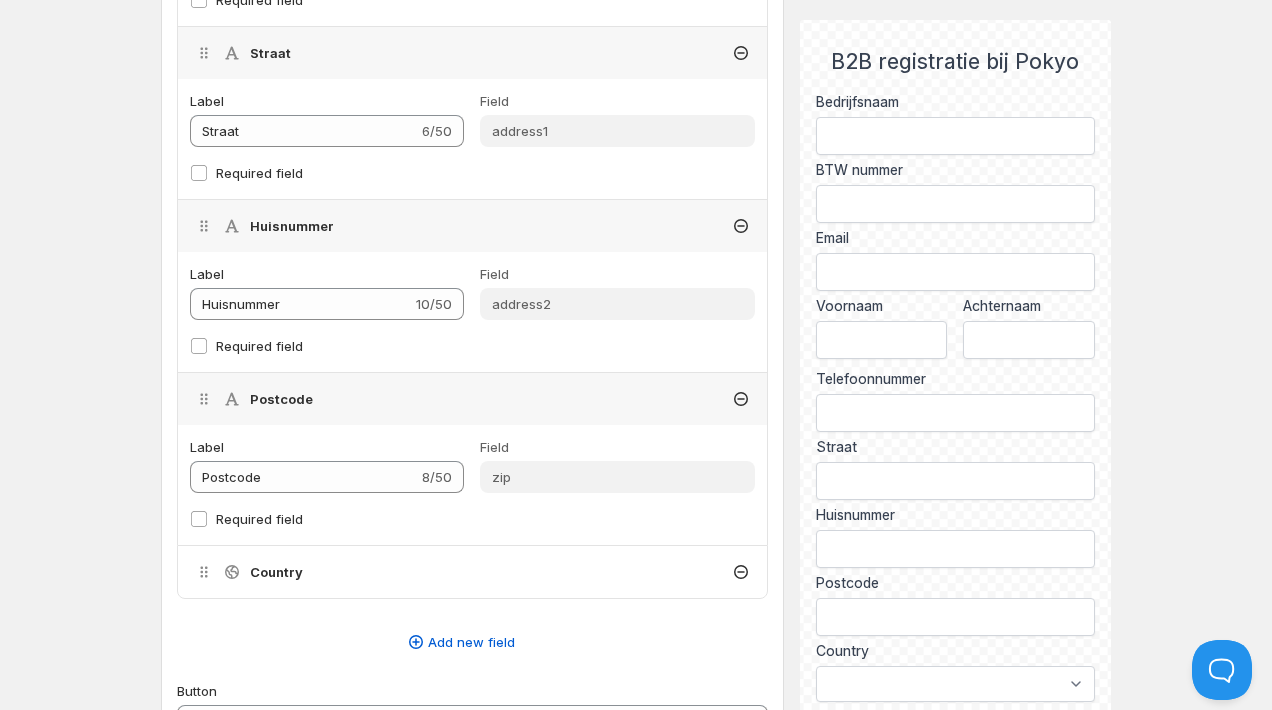 click on "Country" at bounding box center [276, 572] 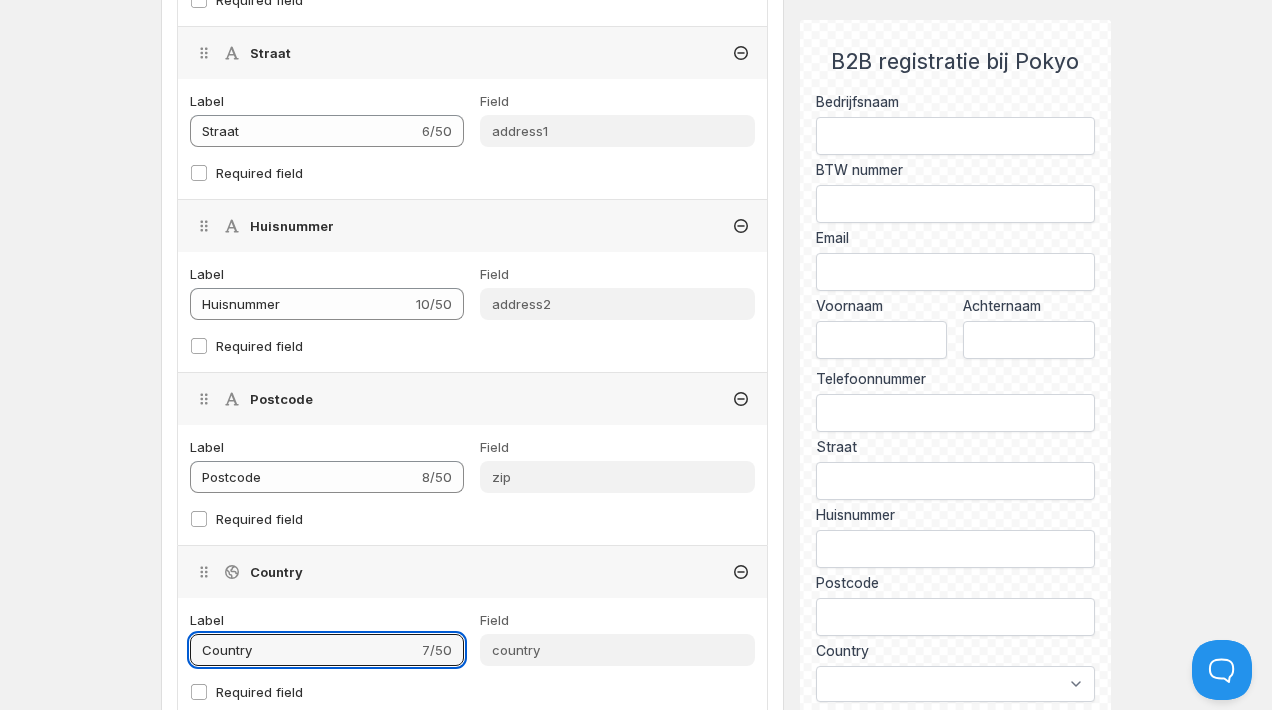 drag, startPoint x: 301, startPoint y: 642, endPoint x: 160, endPoint y: 642, distance: 141 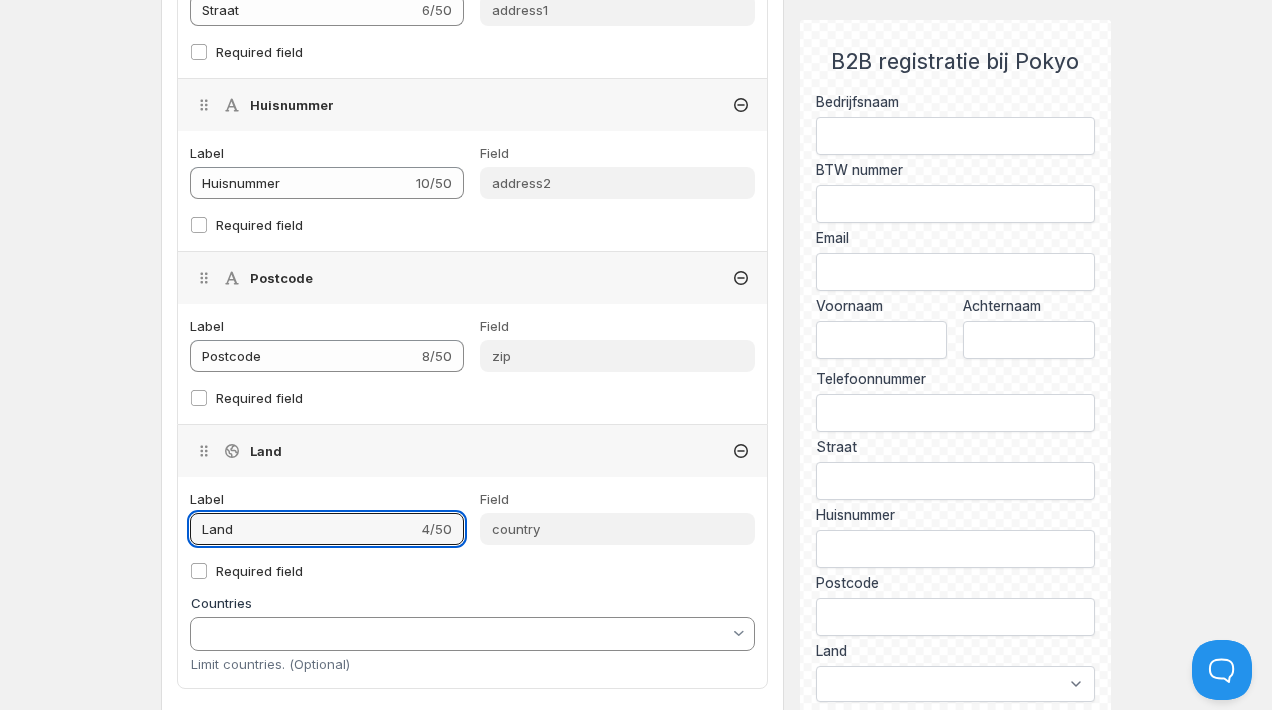scroll, scrollTop: 1645, scrollLeft: 0, axis: vertical 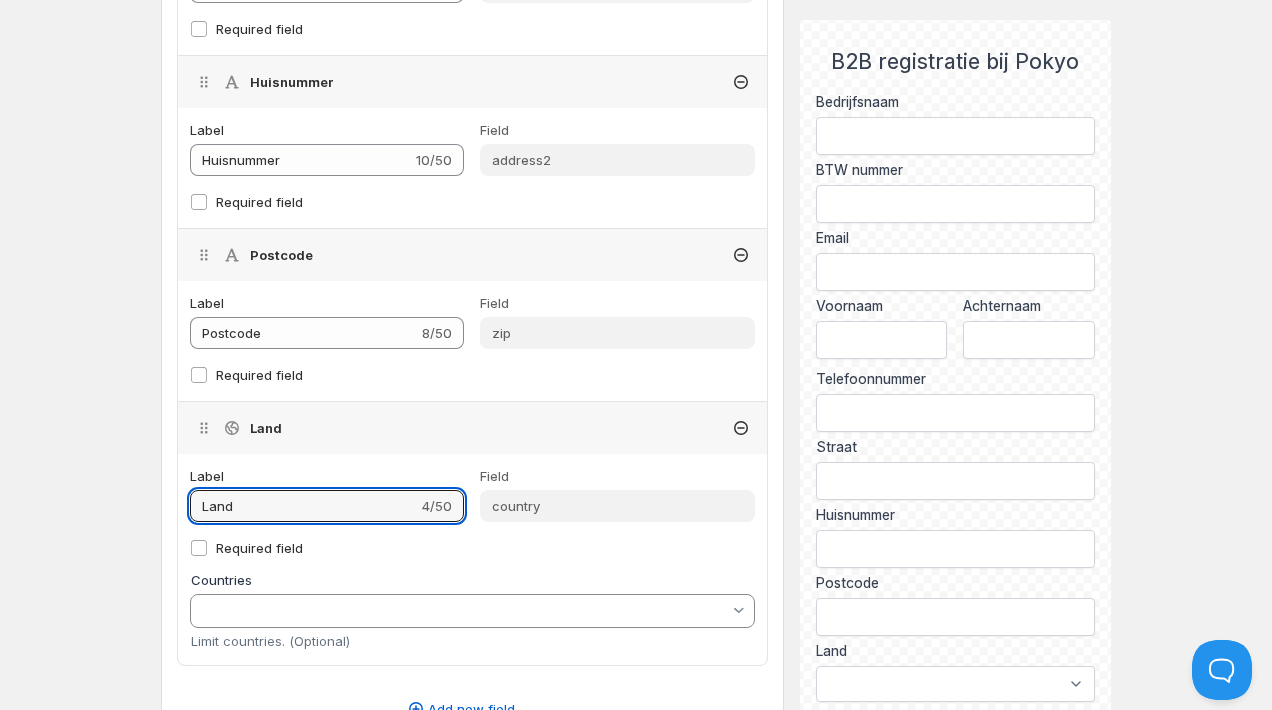 type on "Land" 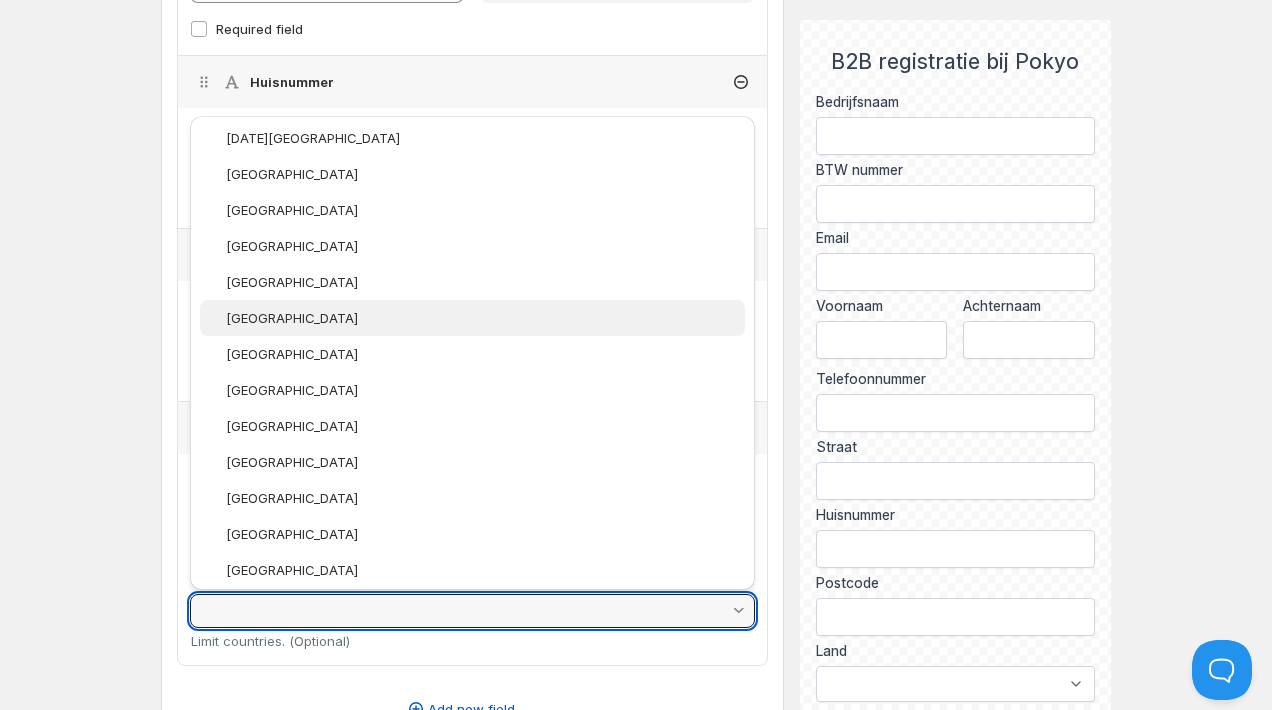 scroll, scrollTop: 486, scrollLeft: 0, axis: vertical 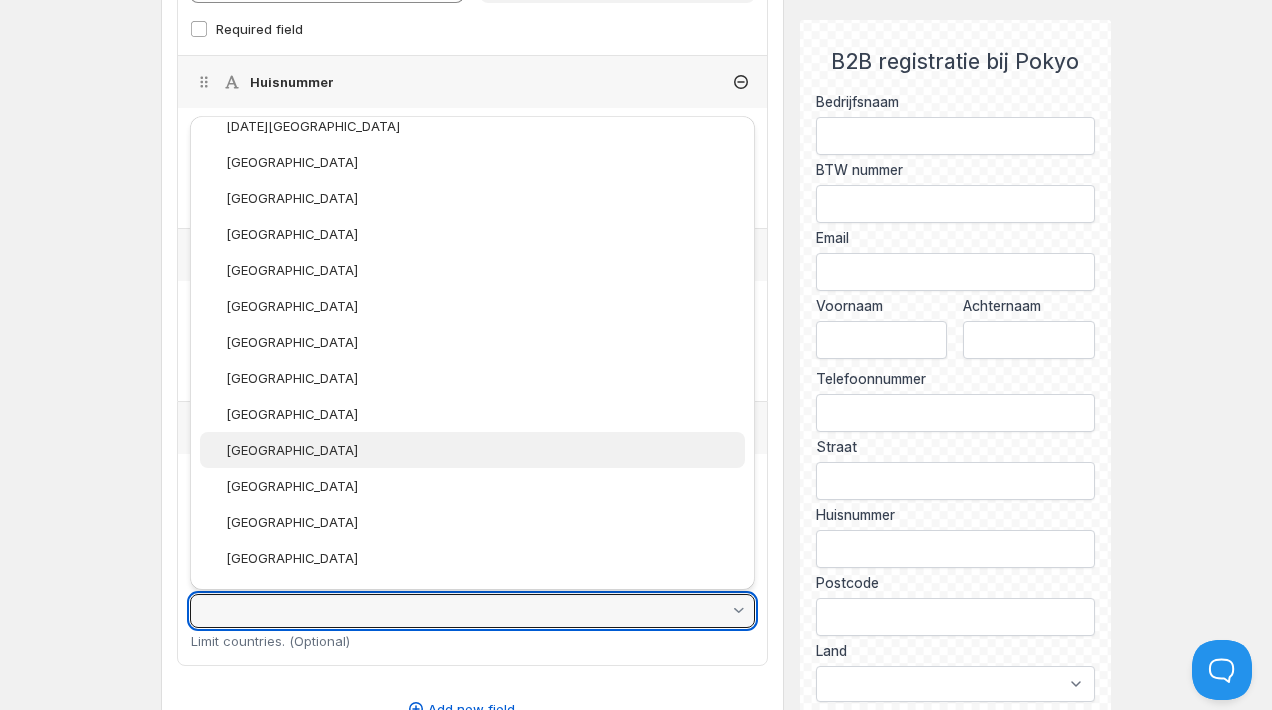 click on "Belgium" at bounding box center [0, 0] 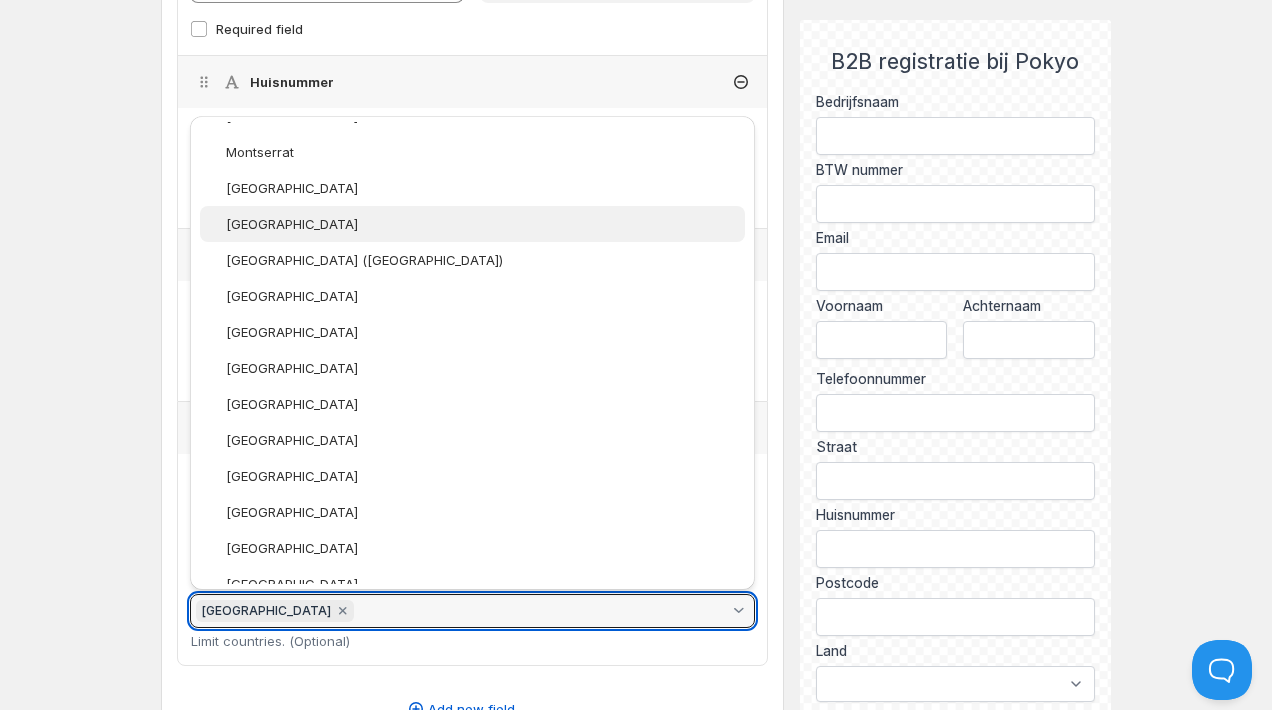 scroll, scrollTop: 5472, scrollLeft: 0, axis: vertical 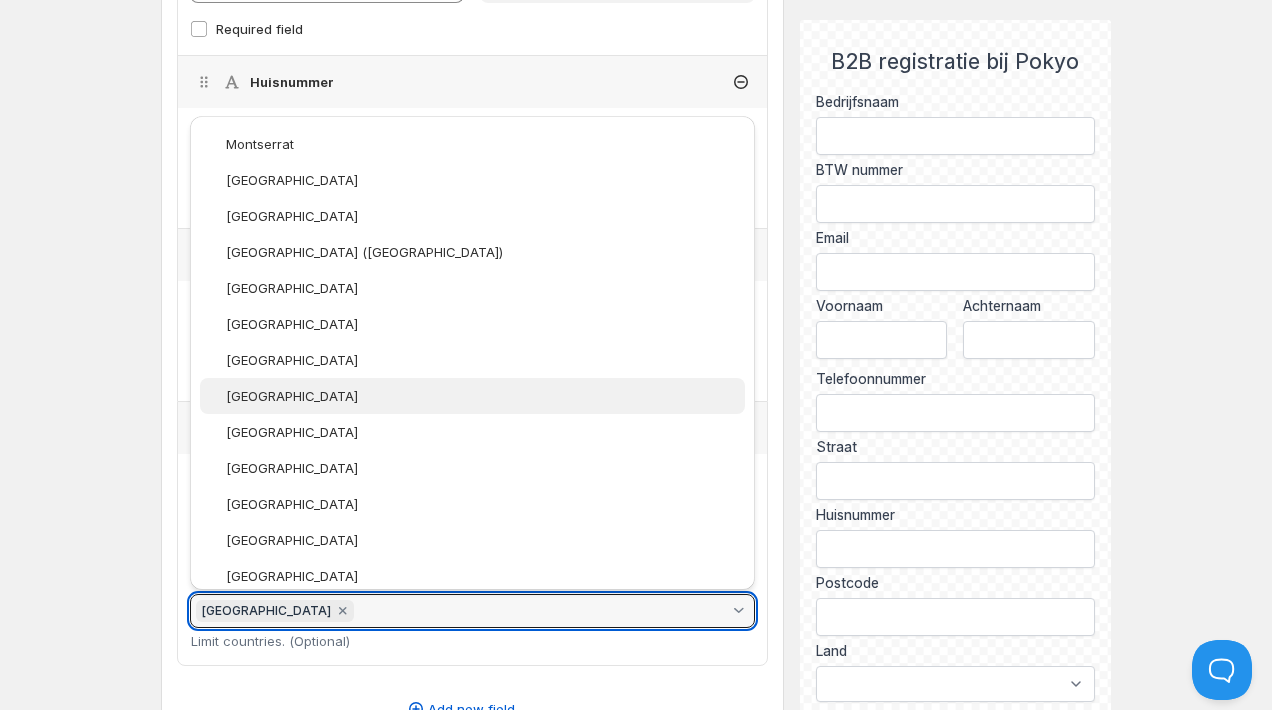 click on "Netherlands" at bounding box center (0, 0) 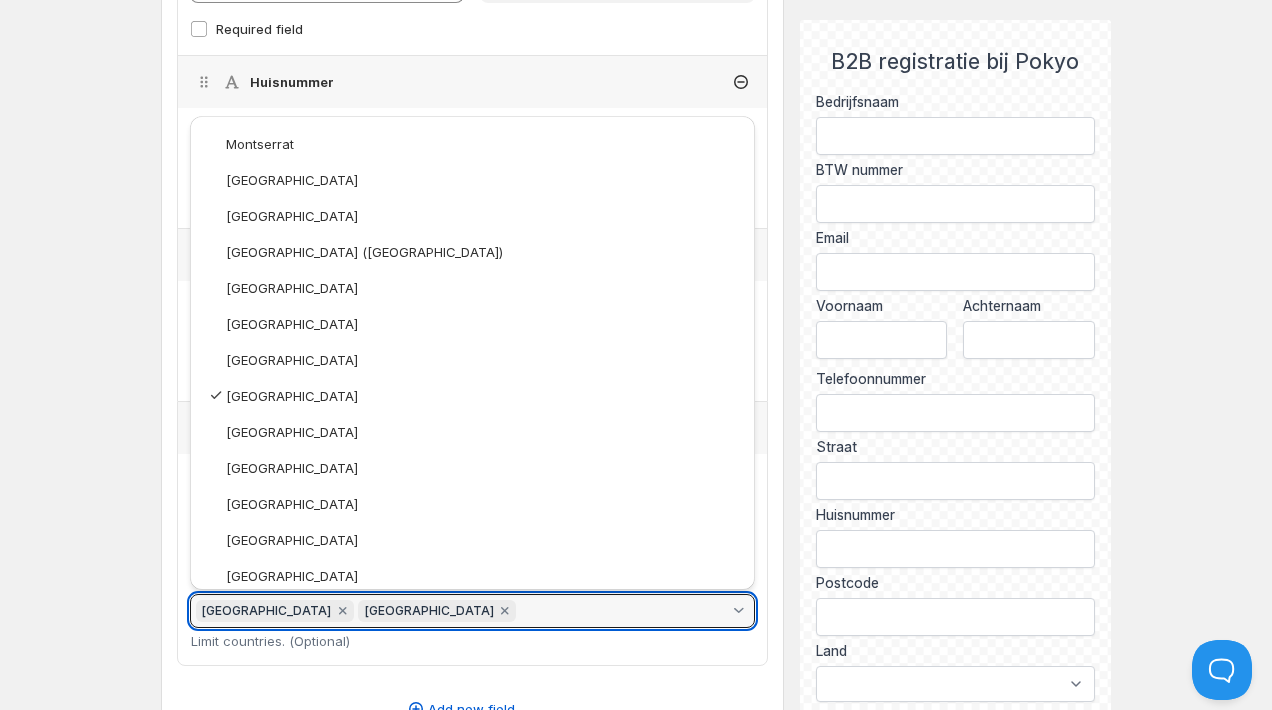 click on "Home Pricing Price lists Forms Submissions Settings Features Plans Create form. This page is ready Create form Save Don't save Save Changes have not yet been saved. Description B2B registratie 16/50 Handle b2b-registratie- Used to add the form in the theme editor Form Title B2B registratie bij Pokyo 25/50 Content You can use HTML formatting. Delete Cancel Are you sure you want to delete  ? Bedrijfsnaam   (Required) Label Bedrijfsnaam 12/50 Field company Required field BTW nummer   (Required) Label BTW nummer 10/50 Field companyTaxId Required field Email   (Required) layout_name   Voornaam   (Required) Label Voornaam 8/50 Field firstName Required field Achternaam   (Required) Label Achternaam 10/50 Field lastName Required field Telefoonnummer   Label Telefoonnummer 14/50 Field phone Required field Straat   Label Straat 6/50 Field address1 Required field Huisnummer   Label Huisnummer 10/50 Field address2 Required field Postcode   Label Postcode 8/50 Field zip Required field Land   Label Land 4/50 e" at bounding box center [636, -39] 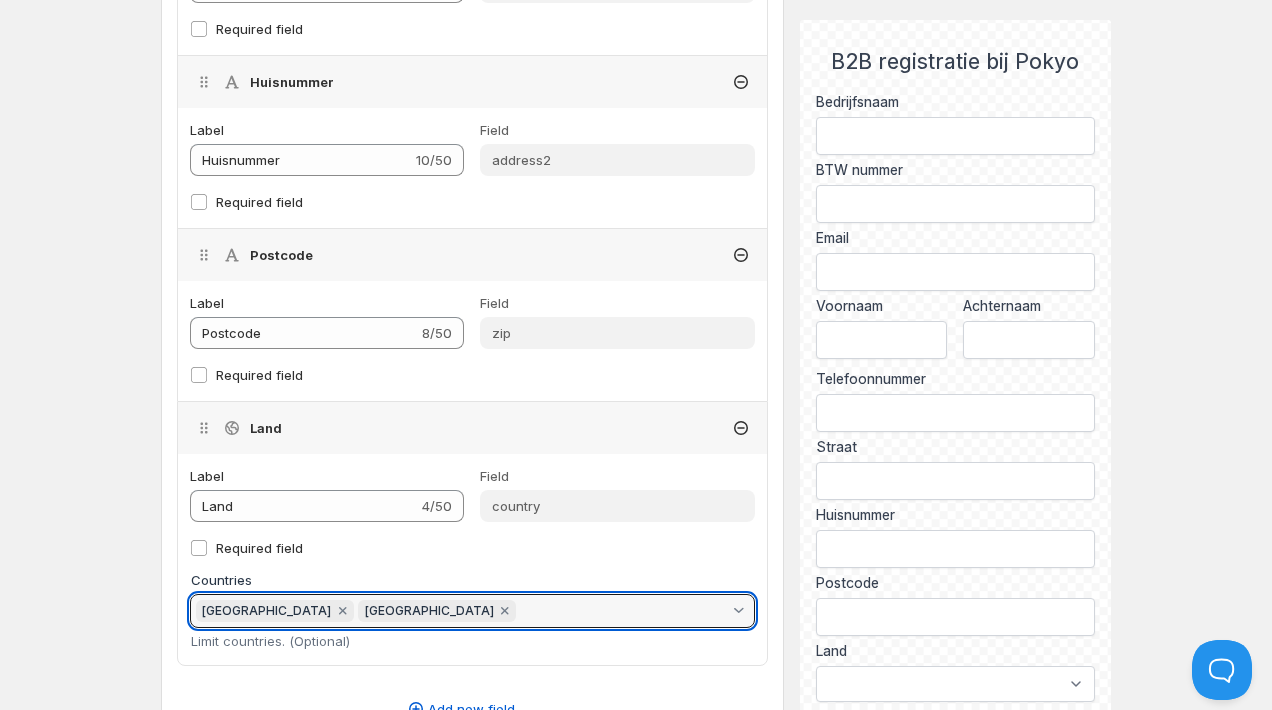 click on "Home Pricing Price lists Forms Submissions Settings Features Plans Create form. This page is ready Create form Save Don't save Save Changes have not yet been saved. Description B2B registratie 16/50 Handle b2b-registratie- Used to add the form in the theme editor Form Title B2B registratie bij Pokyo 25/50 Content You can use HTML formatting. Delete Cancel Are you sure you want to delete  ? Bedrijfsnaam   (Required) Label Bedrijfsnaam 12/50 Field company Required field BTW nummer   (Required) Label BTW nummer 10/50 Field companyTaxId Required field Email   (Required) layout_name   Voornaam   (Required) Label Voornaam 8/50 Field firstName Required field Achternaam   (Required) Label Achternaam 10/50 Field lastName Required field Telefoonnummer   Label Telefoonnummer 14/50 Field phone Required field Straat   Label Straat 6/50 Field address1 Required field Huisnummer   Label Huisnummer 10/50 Field address2 Required field Postcode   Label Postcode 8/50 Field zip Required field Land   Label Land 4/50 Field country" at bounding box center (636, -39) 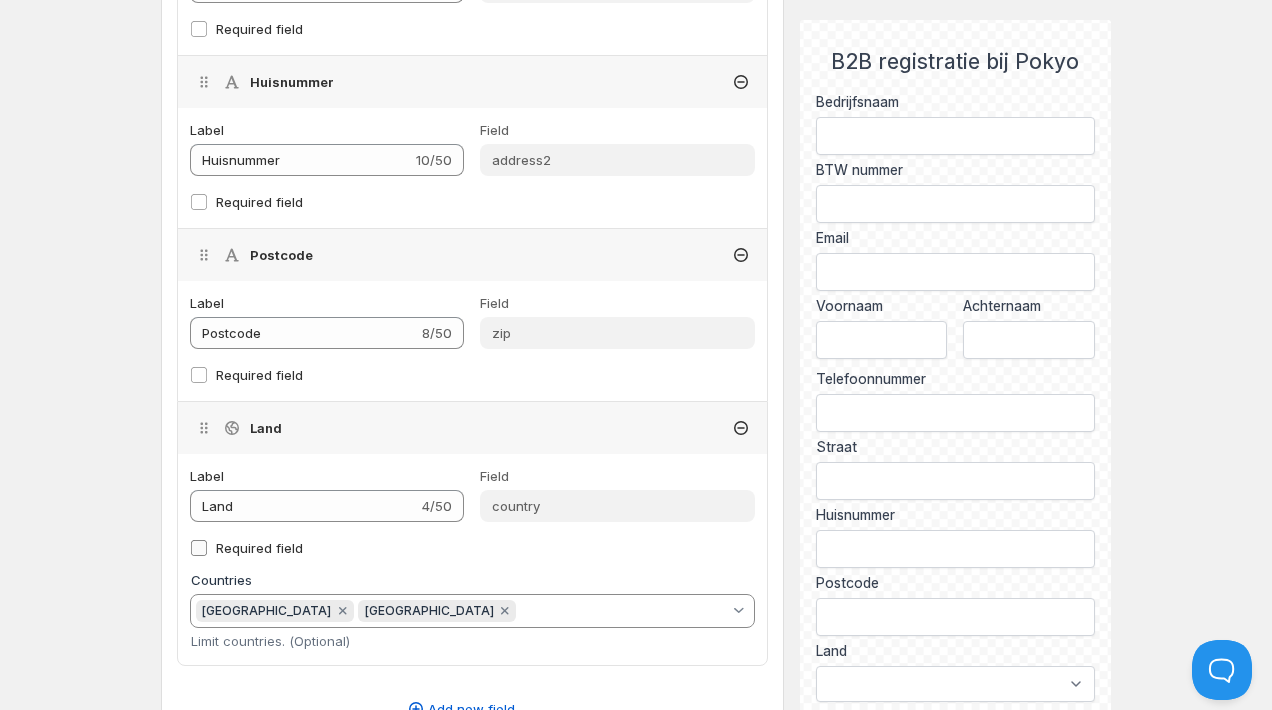 click on "Required field" at bounding box center [199, 548] 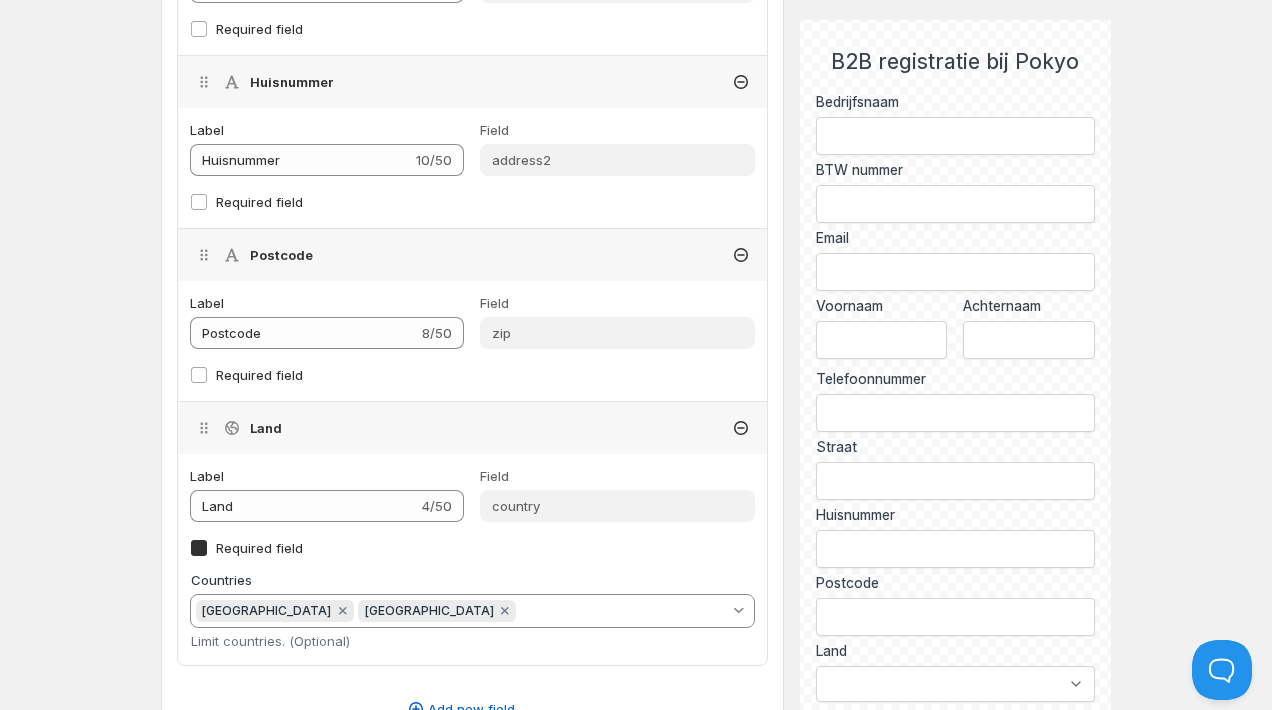checkbox on "true" 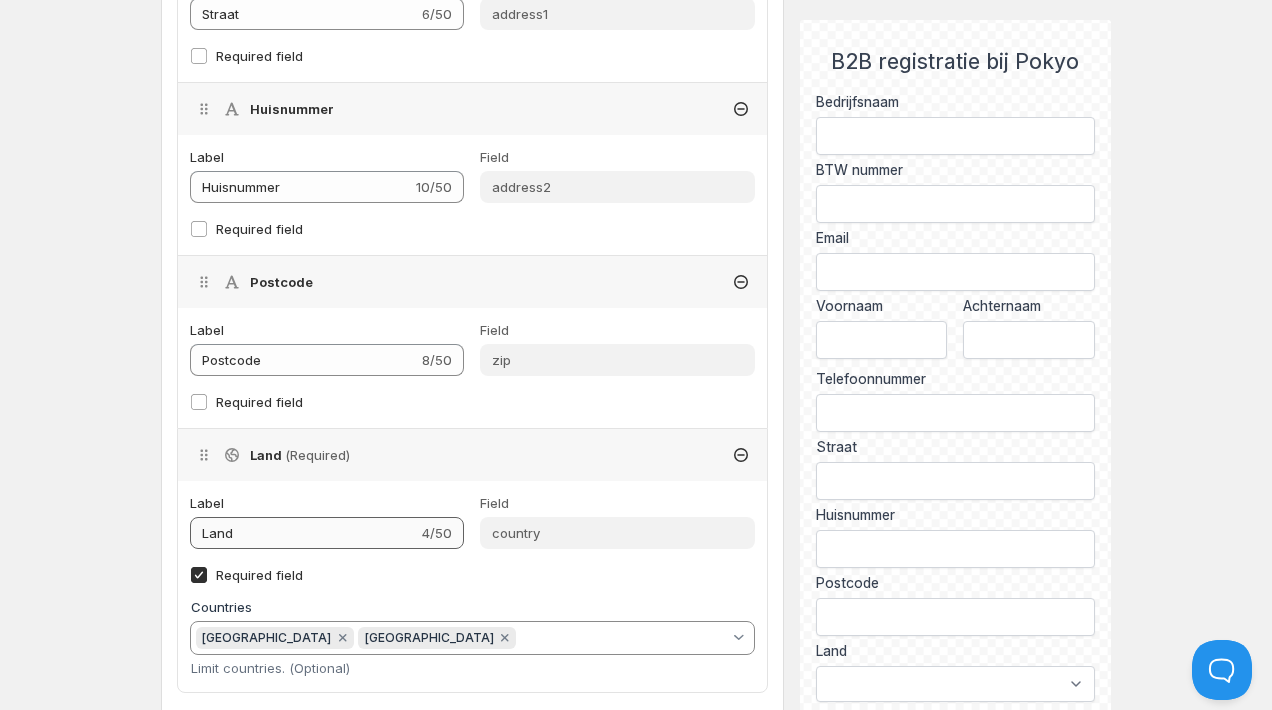 scroll, scrollTop: 1610, scrollLeft: 0, axis: vertical 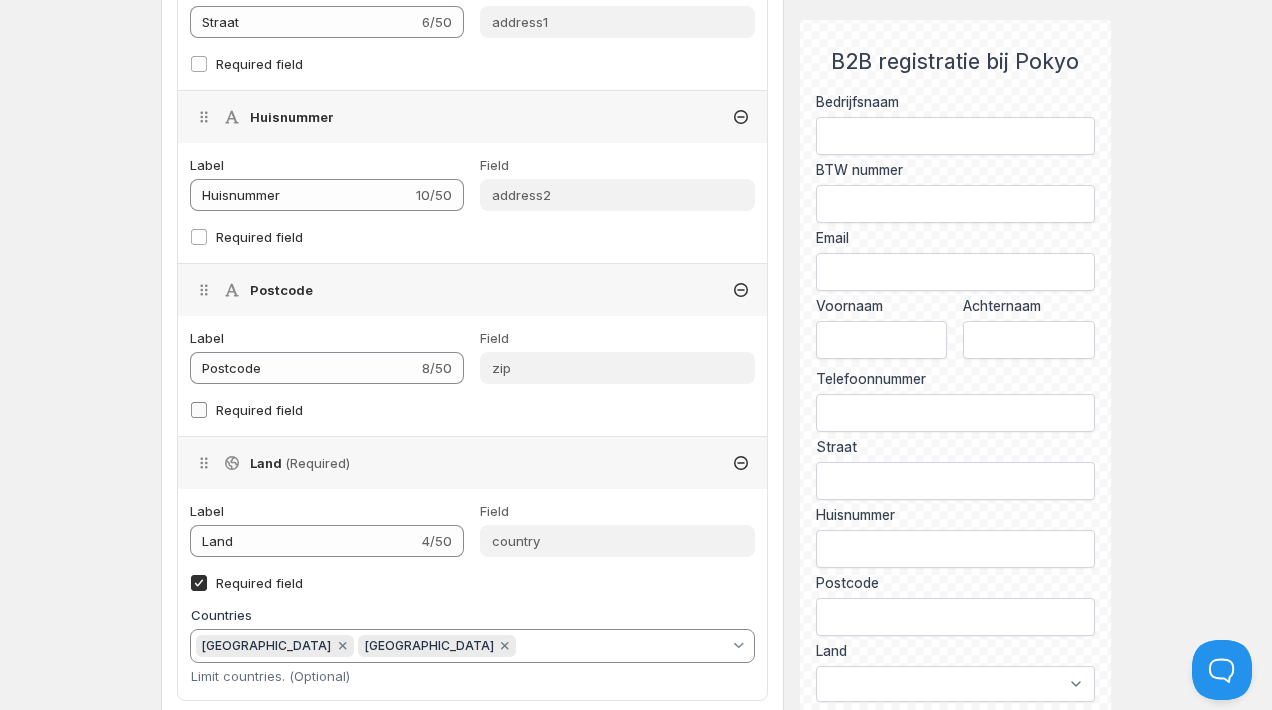 click on "Required field" at bounding box center (199, 410) 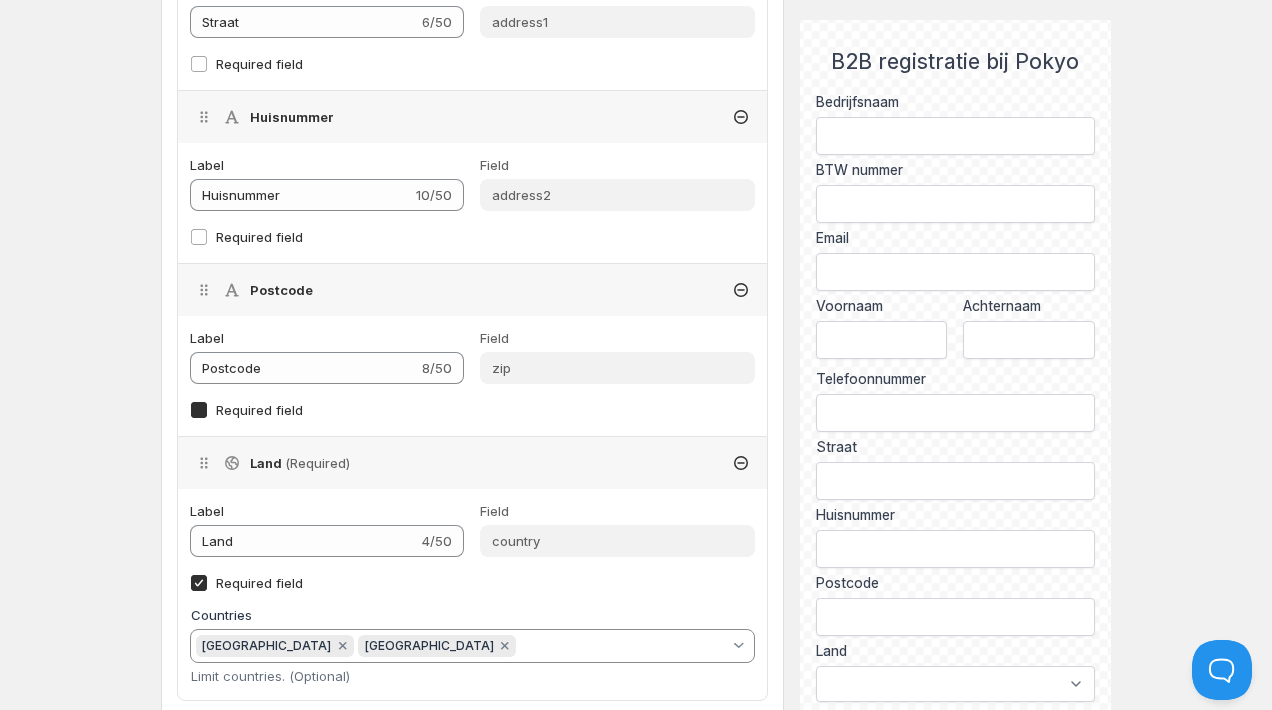 checkbox on "true" 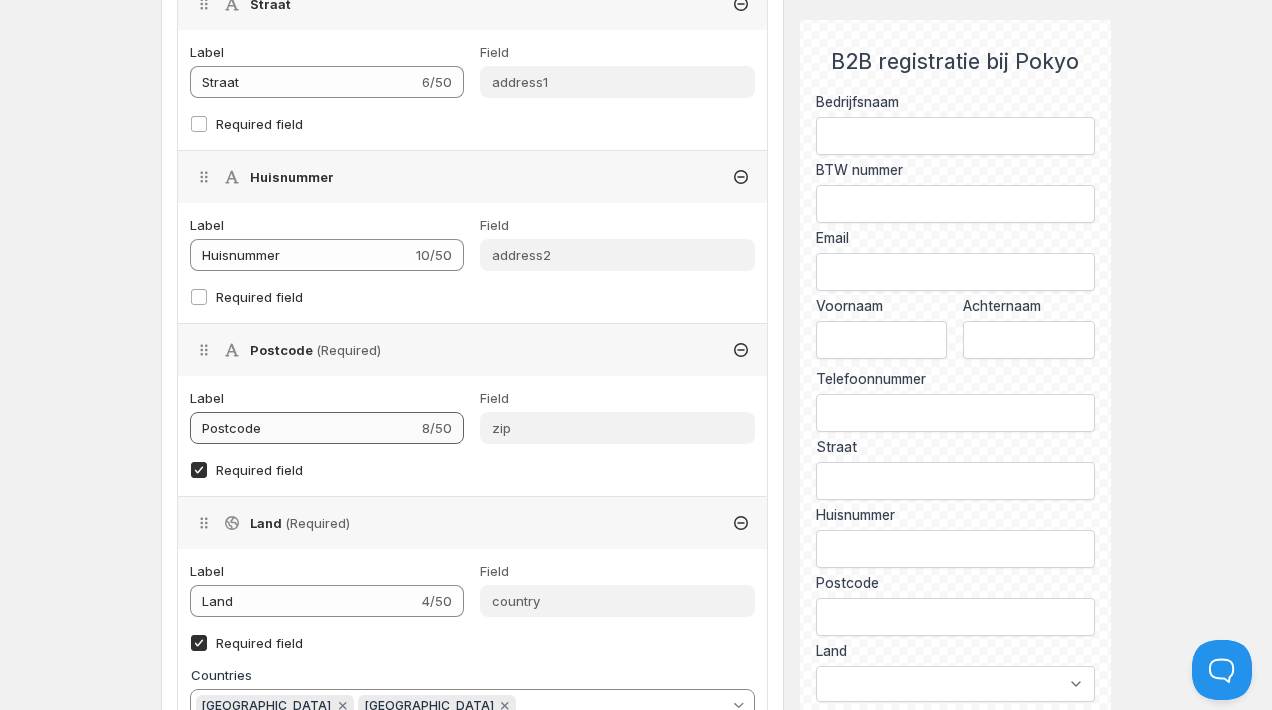 scroll, scrollTop: 1549, scrollLeft: 0, axis: vertical 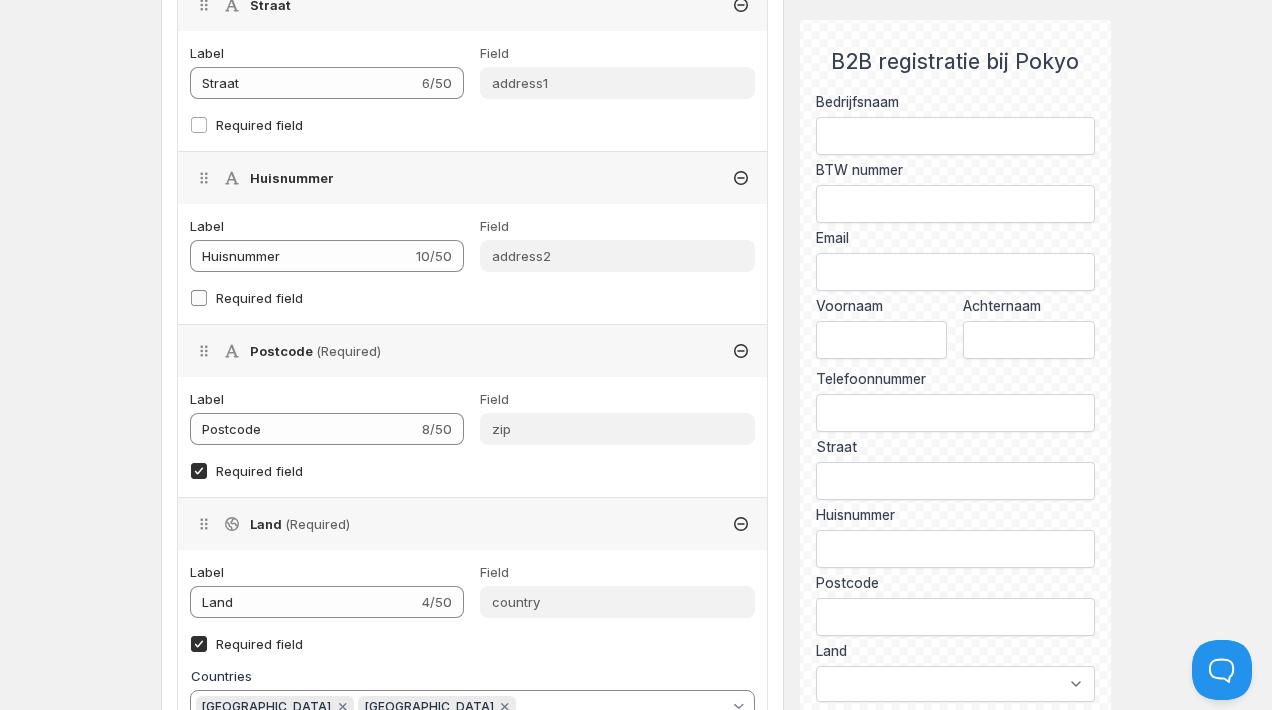 click on "Required field" at bounding box center (199, 298) 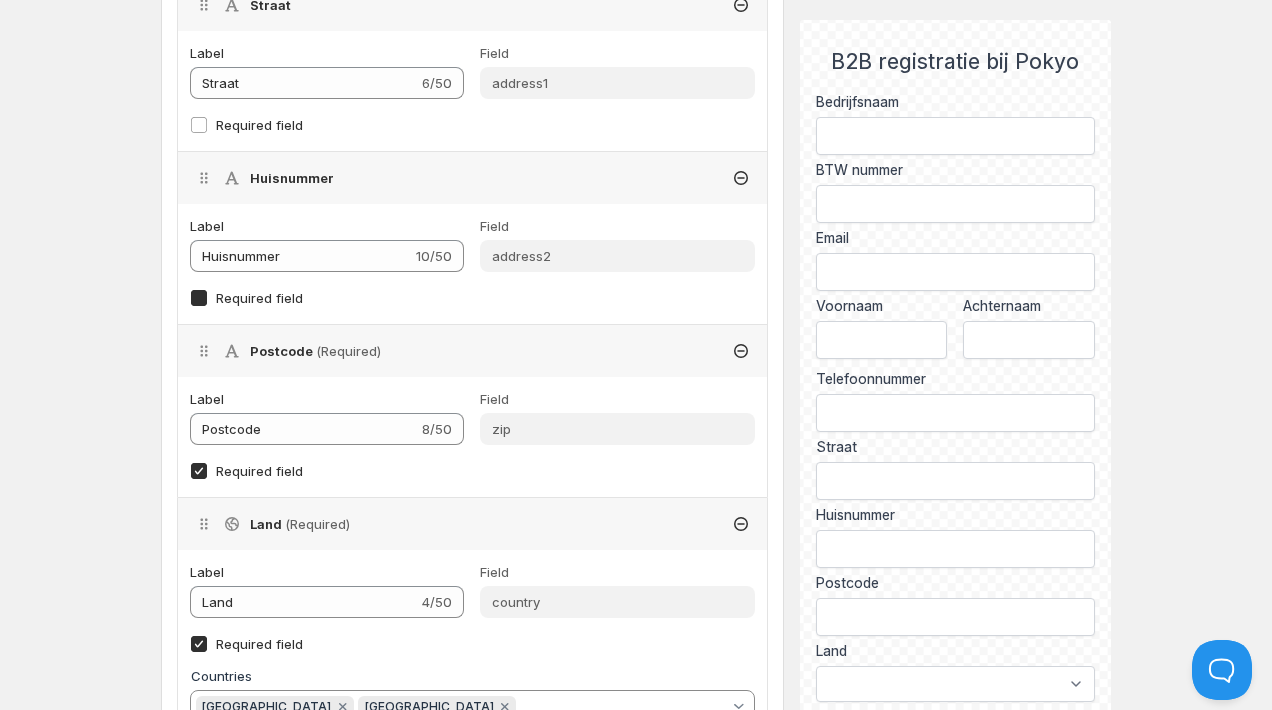 checkbox on "true" 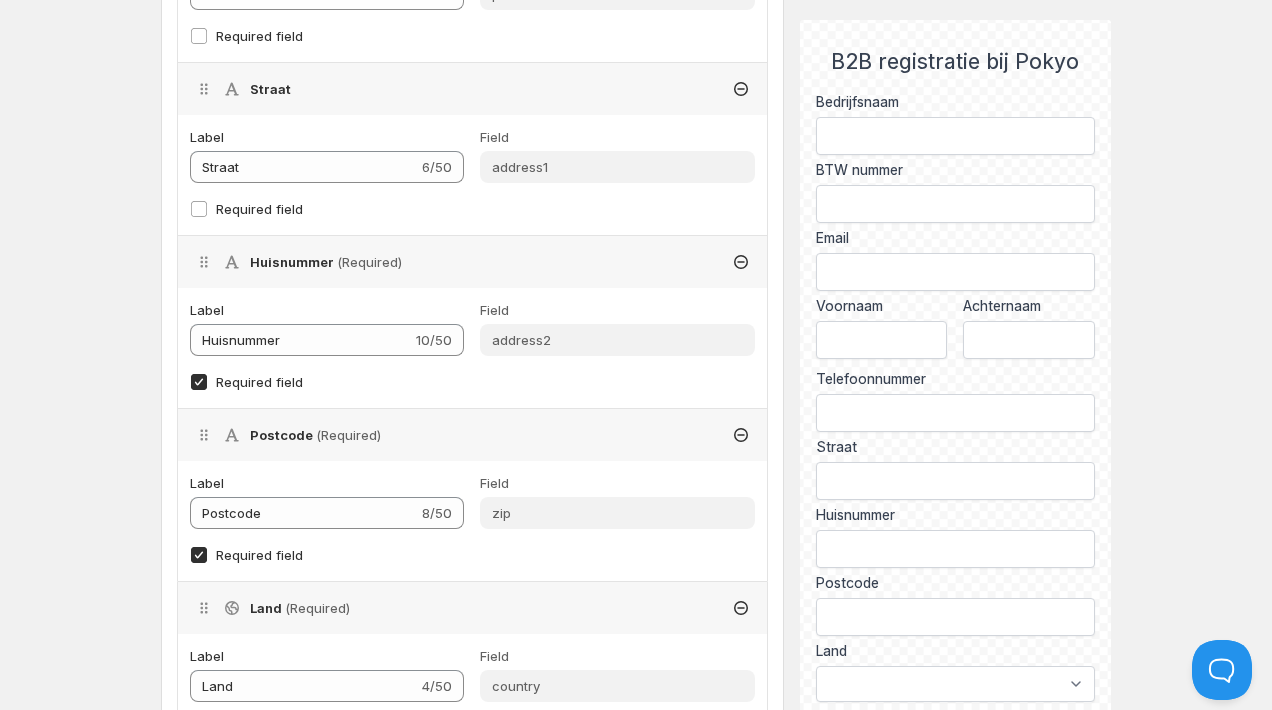 scroll, scrollTop: 1450, scrollLeft: 0, axis: vertical 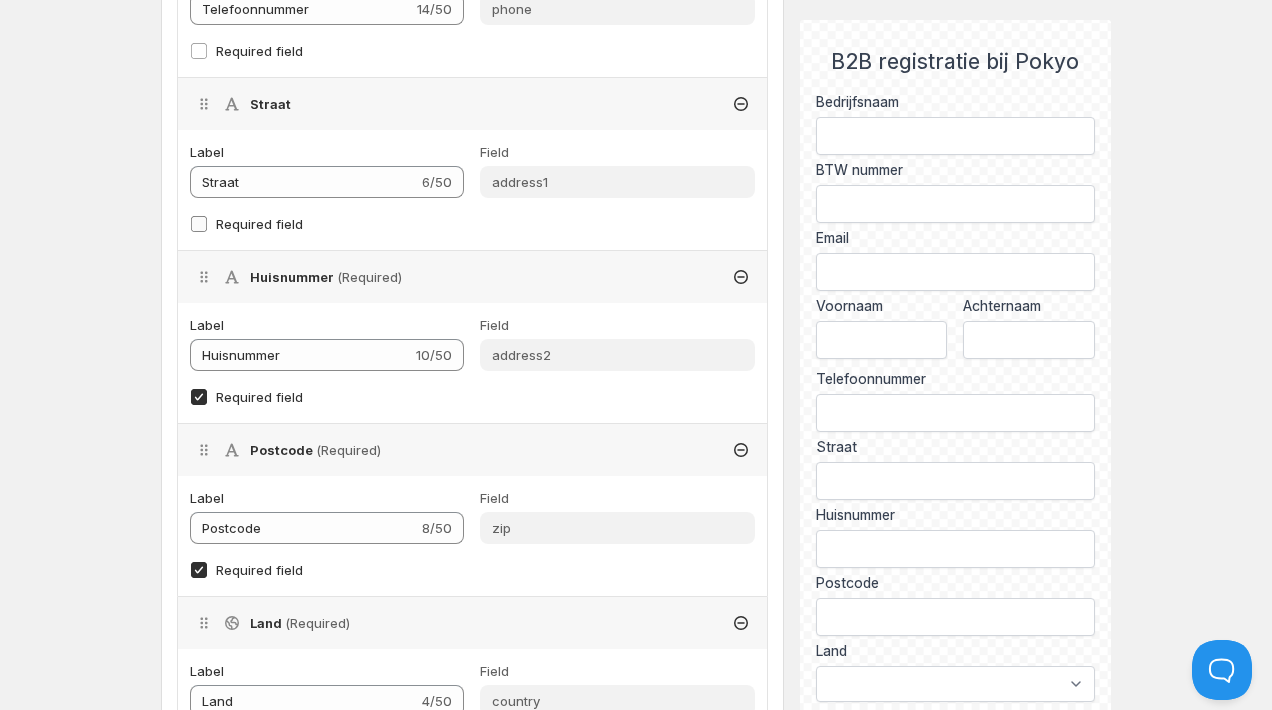 click on "Required field" at bounding box center (199, 224) 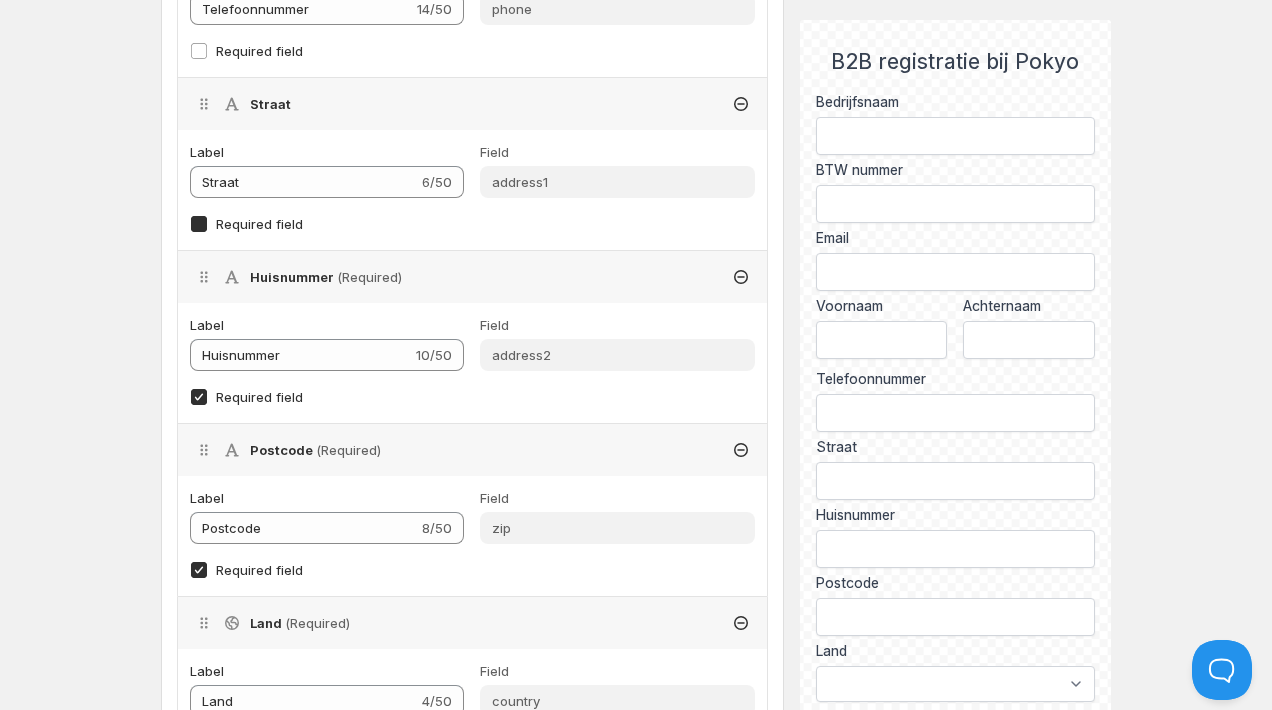 checkbox on "true" 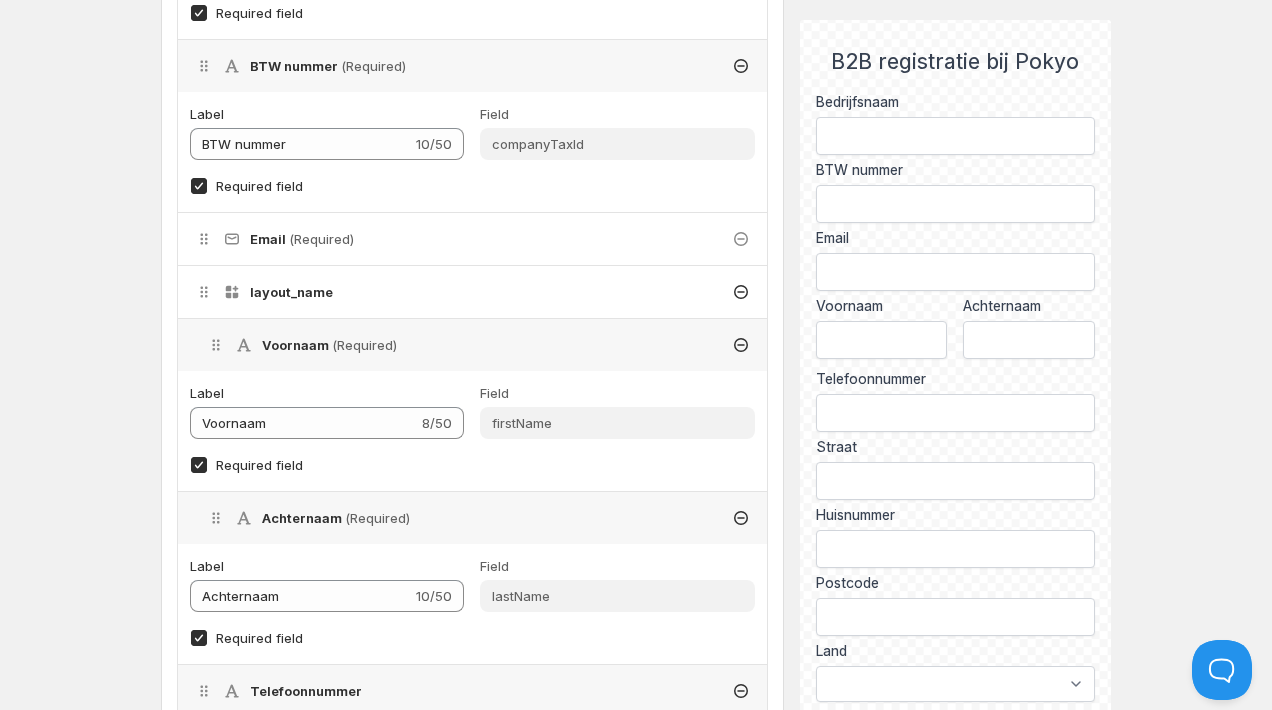 scroll, scrollTop: 689, scrollLeft: 0, axis: vertical 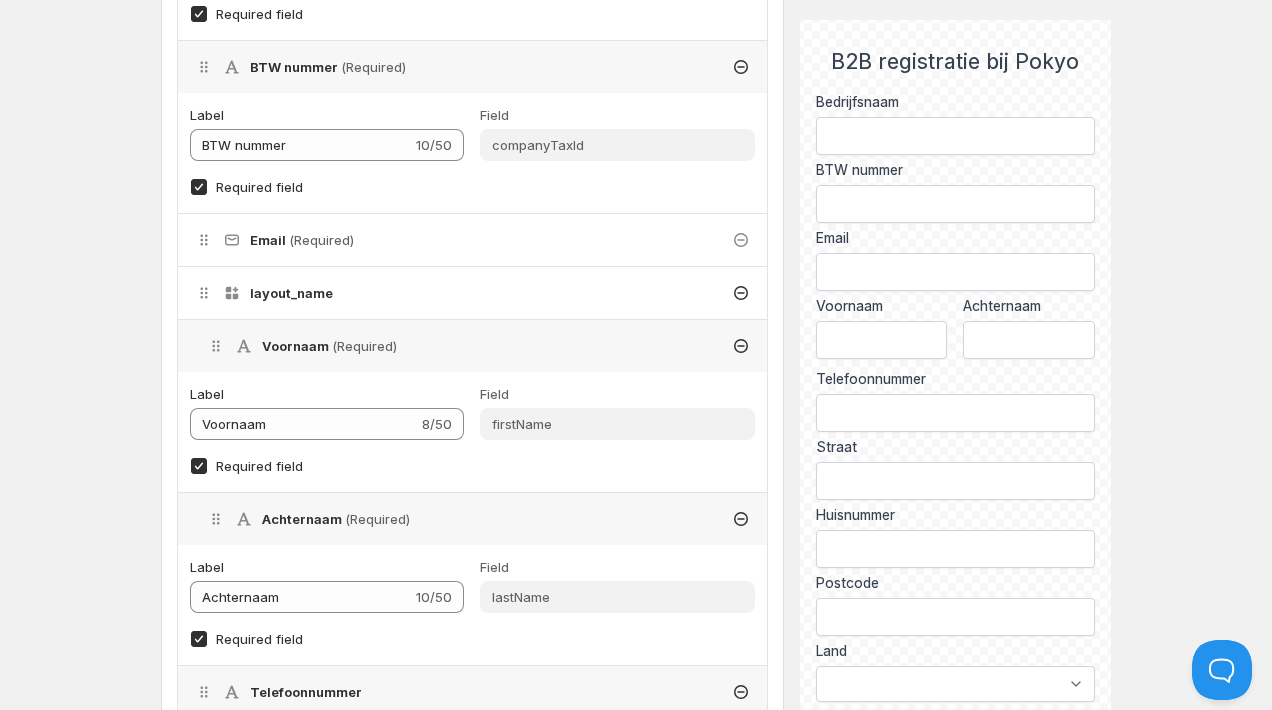 click on "Email   (Required)" at bounding box center [472, 240] 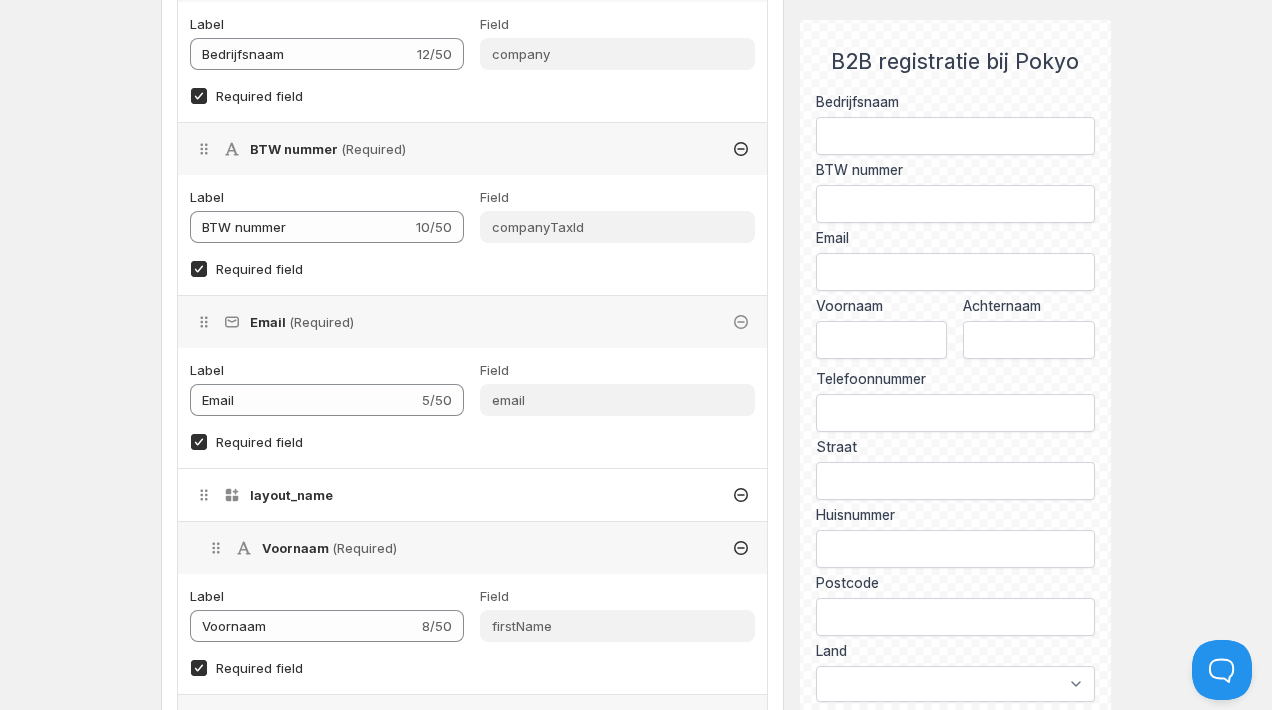 scroll, scrollTop: 613, scrollLeft: 0, axis: vertical 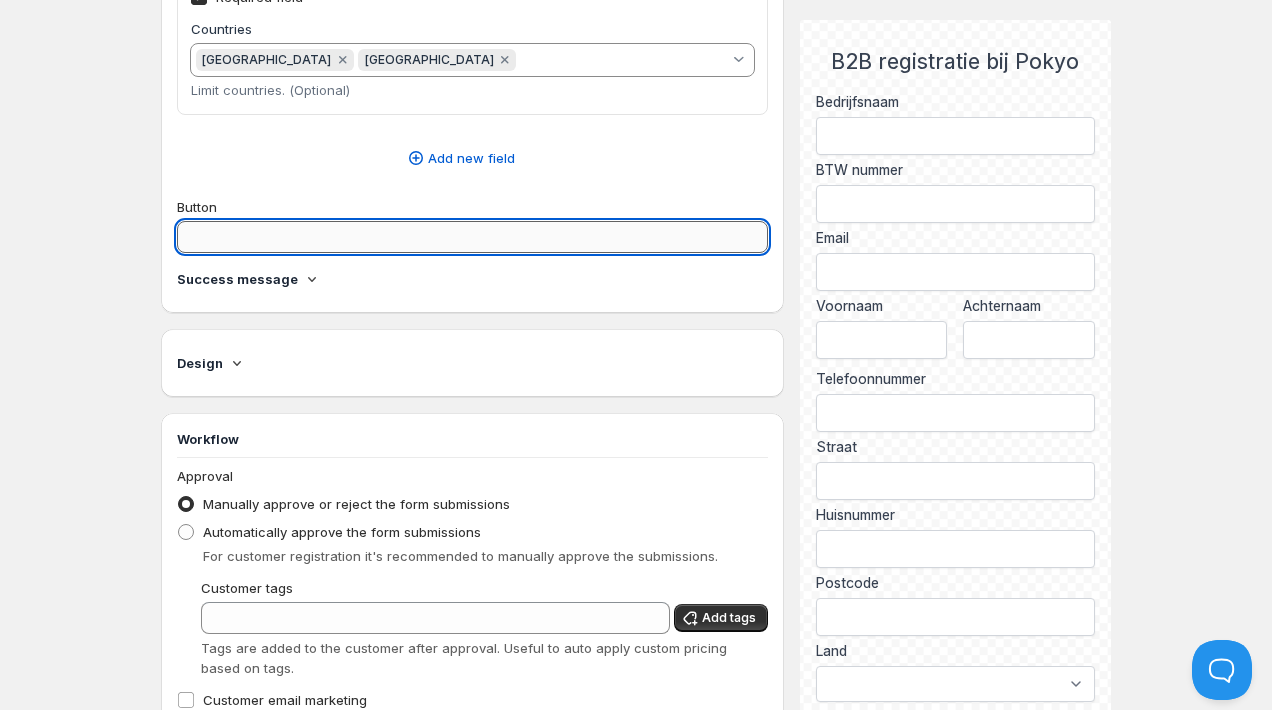 click on "Button" at bounding box center [472, 237] 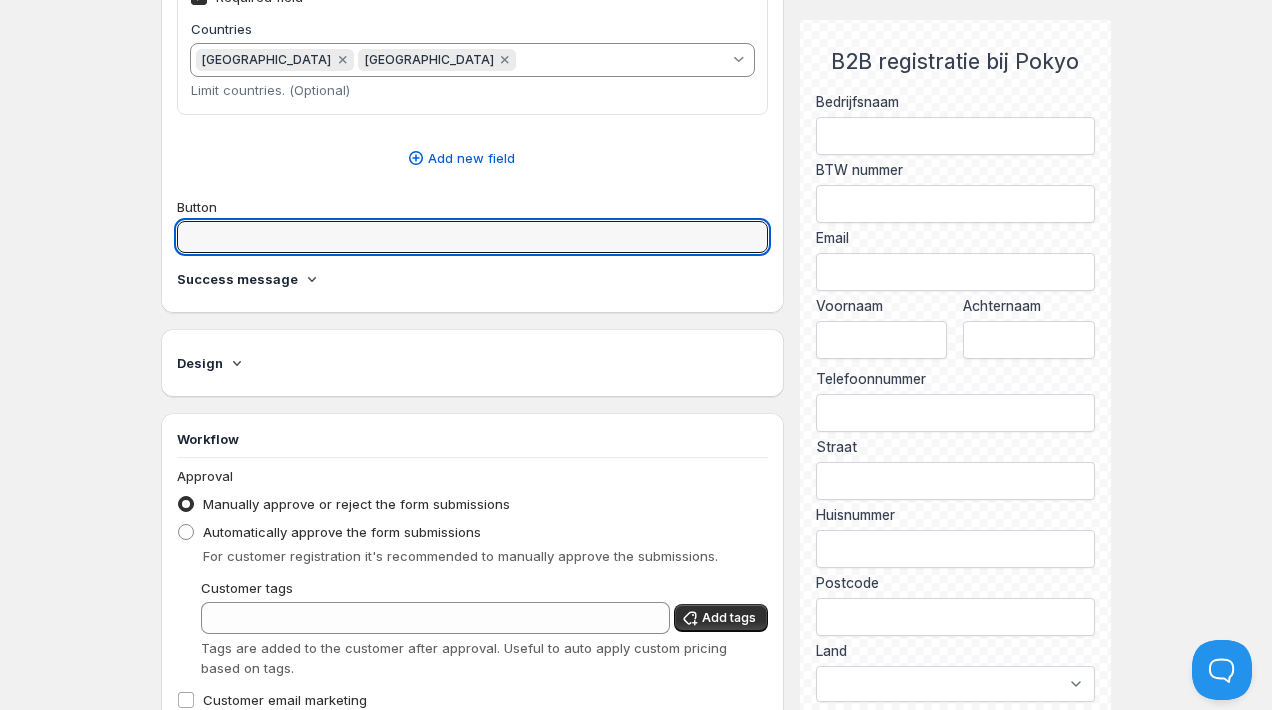 click on "Success message" at bounding box center [237, 279] 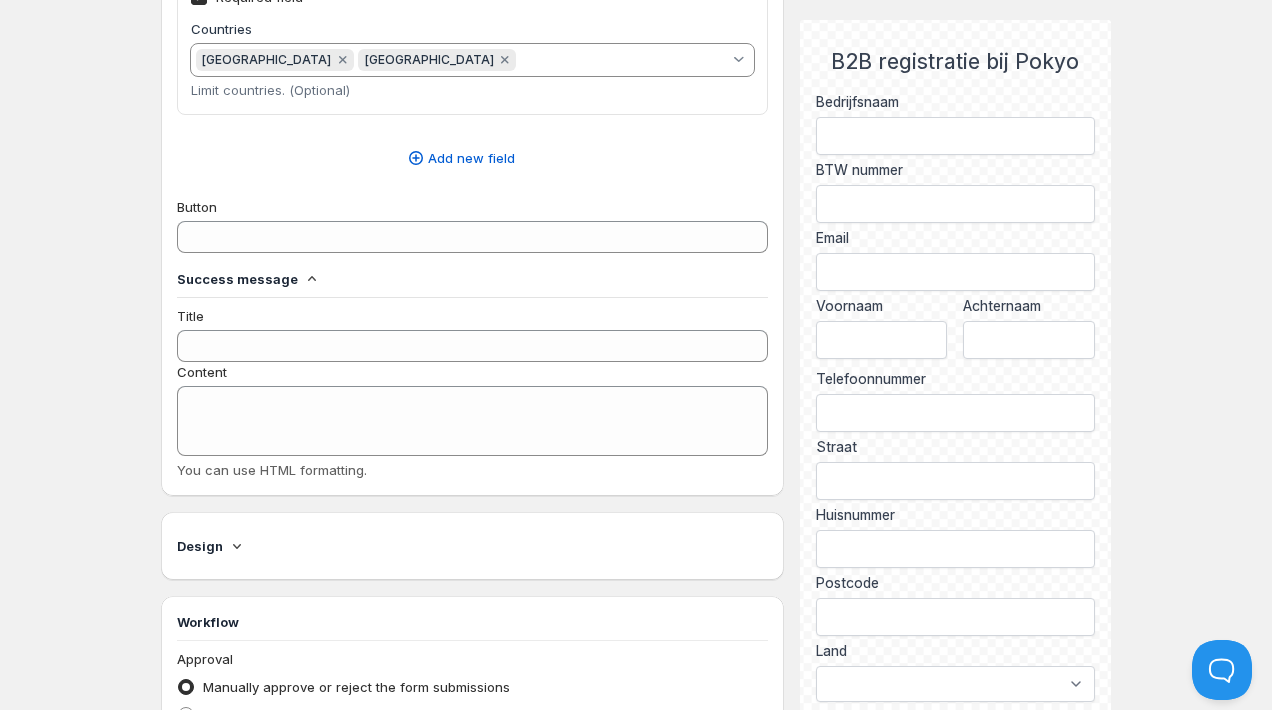 click on "Success message" at bounding box center (237, 279) 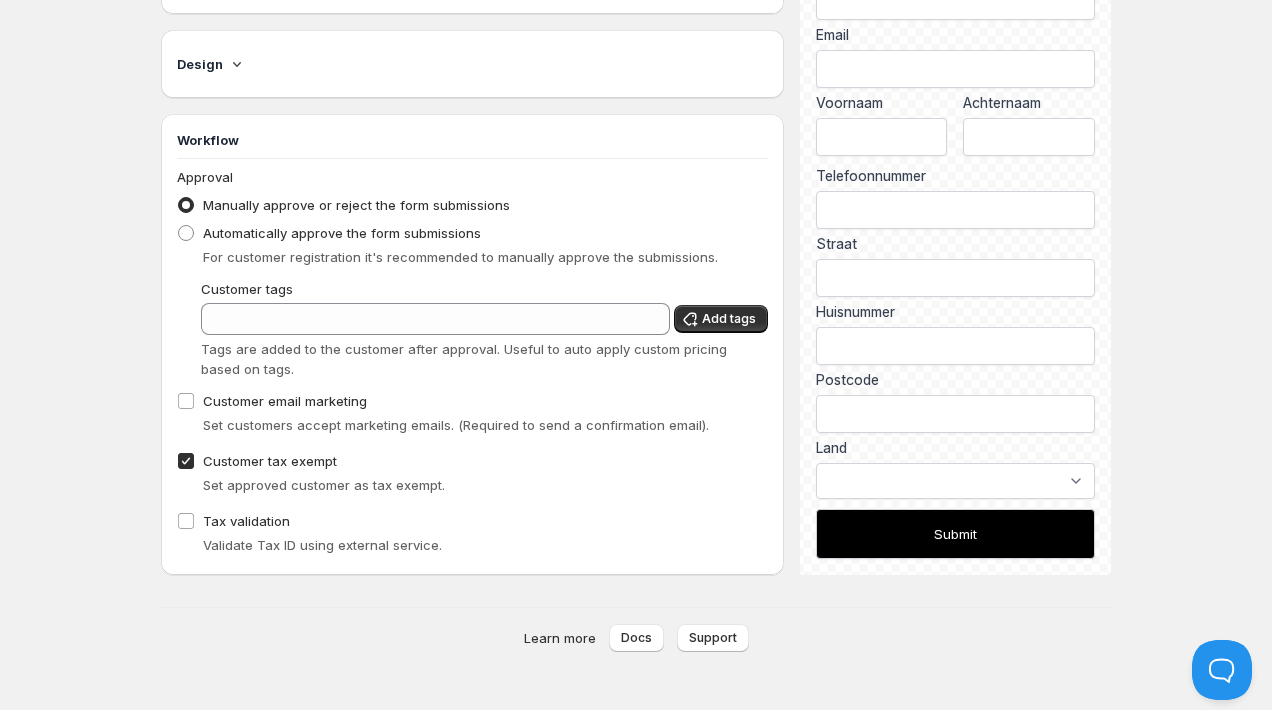 scroll, scrollTop: 2624, scrollLeft: 0, axis: vertical 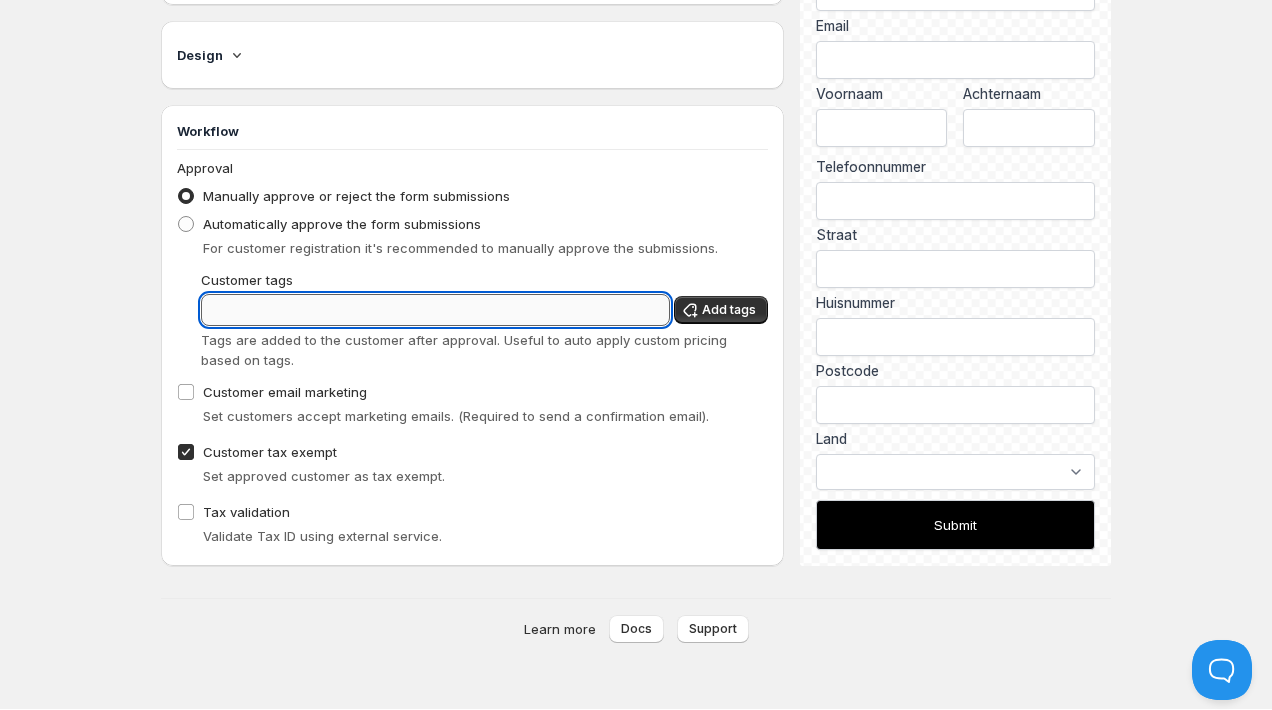 click on "Customer tags" at bounding box center (435, 310) 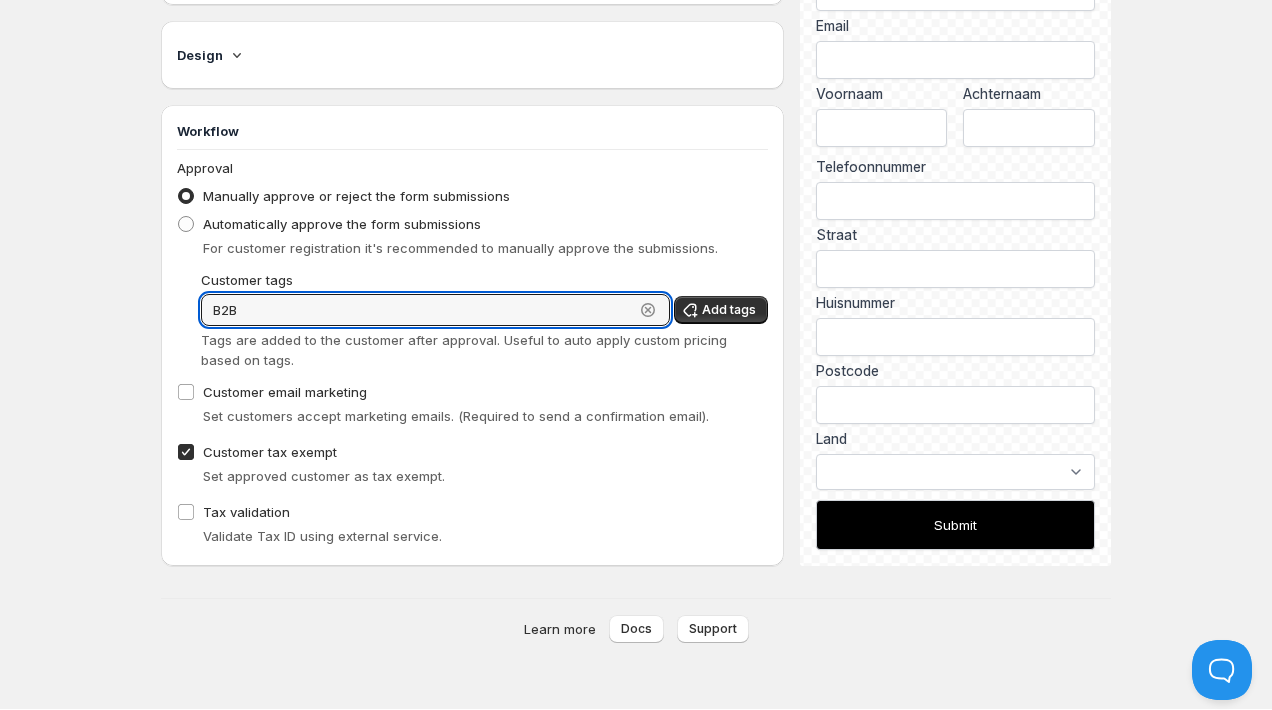 type on "B2B" 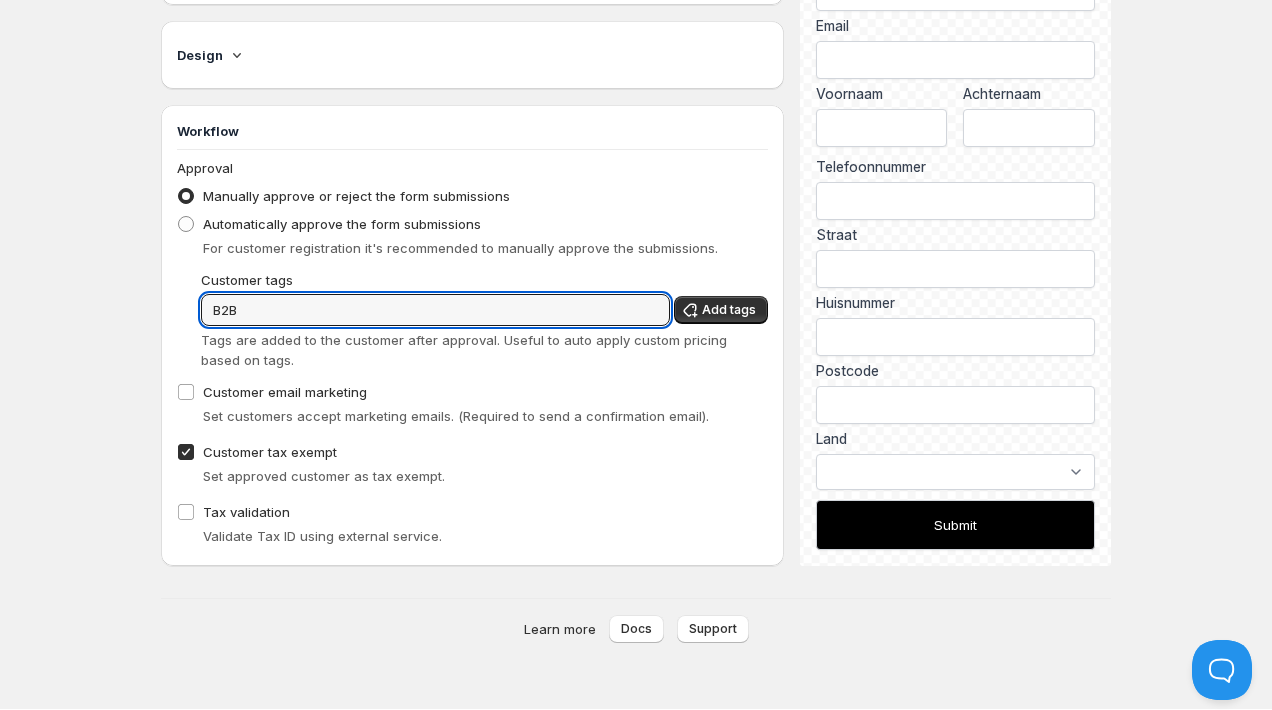 click on "Home Pricing Price lists Forms Submissions Settings Features Plans Create form. This page is ready Create form Save Don't save Save Changes have not yet been saved. Description B2B registratie 16/50 Handle b2b-registratie- Used to add the form in the theme editor Form Title B2B registratie bij Pokyo 25/50 Content You can use HTML formatting. Delete Cancel Are you sure you want to delete  ? Bedrijfsnaam   (Required) Label Bedrijfsnaam 12/50 Field company Required field BTW nummer   (Required) Label BTW nummer 10/50 Field companyTaxId Required field Email   (Required) Label Email 5/50 Field email Required field layout_name   Voornaam   (Required) Label Voornaam 8/50 Field firstName Required field Achternaam   (Required) Label Achternaam 10/50 Field lastName Required field Telefoonnummer   Label Telefoonnummer 14/50 Field phone Required field Straat   (Required) Label Straat 6/50 Field address1 Required field Huisnummer   (Required) Label Huisnummer 10/50 Field address2 Required field Postcode   (Required) Label" at bounding box center [636, -958] 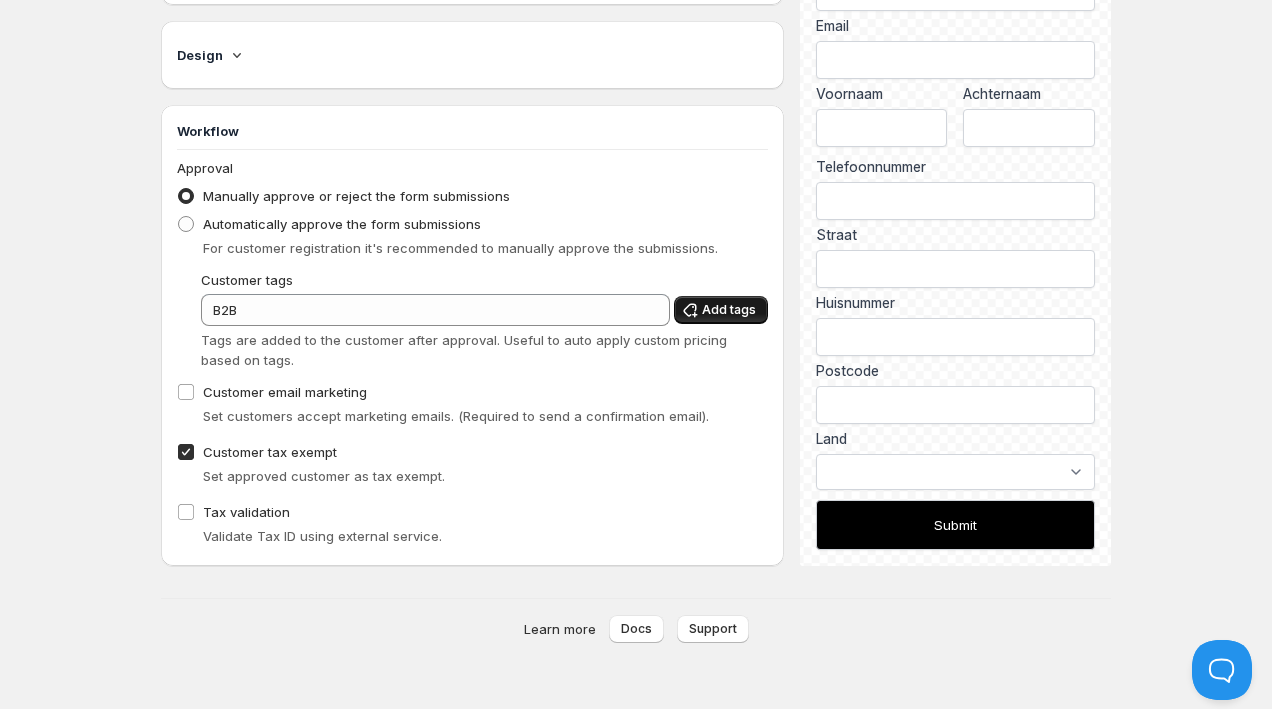 click on "Add tags" at bounding box center [729, 310] 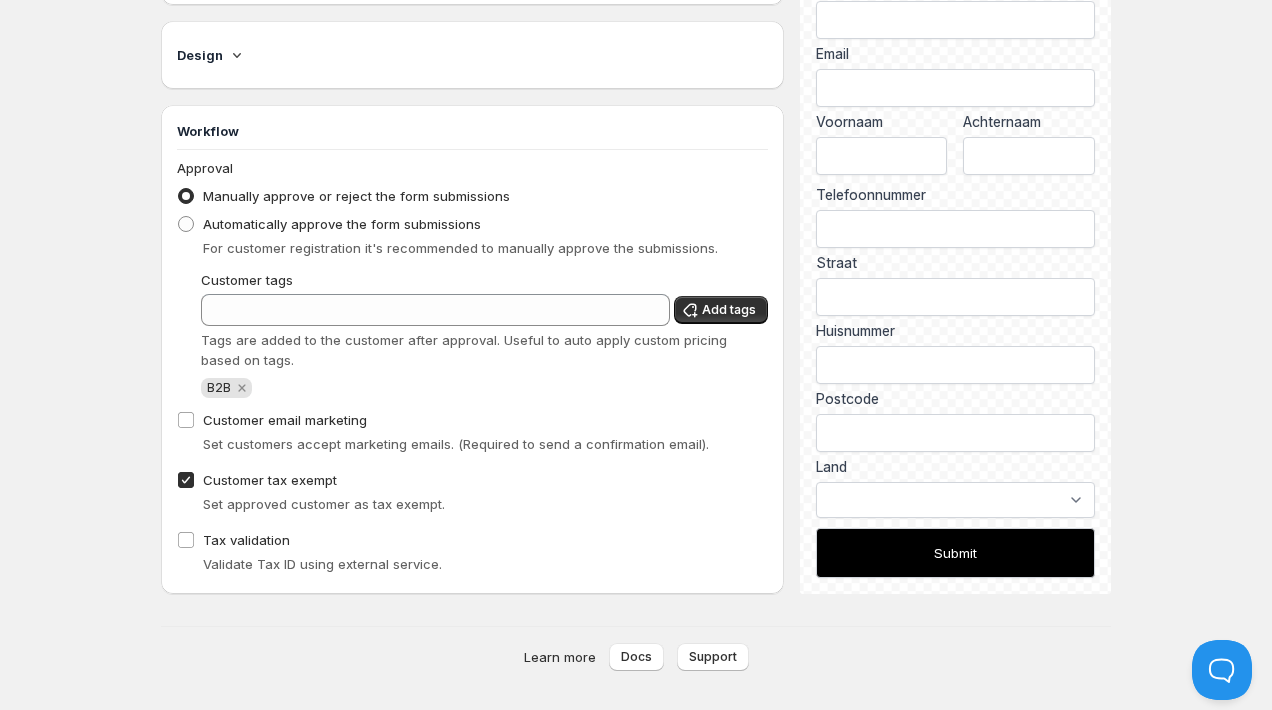 scroll, scrollTop: 2652, scrollLeft: 0, axis: vertical 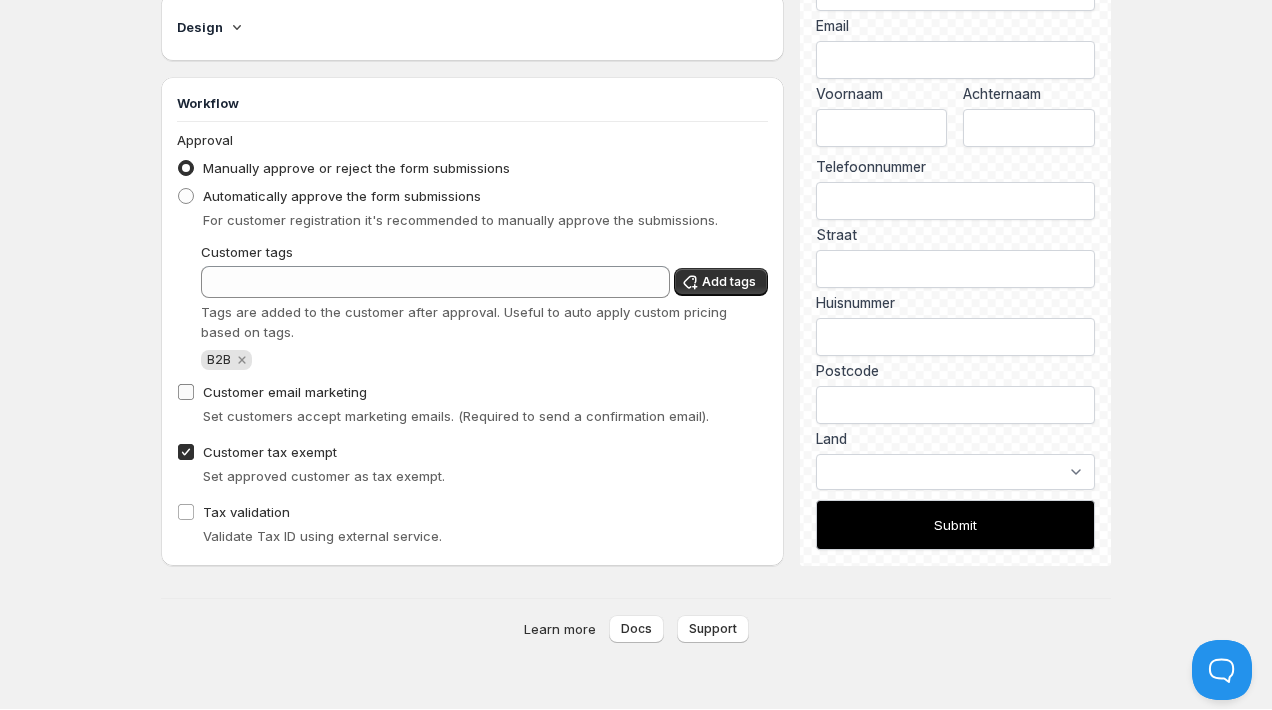 click on "Customer email marketing" at bounding box center (186, 392) 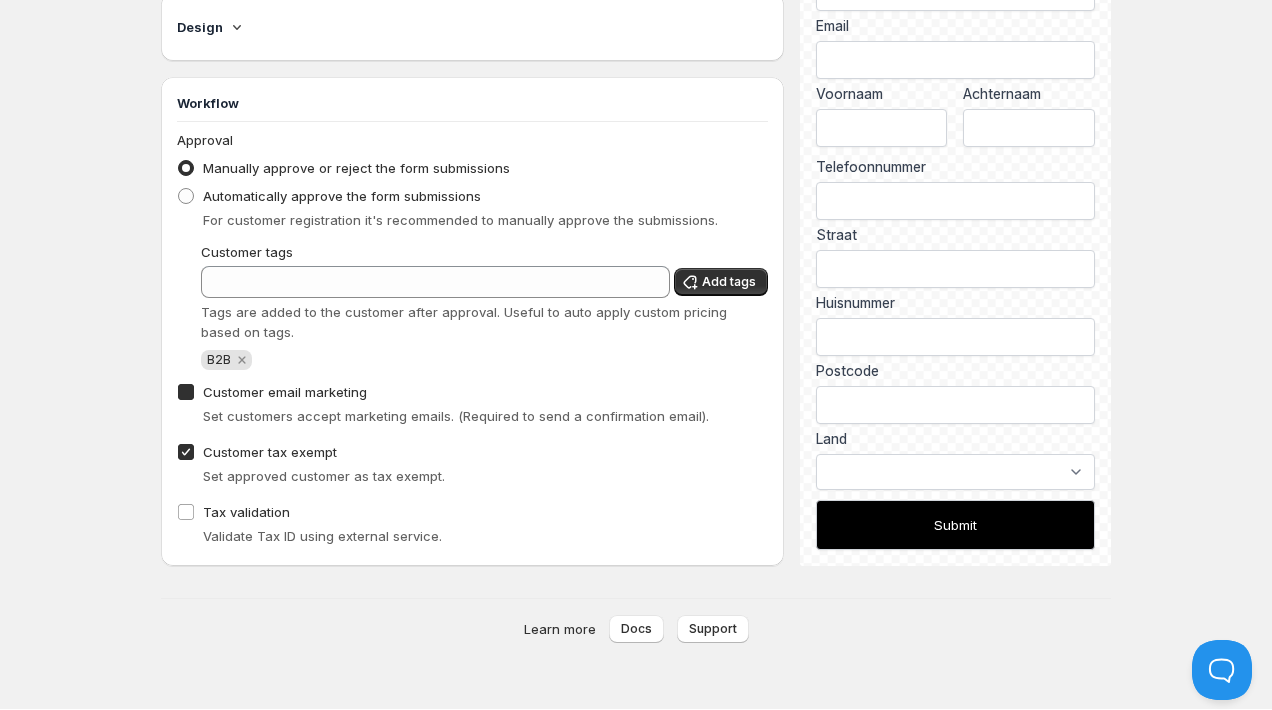 checkbox on "true" 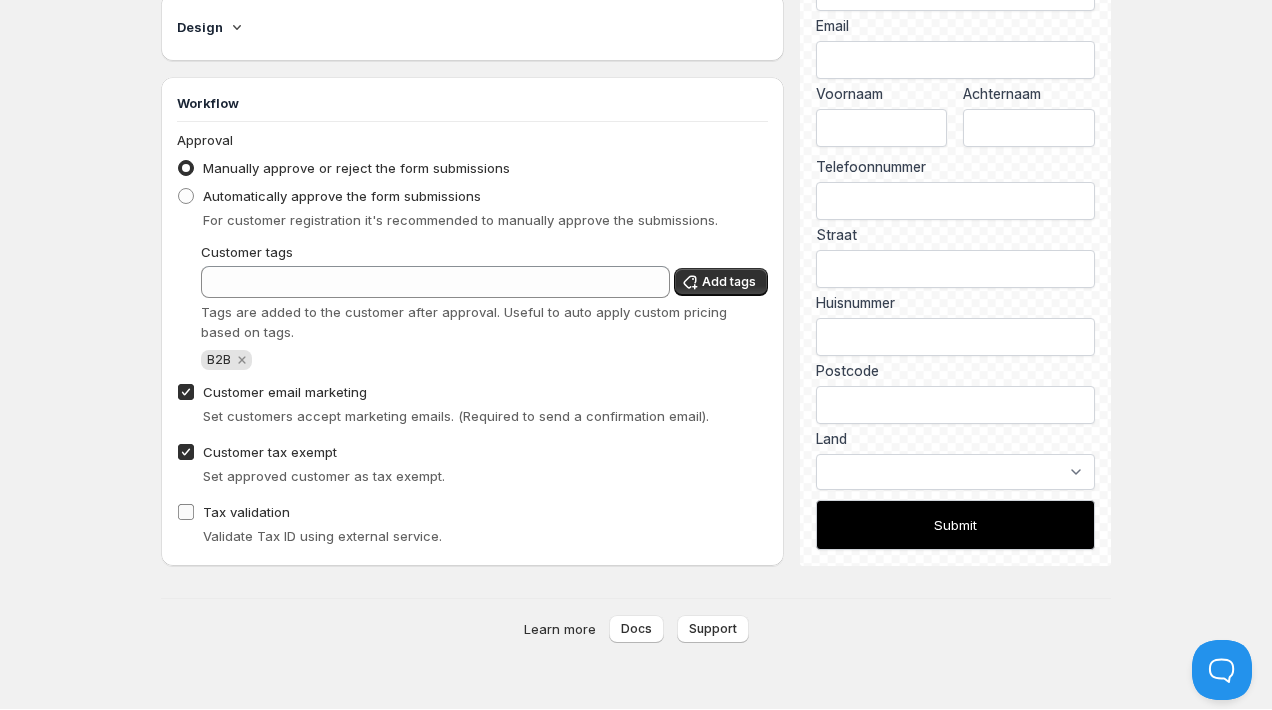 click on "Tax validation" at bounding box center (186, 512) 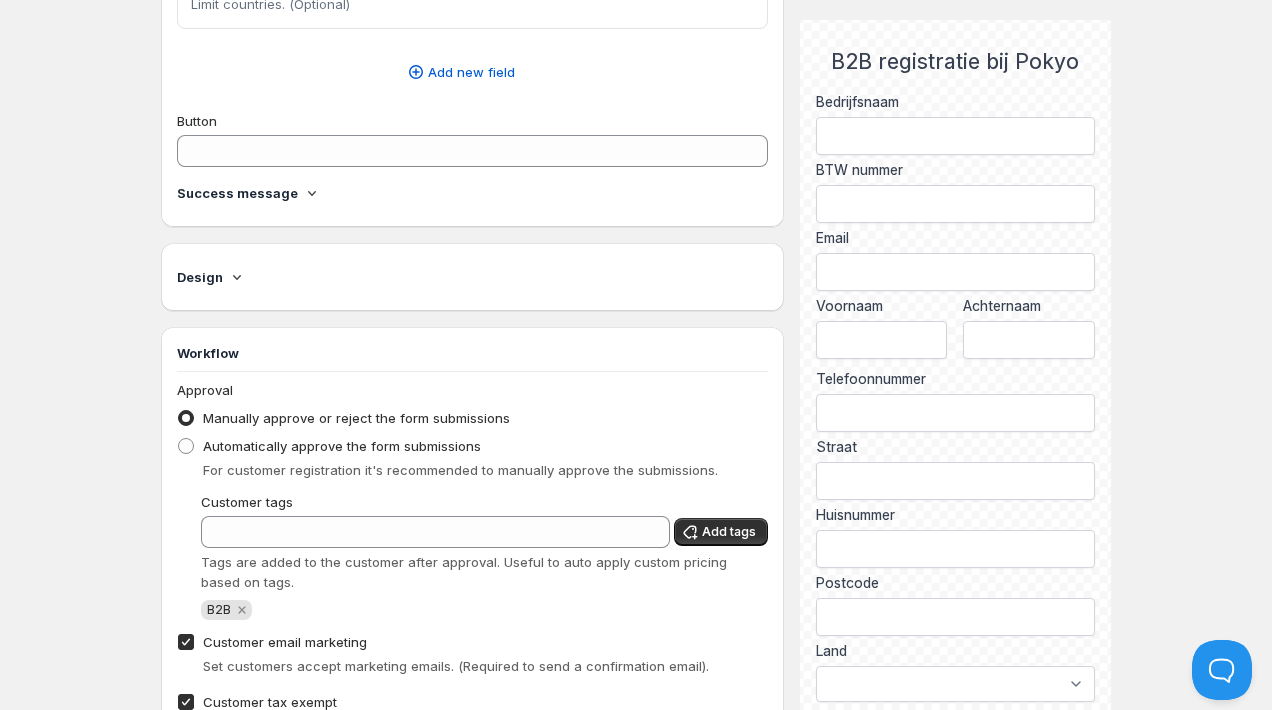 scroll, scrollTop: 2452, scrollLeft: 0, axis: vertical 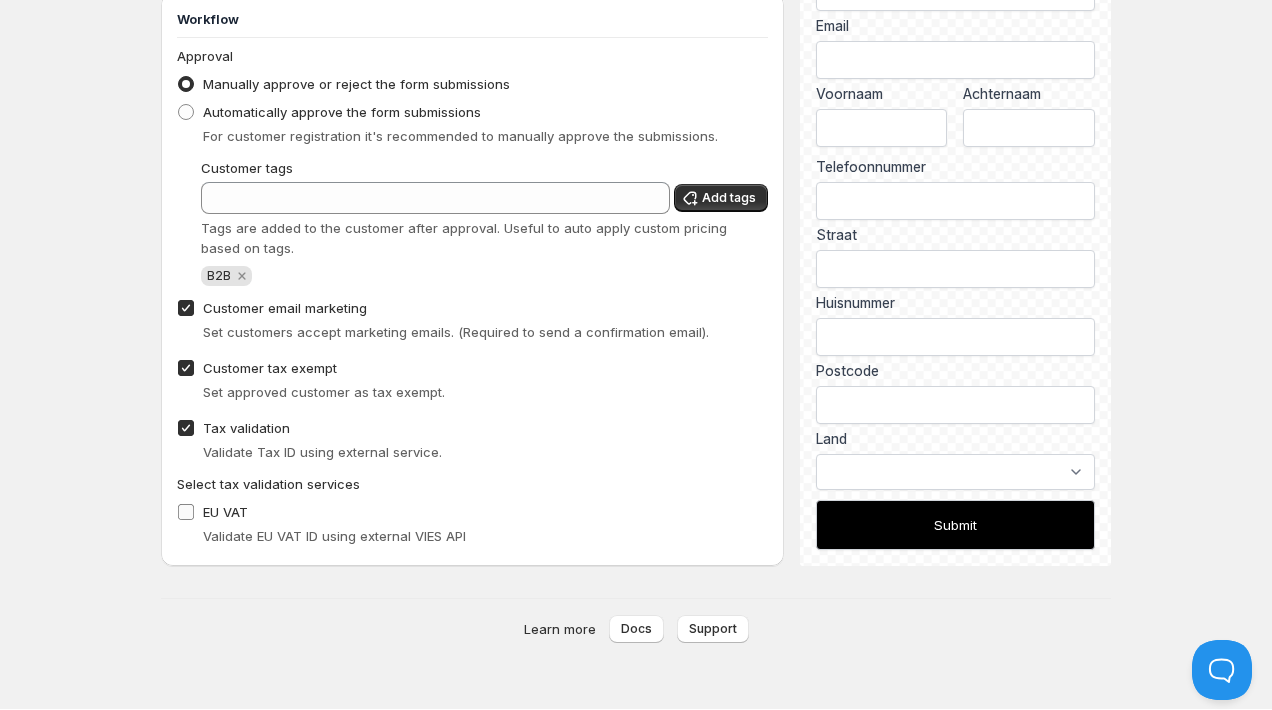 click on "EU VAT" at bounding box center (186, 512) 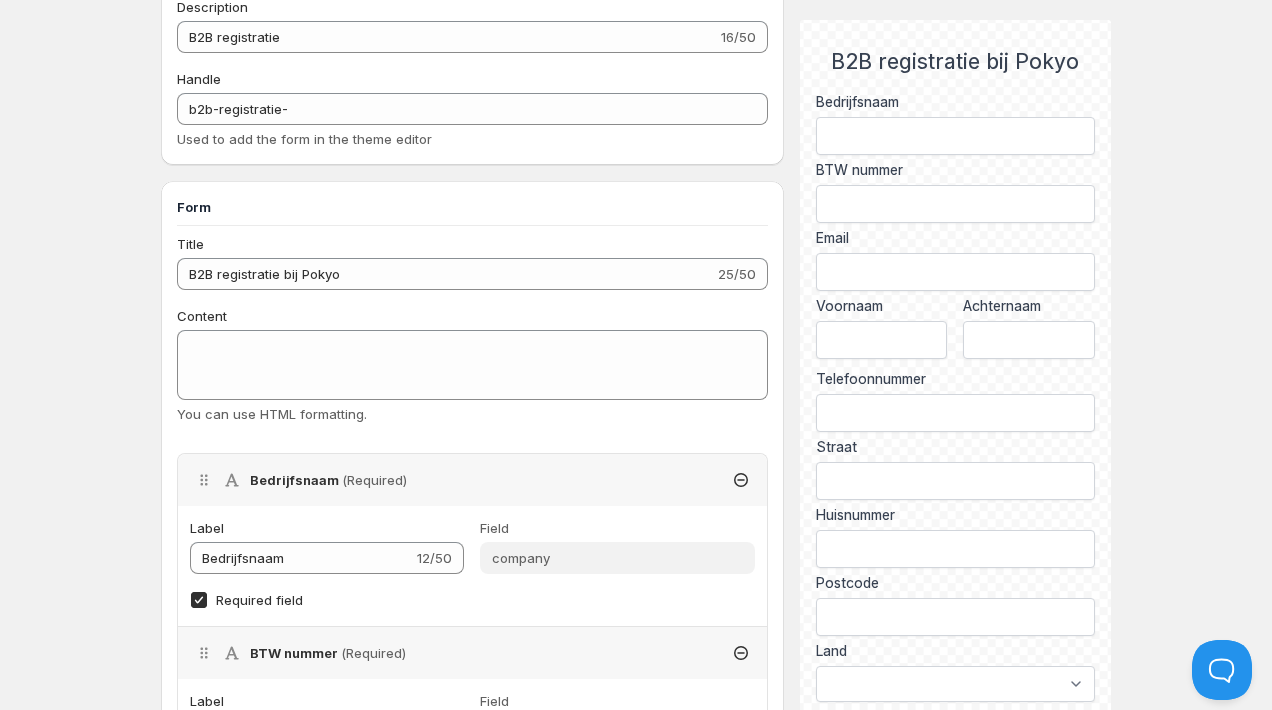 scroll, scrollTop: 0, scrollLeft: 0, axis: both 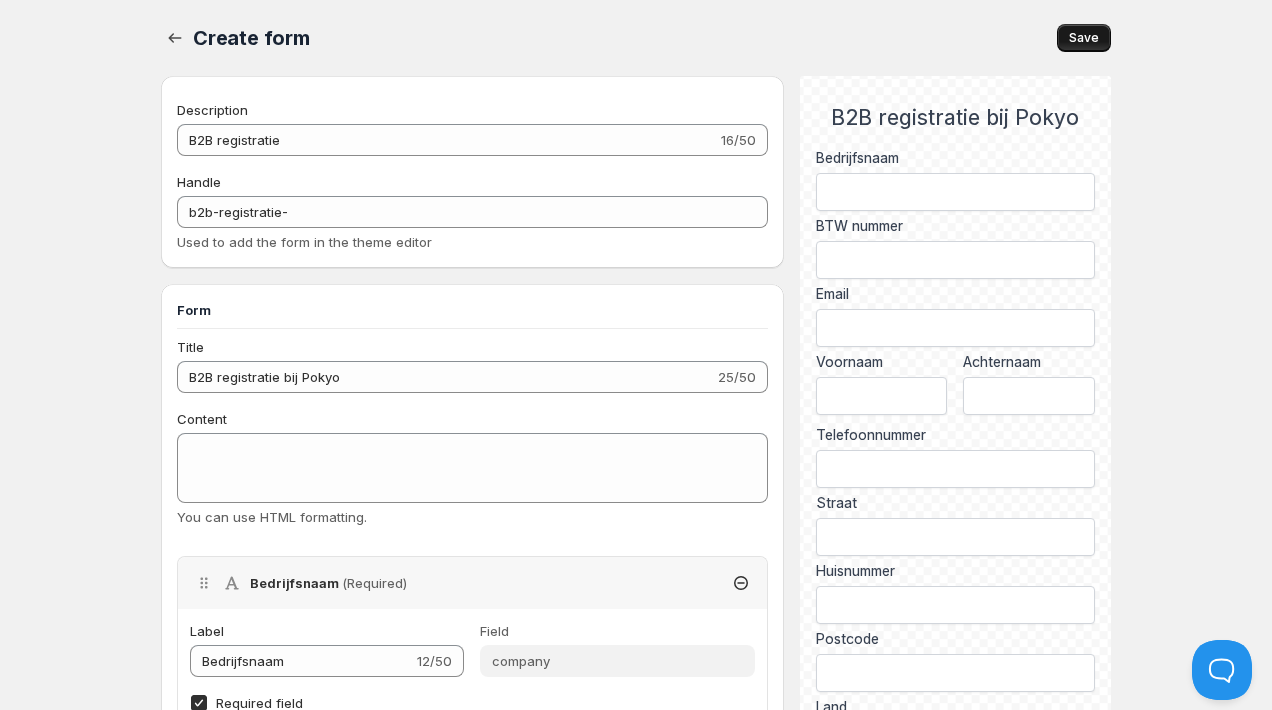 click on "Save" at bounding box center [1084, 38] 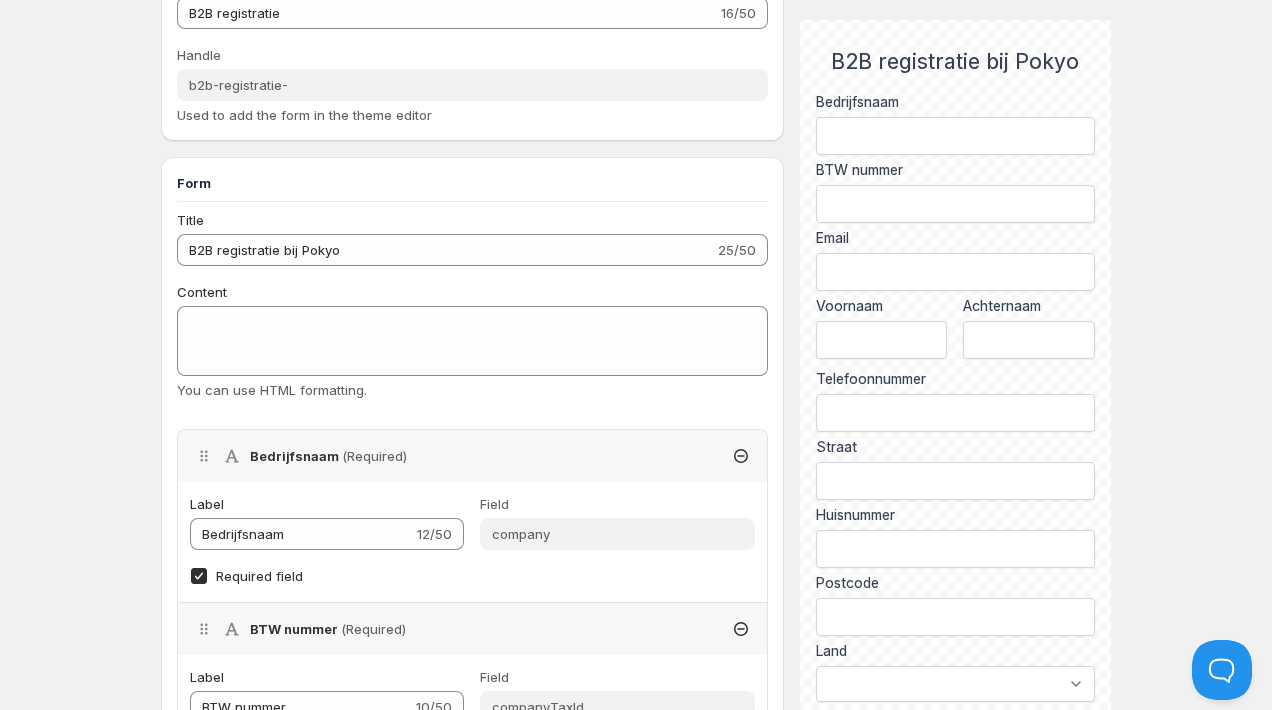 scroll, scrollTop: 0, scrollLeft: 0, axis: both 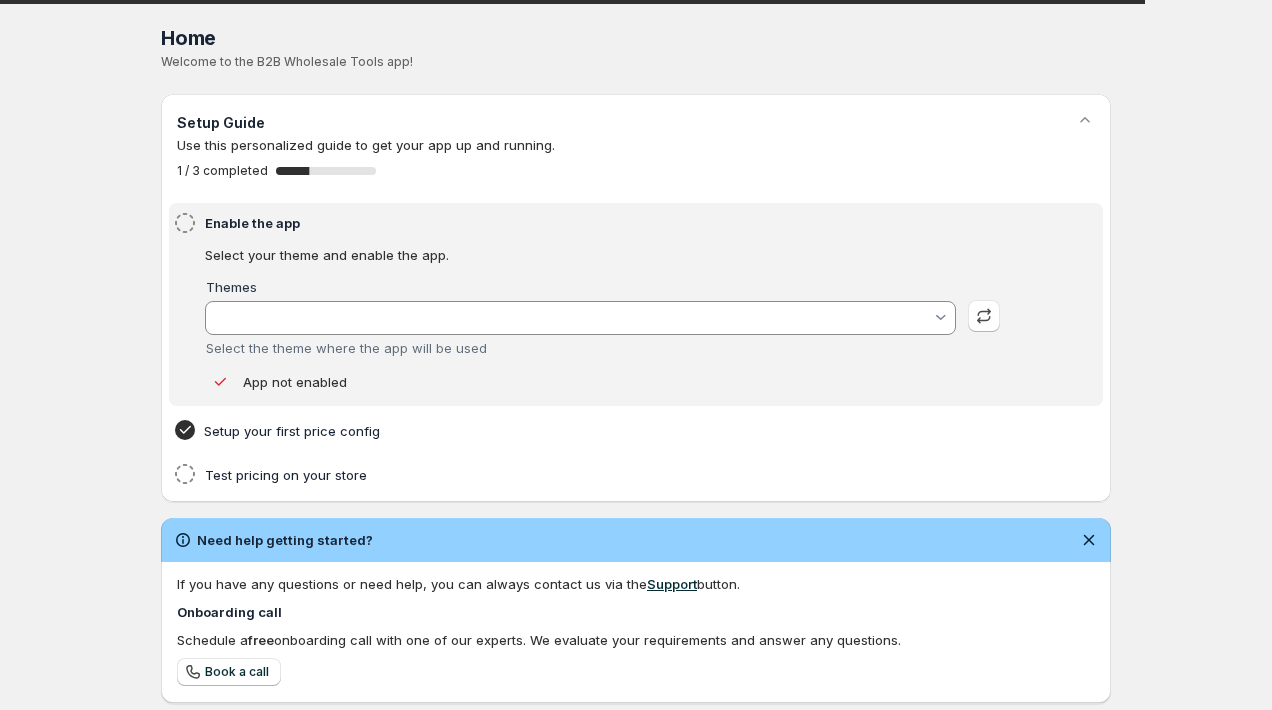 type on "Updated copy of Dawn" 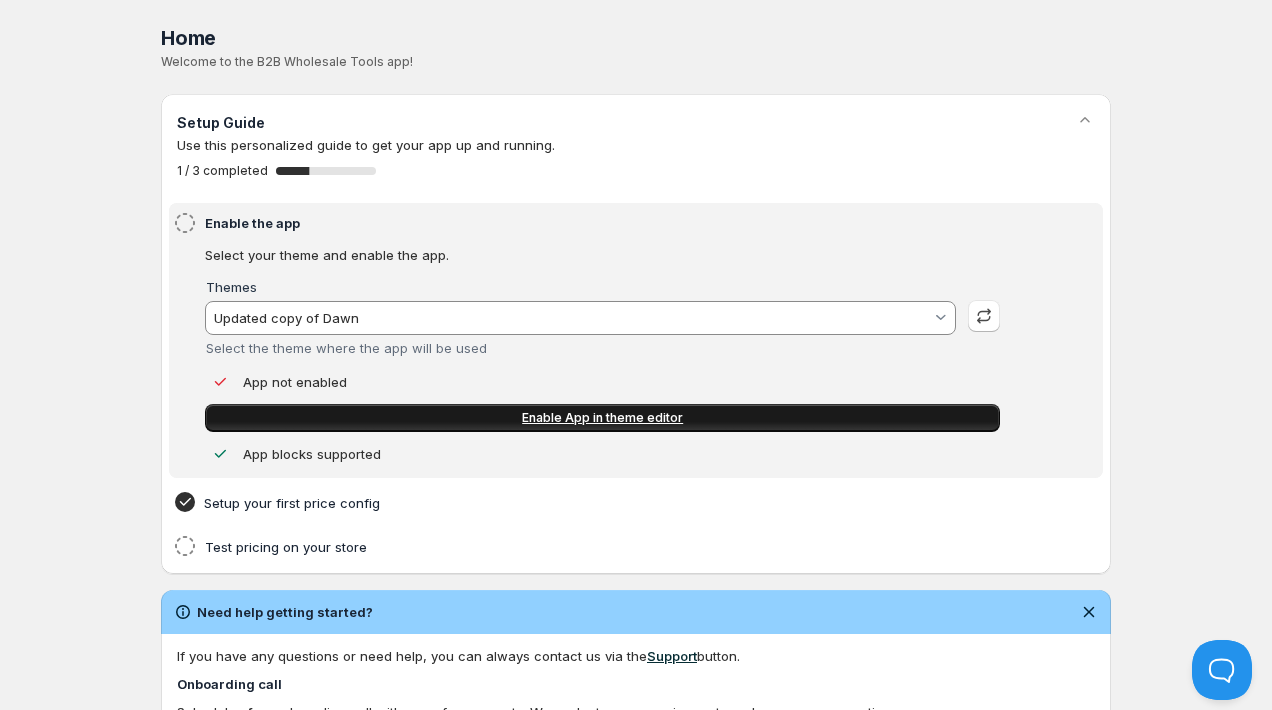 scroll, scrollTop: 0, scrollLeft: 0, axis: both 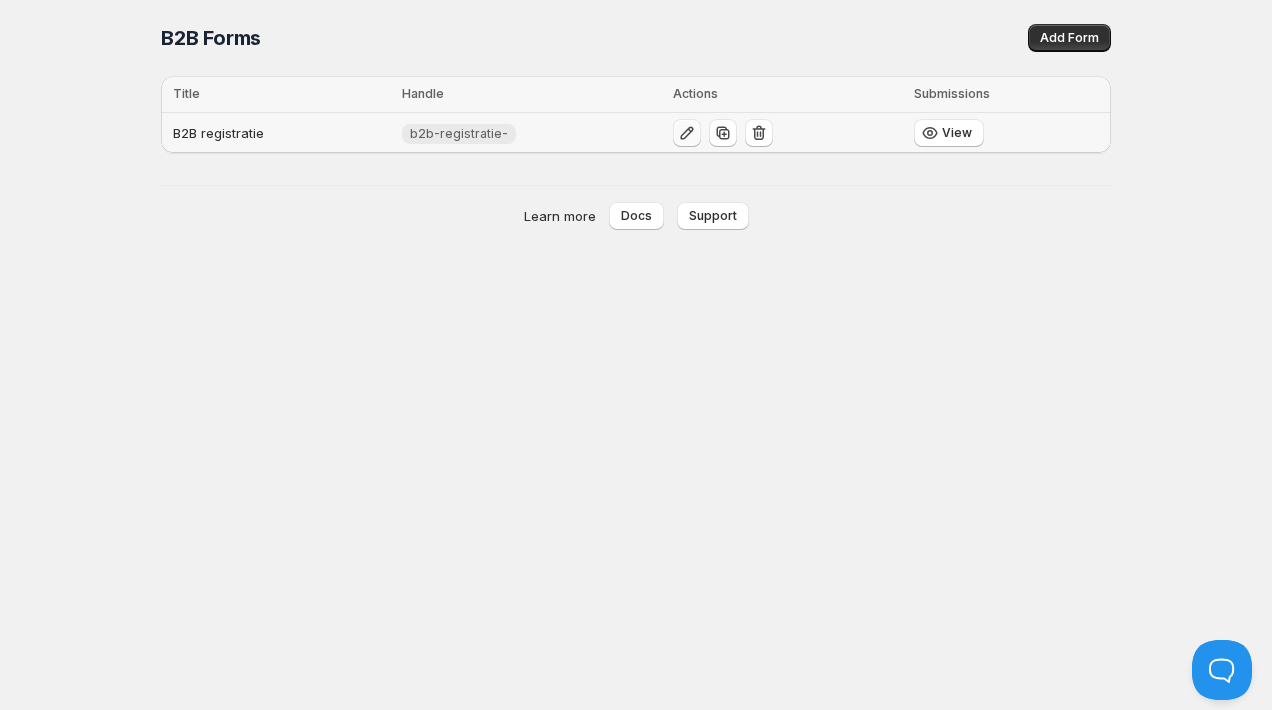 click 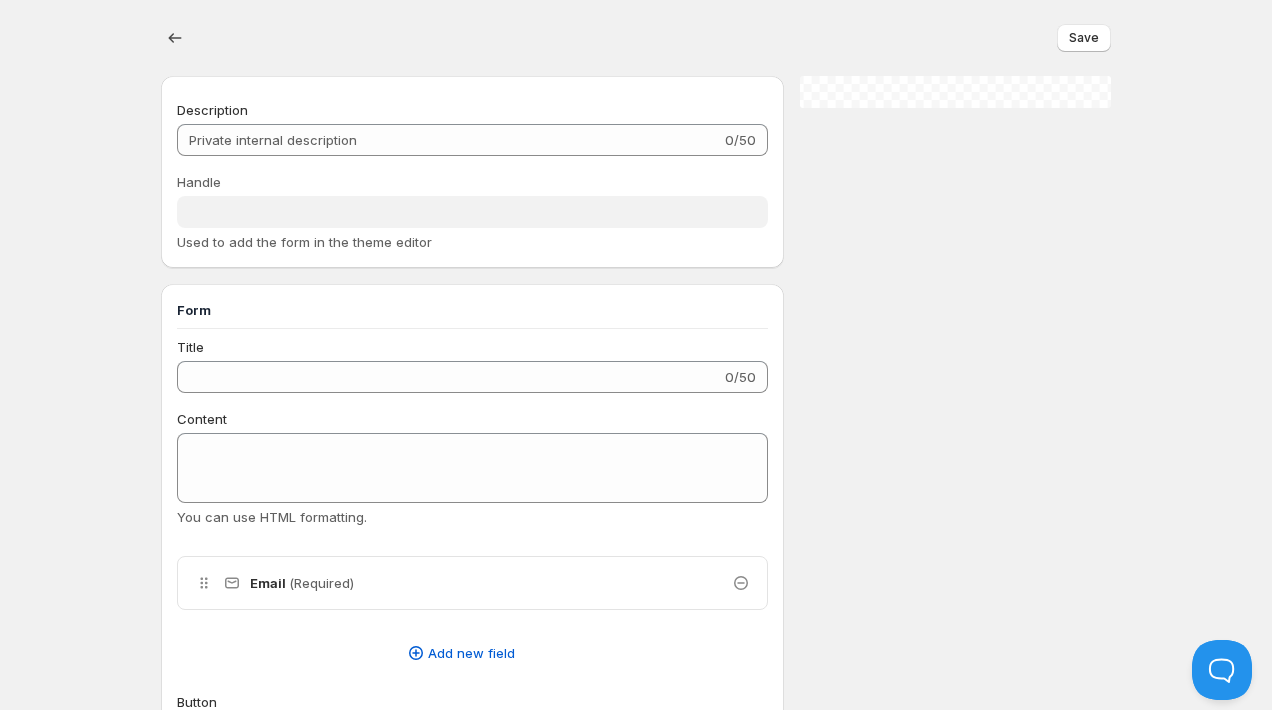 type on "B2B registratie" 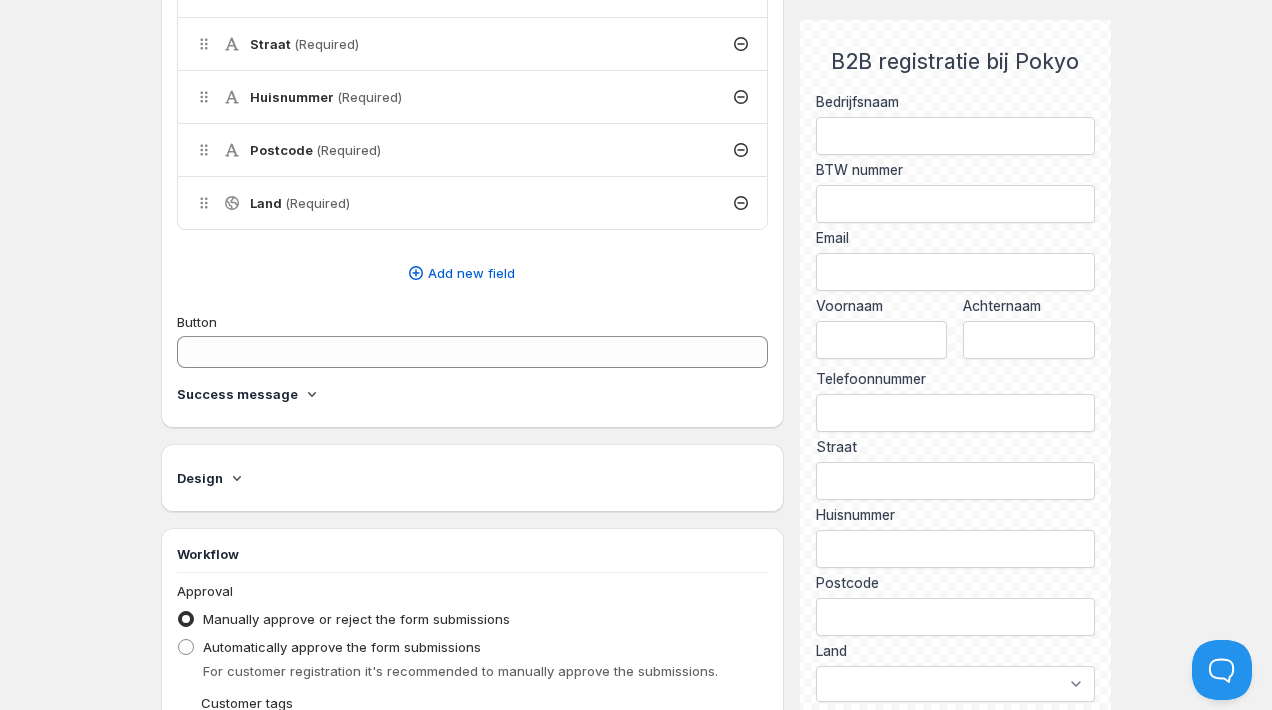 scroll, scrollTop: 911, scrollLeft: 0, axis: vertical 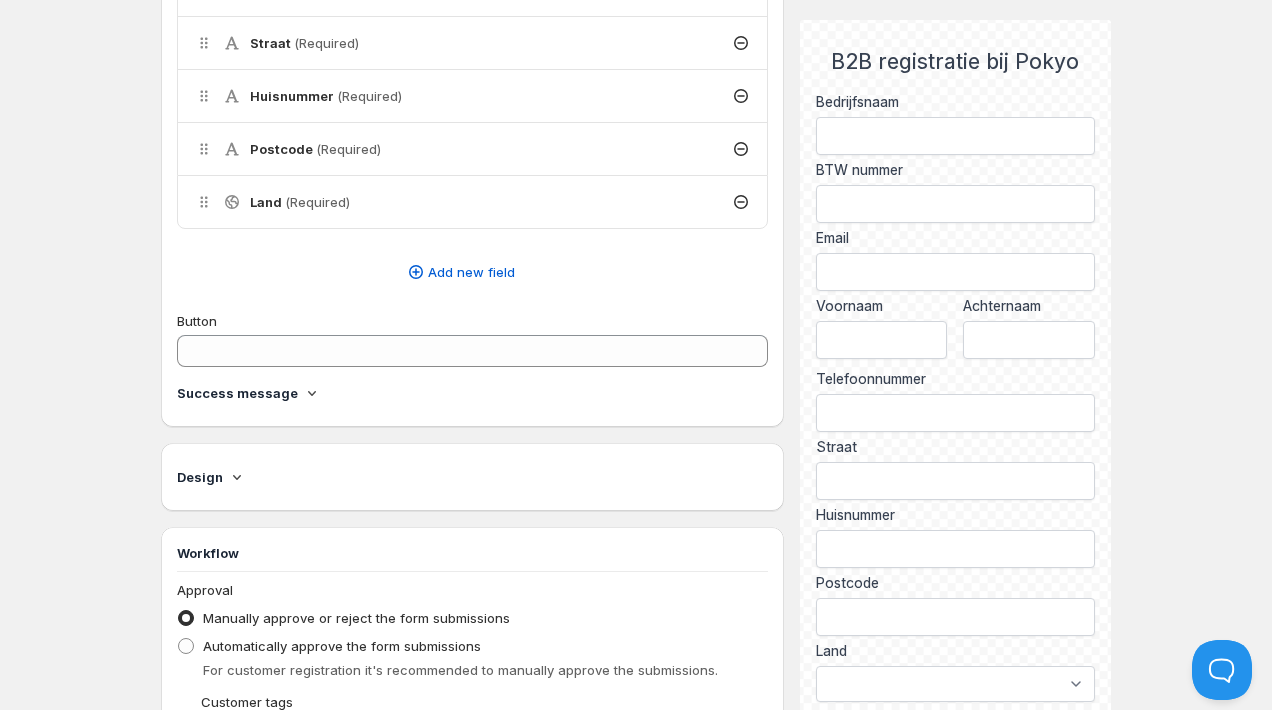 click 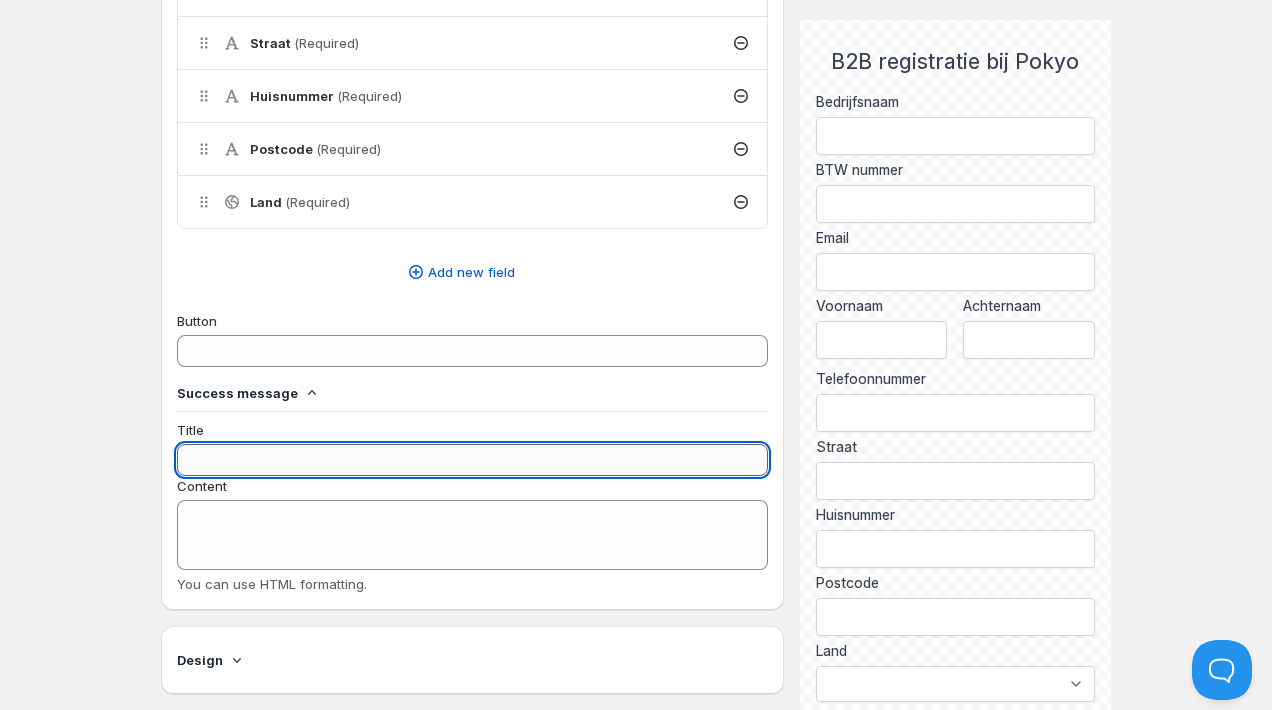 click on "Title" at bounding box center (472, 460) 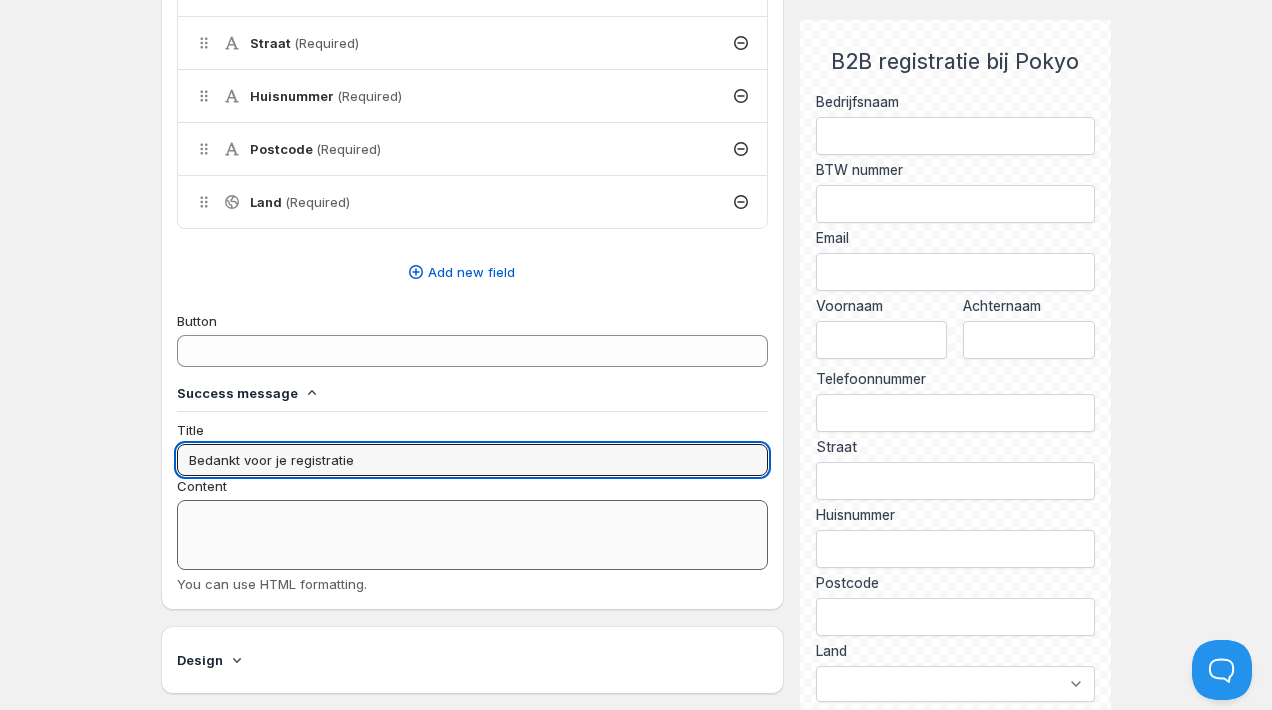 type on "Bedankt voor je registratie" 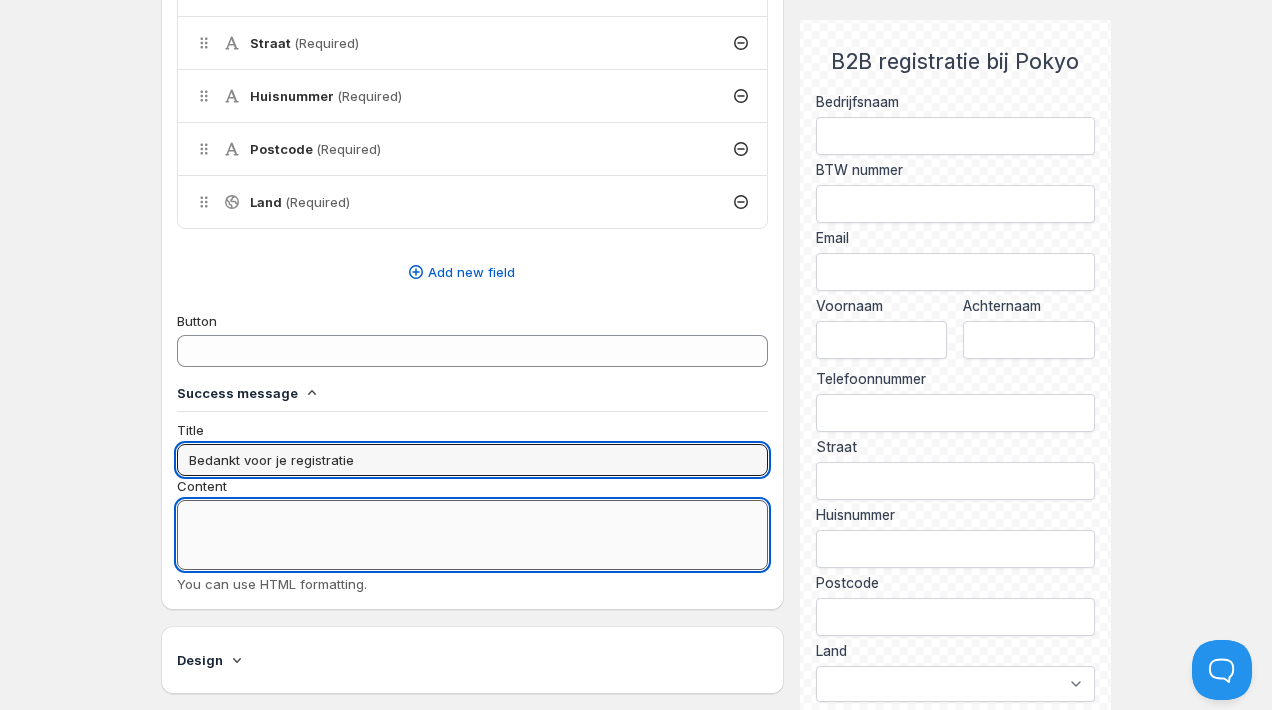 click on "Content" at bounding box center [472, 535] 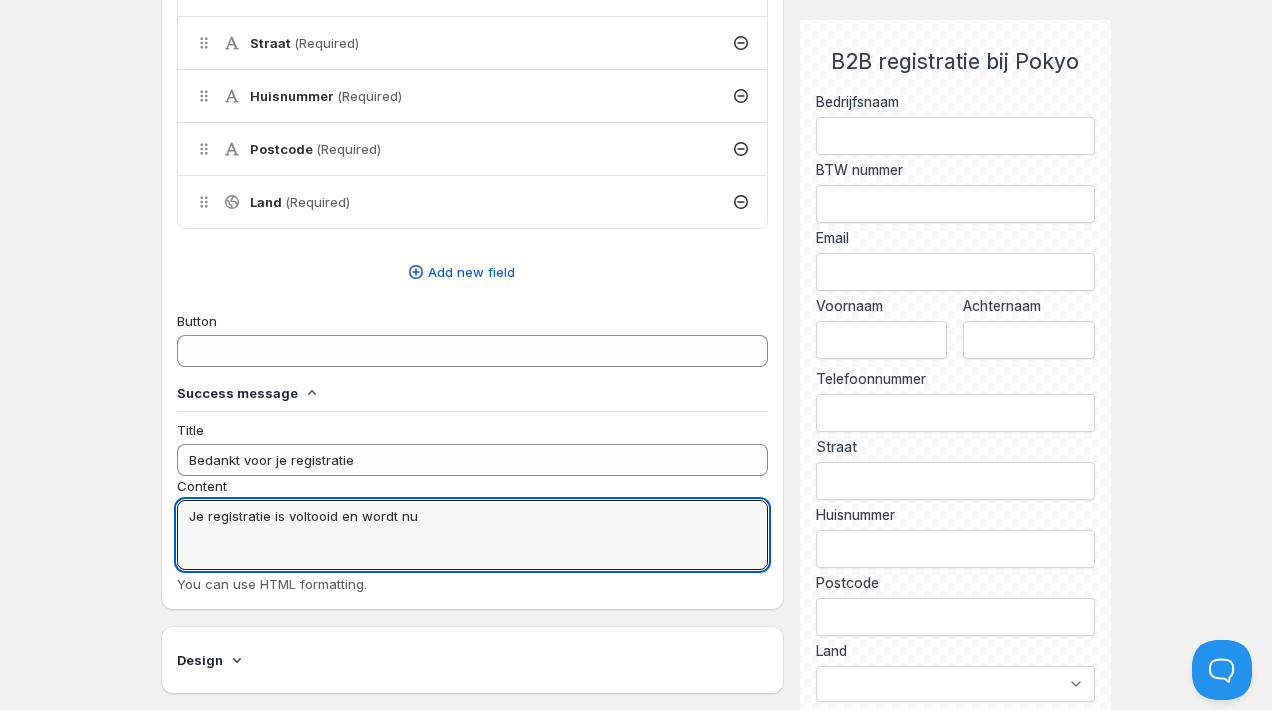 type on "Je registratie is voltooid en wordt nu" 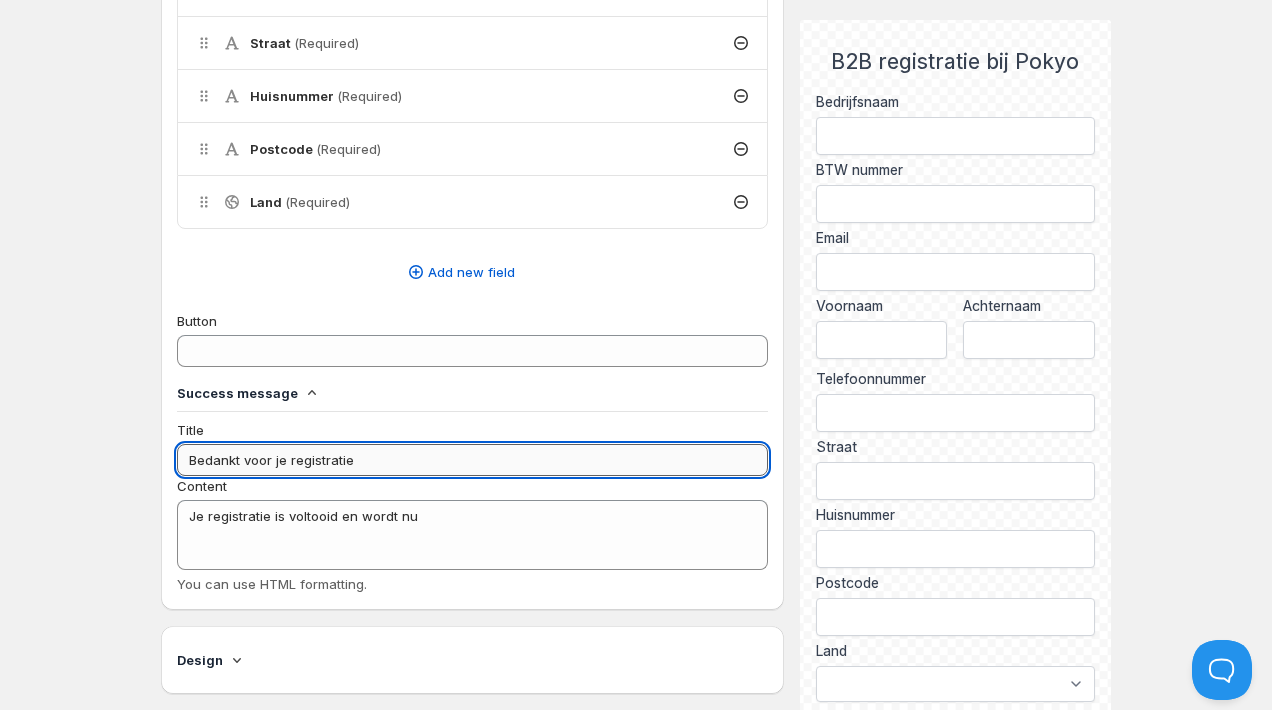 click on "Bedankt voor je registratie" at bounding box center (472, 460) 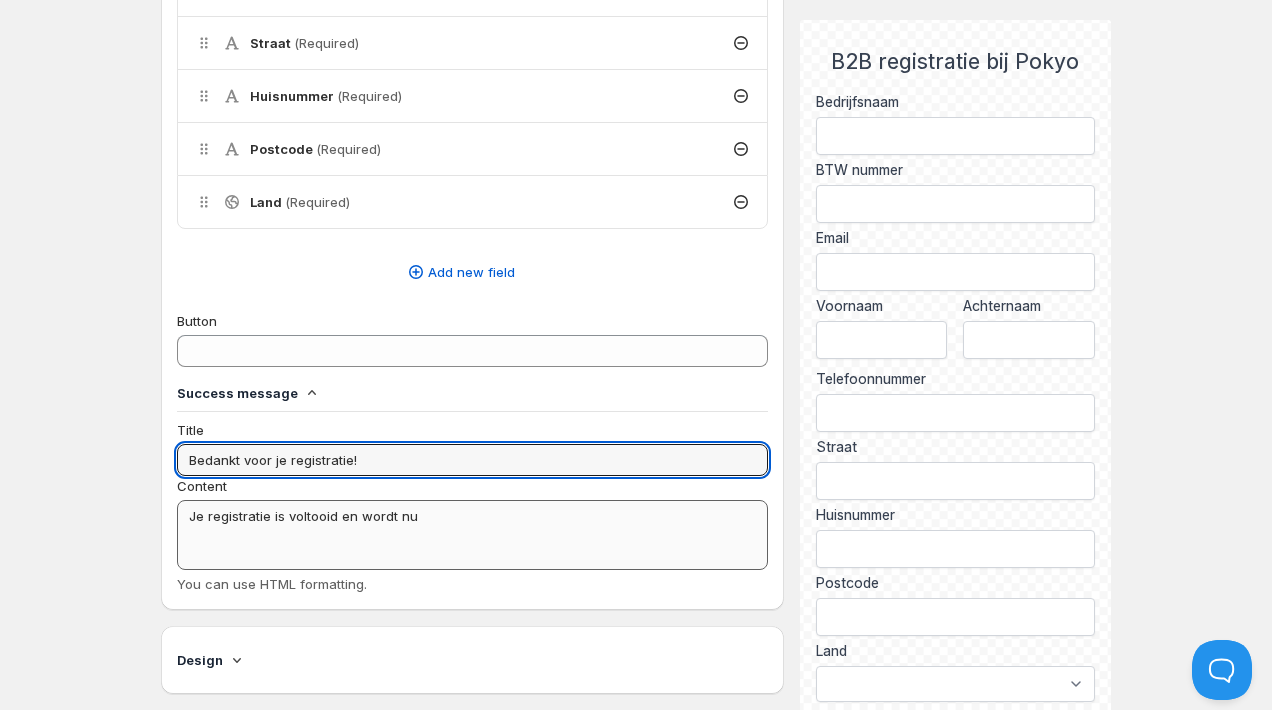 type on "Bedankt voor je registratie!" 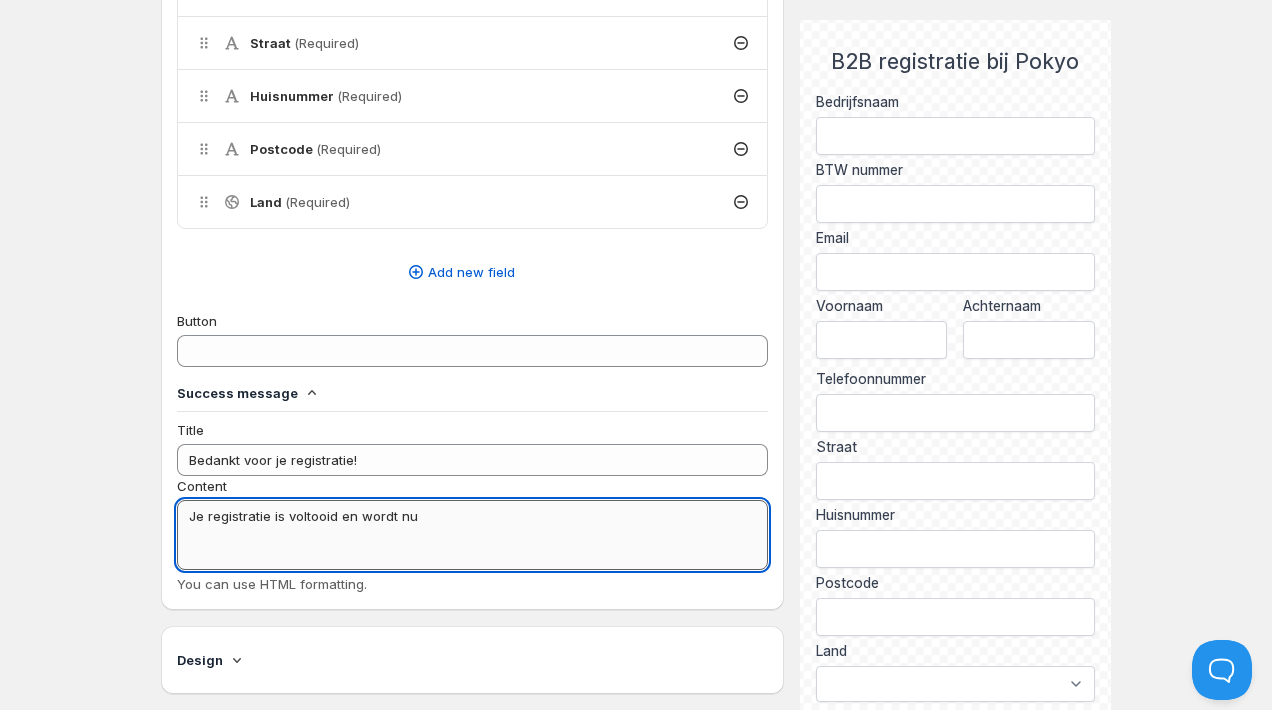 drag, startPoint x: 450, startPoint y: 507, endPoint x: 186, endPoint y: 519, distance: 264.27258 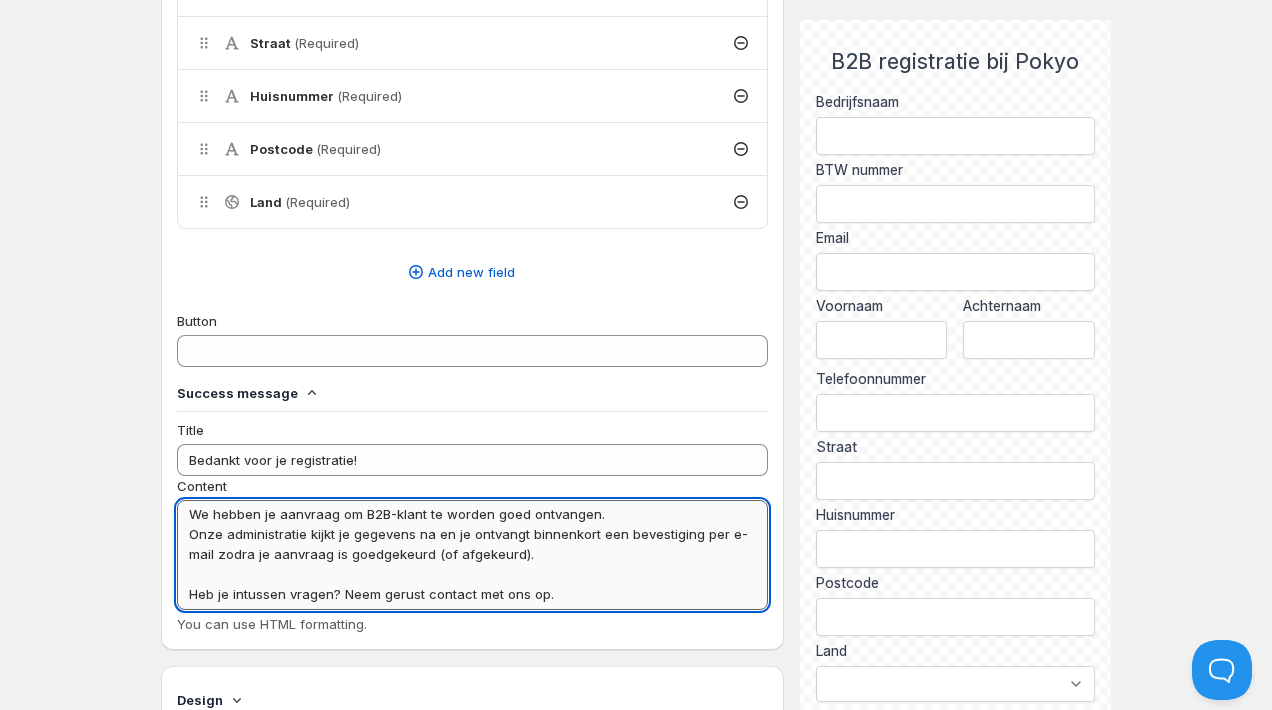 scroll, scrollTop: 0, scrollLeft: 0, axis: both 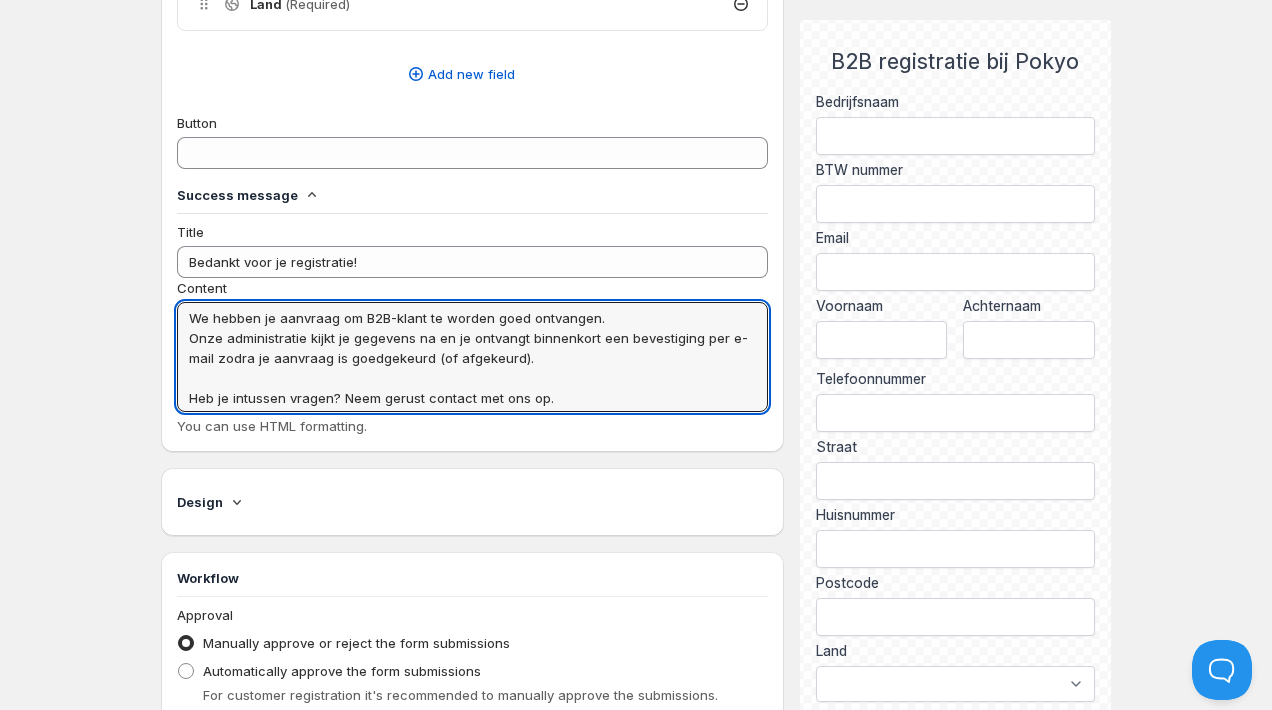 type on "We hebben je aanvraag om B2B-klant te worden goed ontvangen.
Onze administratie kijkt je gegevens na en je ontvangt binnenkort een bevestiging per e-mail zodra je aanvraag is goedgekeurd (of afgekeurd).
Heb je intussen vragen? Neem gerust contact met ons op." 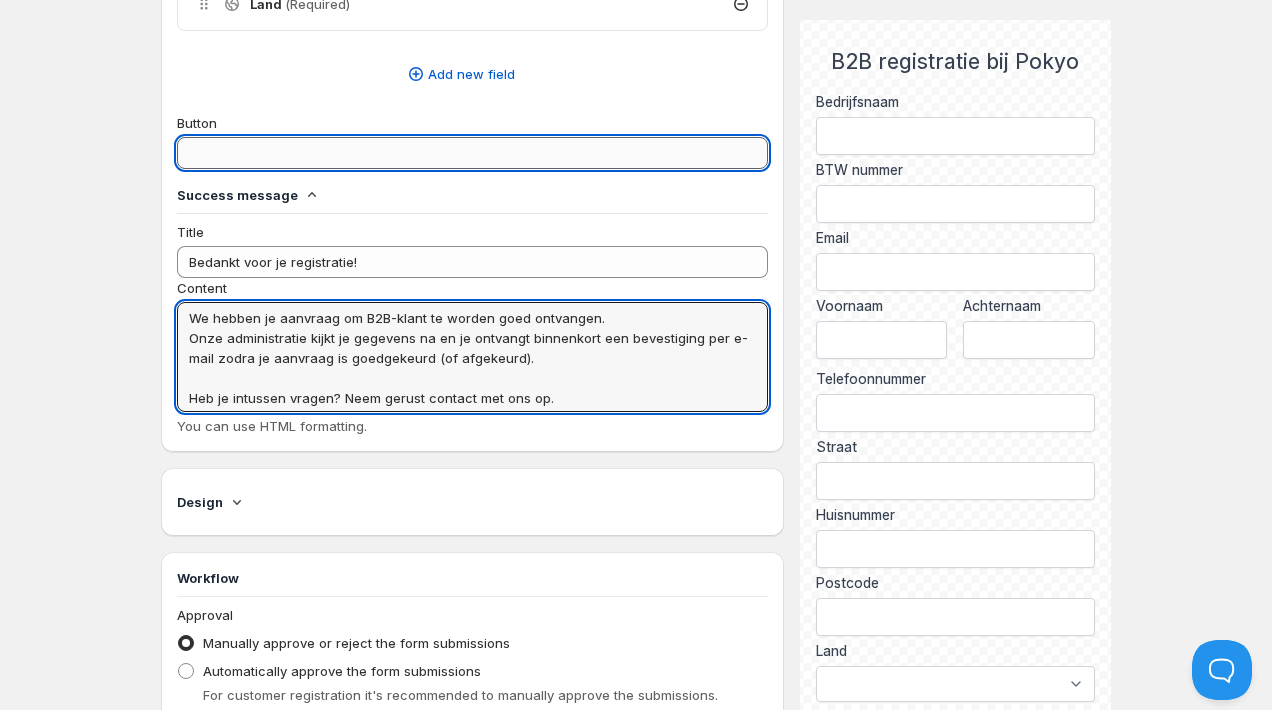 click on "Button" at bounding box center [472, 153] 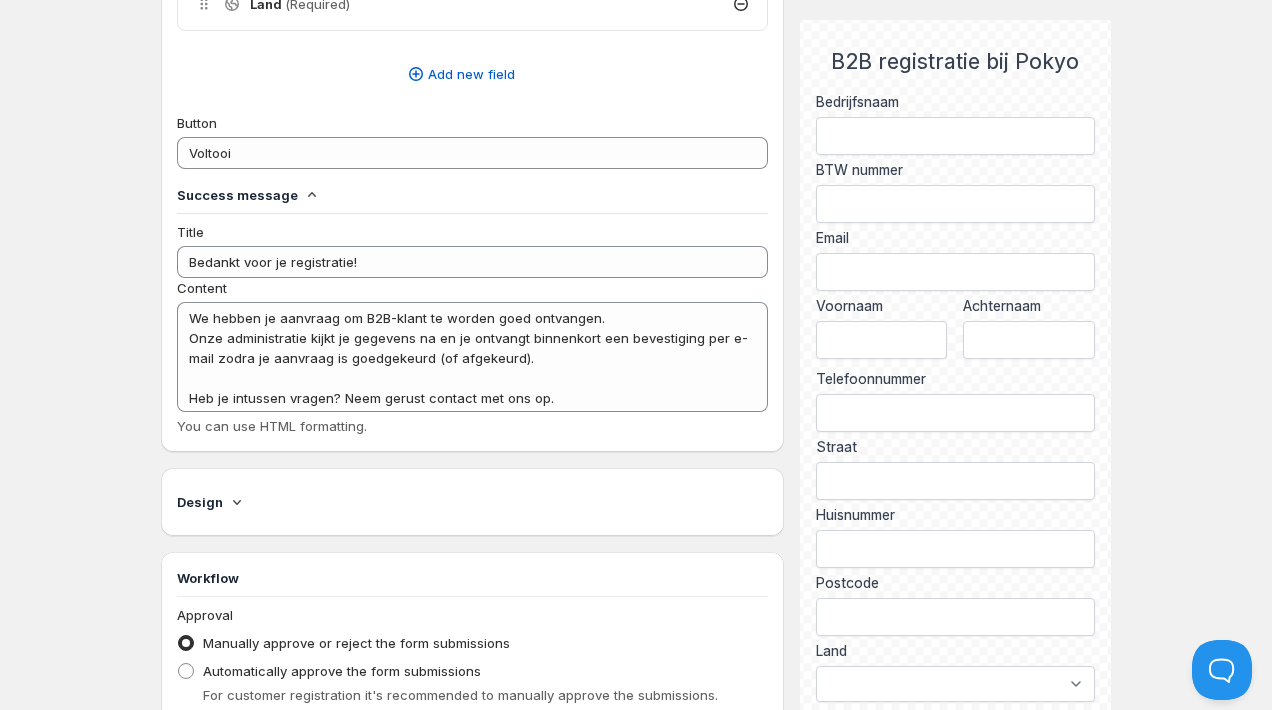 click on "Home Pricing Price lists Forms Submissions Settings Features Plans B2B registratie . This page is ready B2B registratie  Save Don't save Save Changes have not yet been saved. Description B2B registratie 16/50 Handle b2b-registratie- Used to add the form in the theme editor Form Title B2B registratie bij Pokyo 25/50 Content You can use HTML formatting. Delete Cancel Are you sure you want to delete  ? Bedrijfsnaam   (Required) BTW nummer   (Required) Email   (Required) layout_name   Voornaam   (Required) Achternaam   (Required) Telefoonnummer   Straat   (Required) Huisnummer   (Required) Postcode   (Required) Land   (Required) Add new field Button Voltooi Success message Title Bedankt voor je registratie! Content We hebben je aanvraag om B2B-klant te worden goed ontvangen.
Onze administratie kijkt je gegevens na en je ontvangt binnenkort een bevestiging per e-mail zodra je aanvraag is goedgekeurd (of afgekeurd).
Heb je intussen vragen? Neem gerust contact met ons op. You can use HTML formatting. Design B2B" at bounding box center [636, 79] 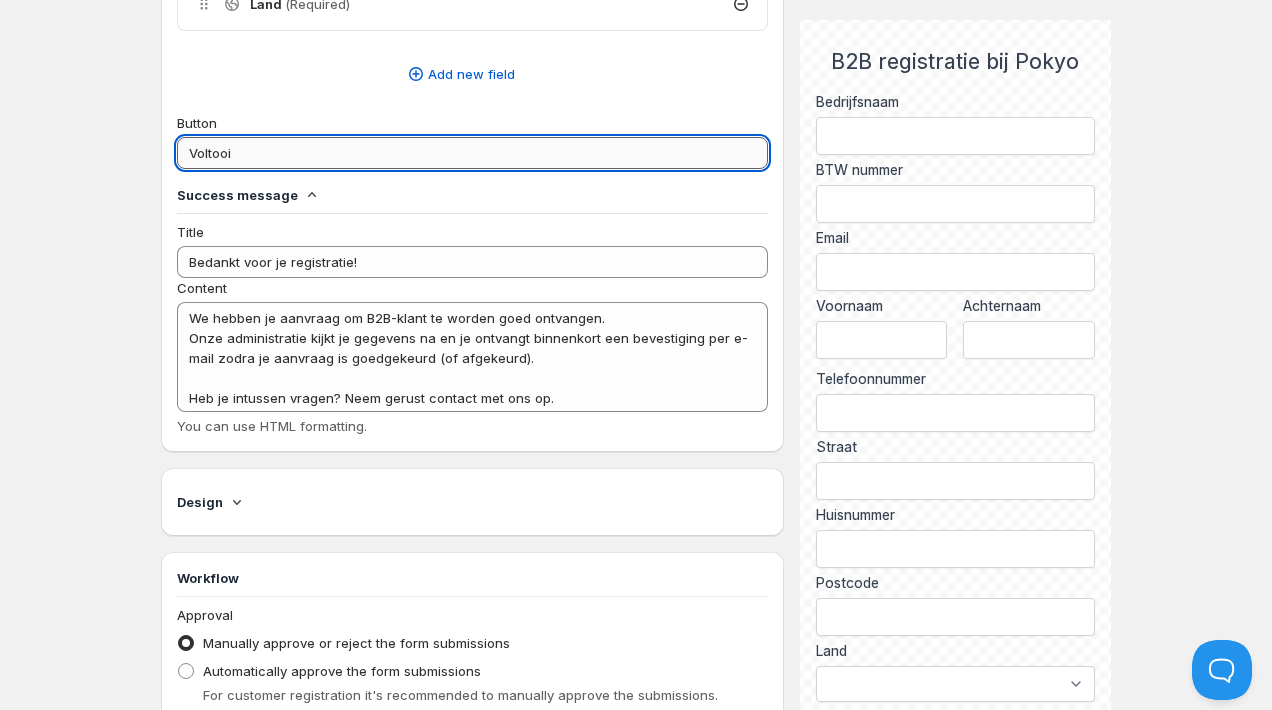click on "Voltooi" at bounding box center [472, 153] 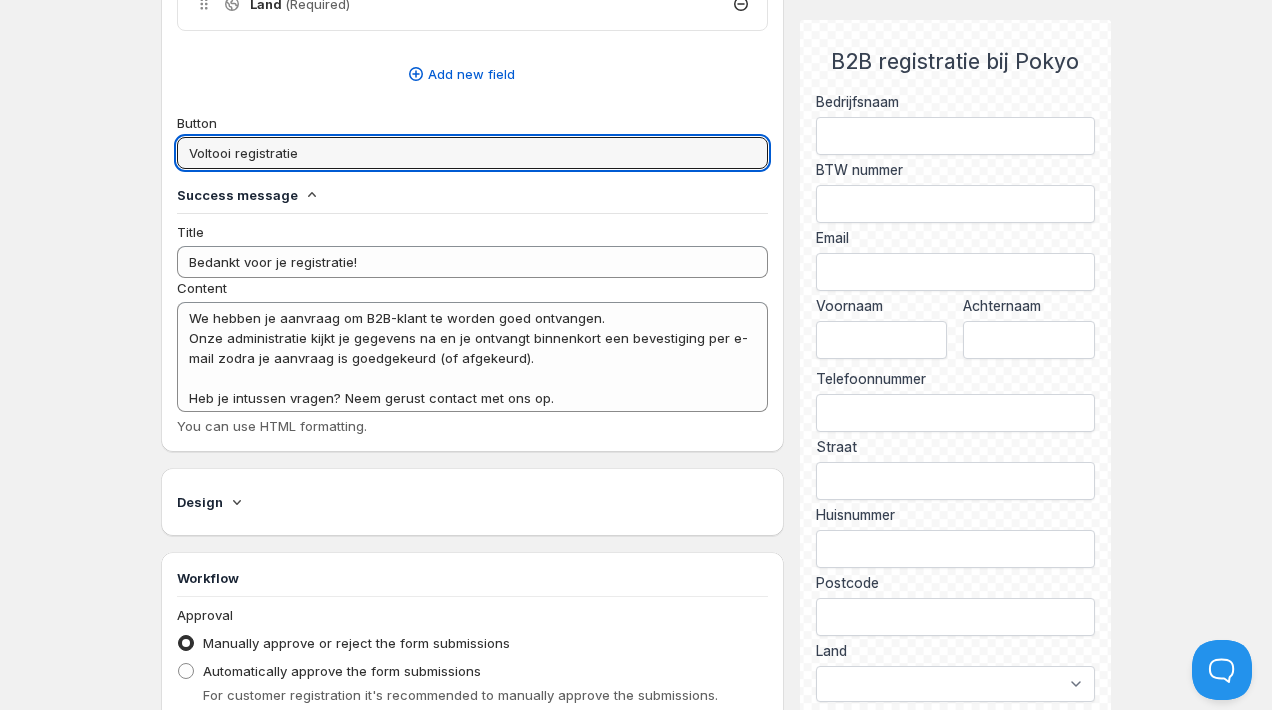 type on "Voltooi registratie" 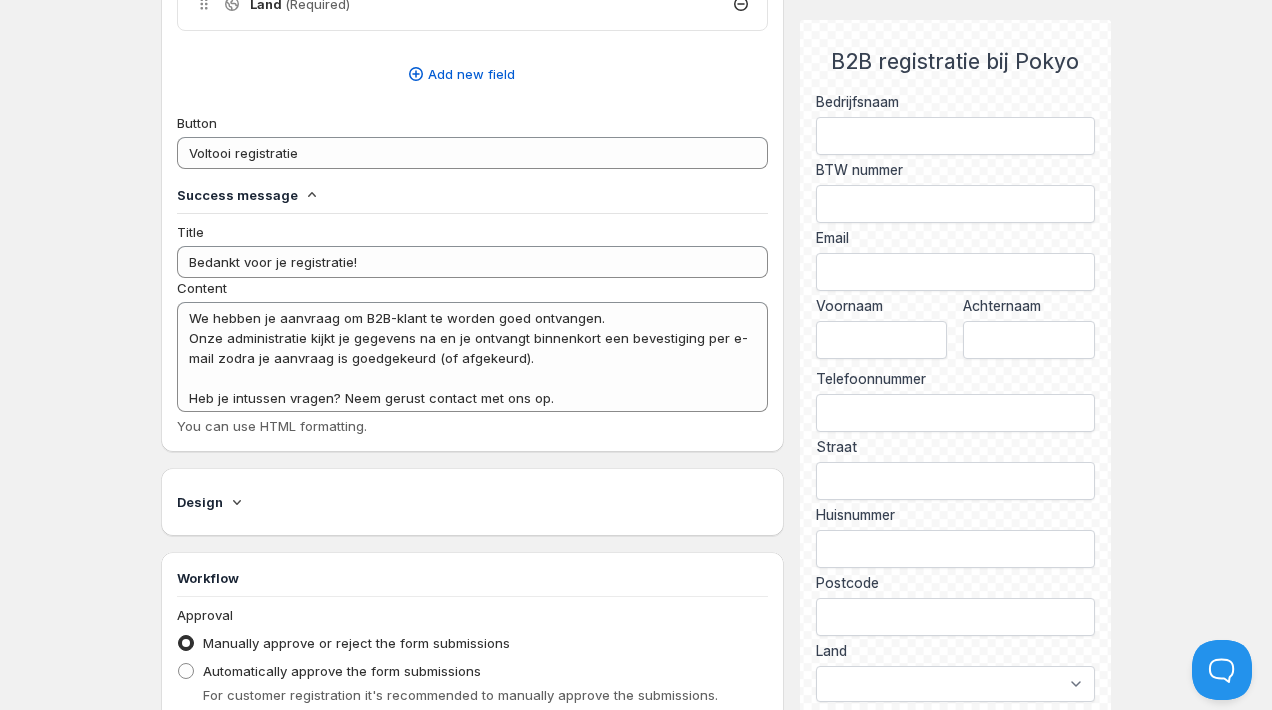 scroll, scrollTop: 1, scrollLeft: 0, axis: vertical 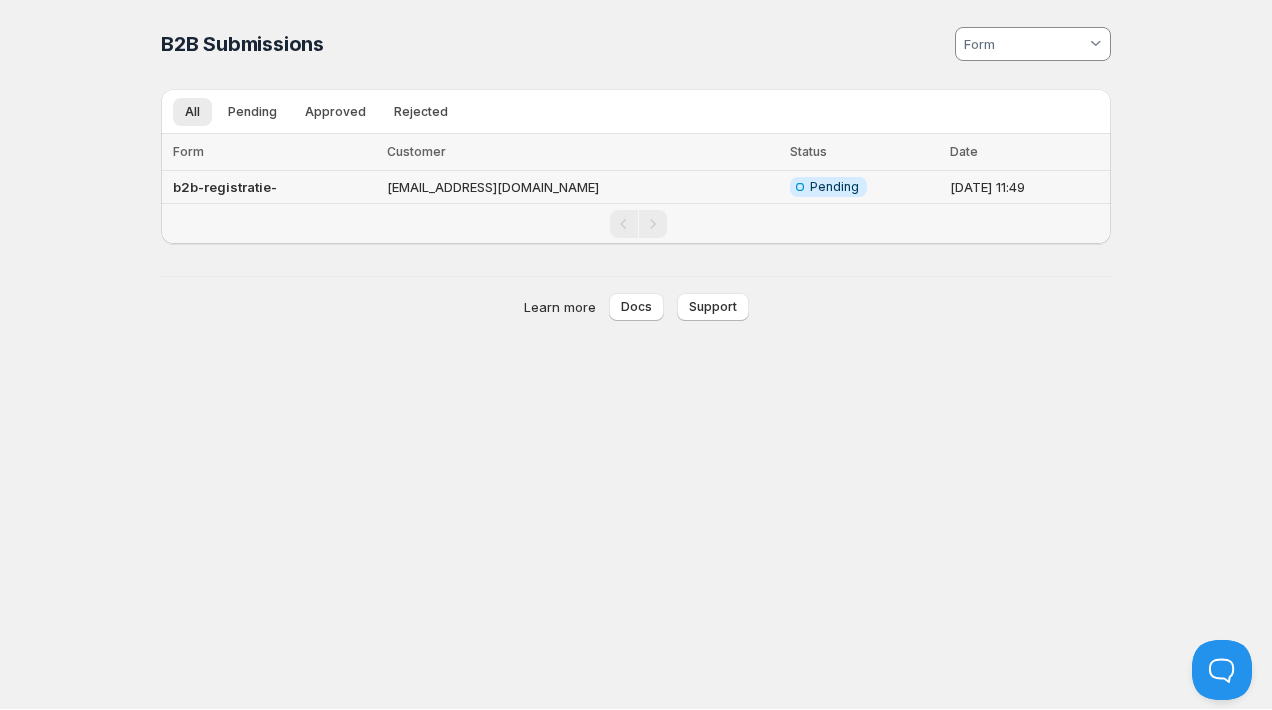 click 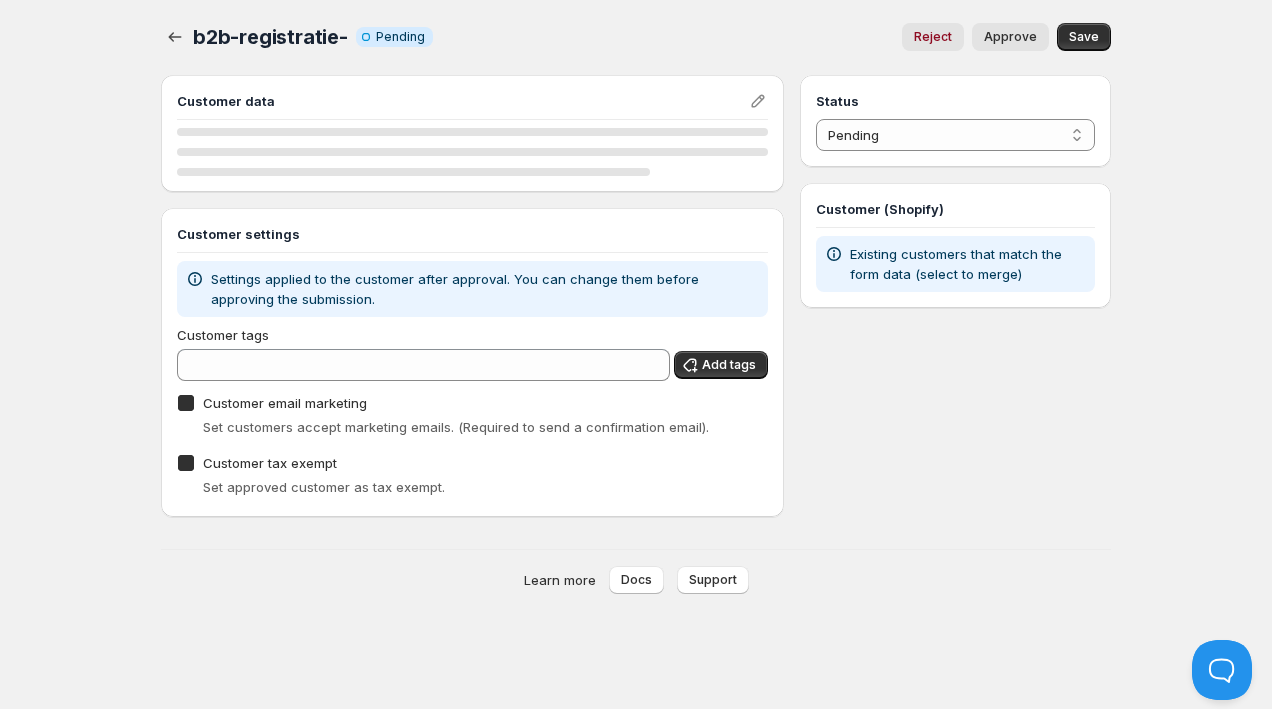 checkbox on "true" 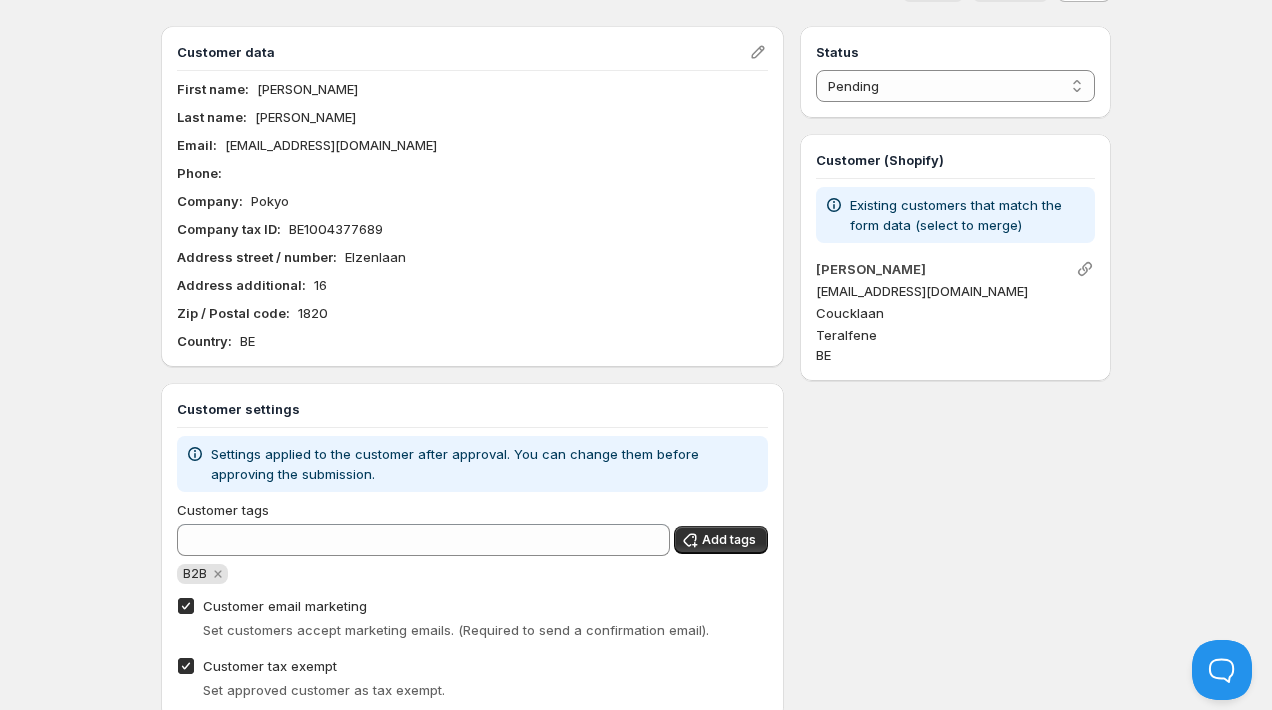 scroll, scrollTop: 0, scrollLeft: 0, axis: both 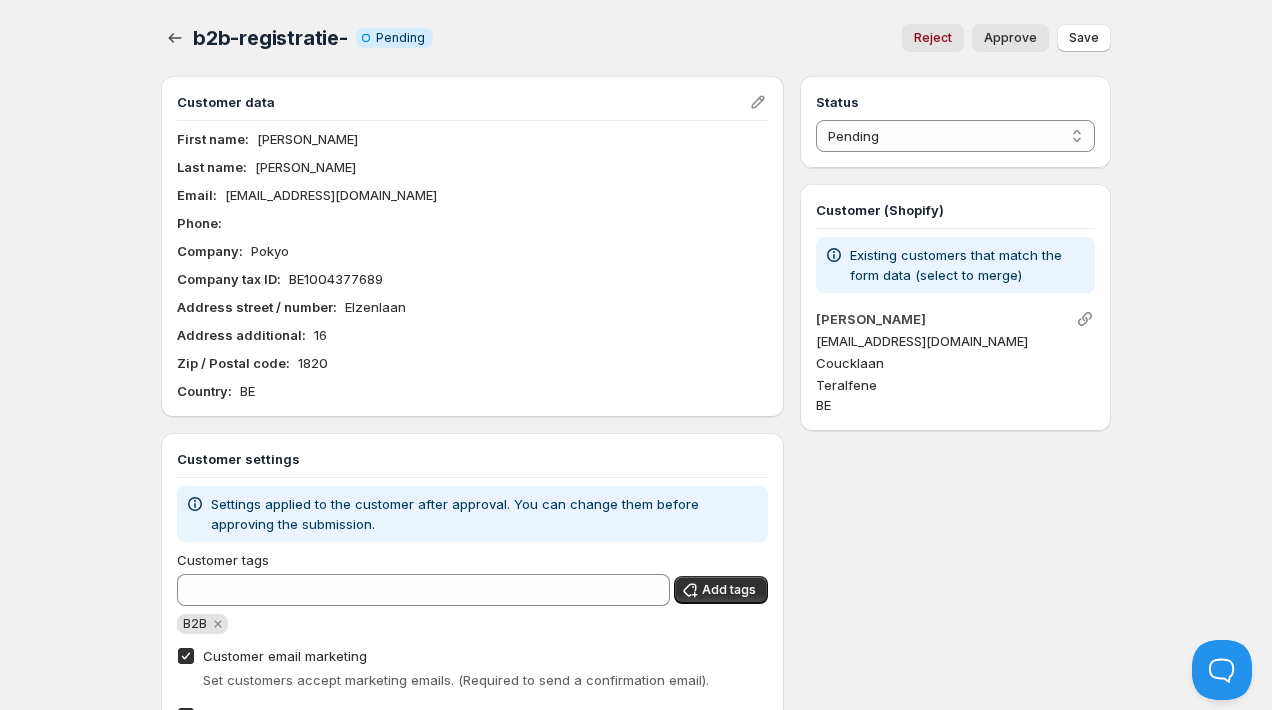 click on "Approve" at bounding box center [1010, 38] 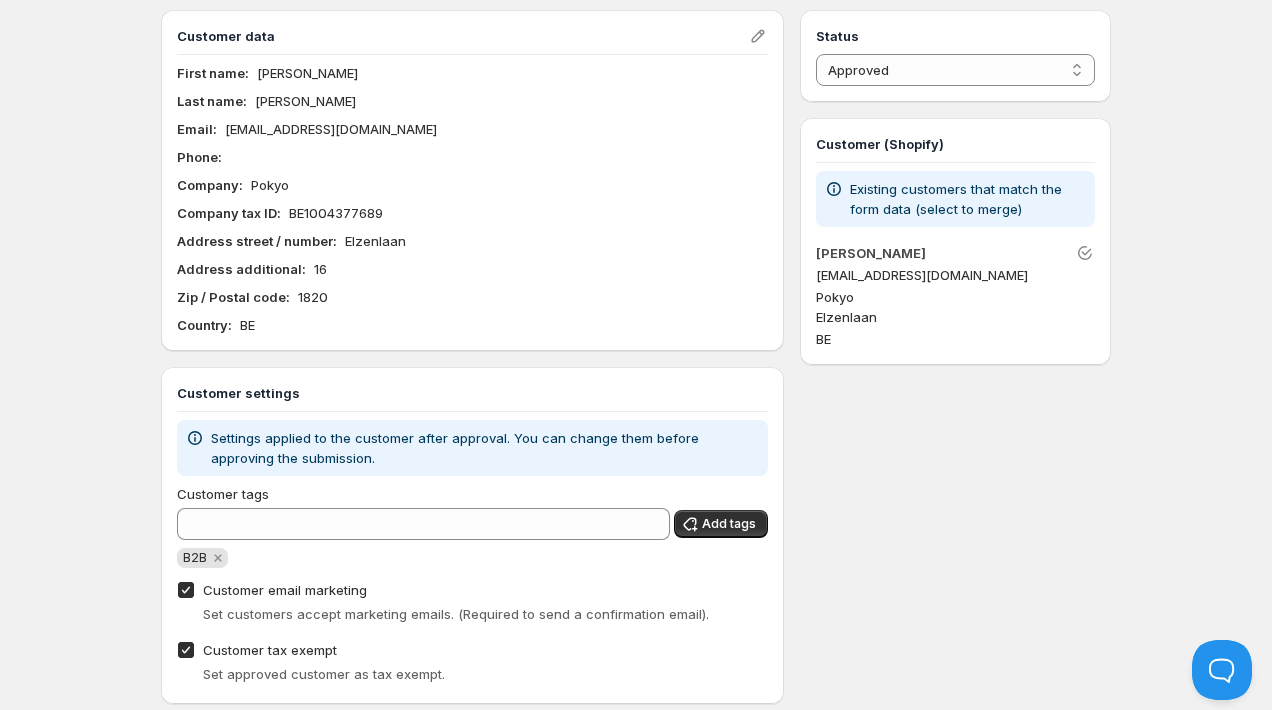 scroll, scrollTop: 0, scrollLeft: 0, axis: both 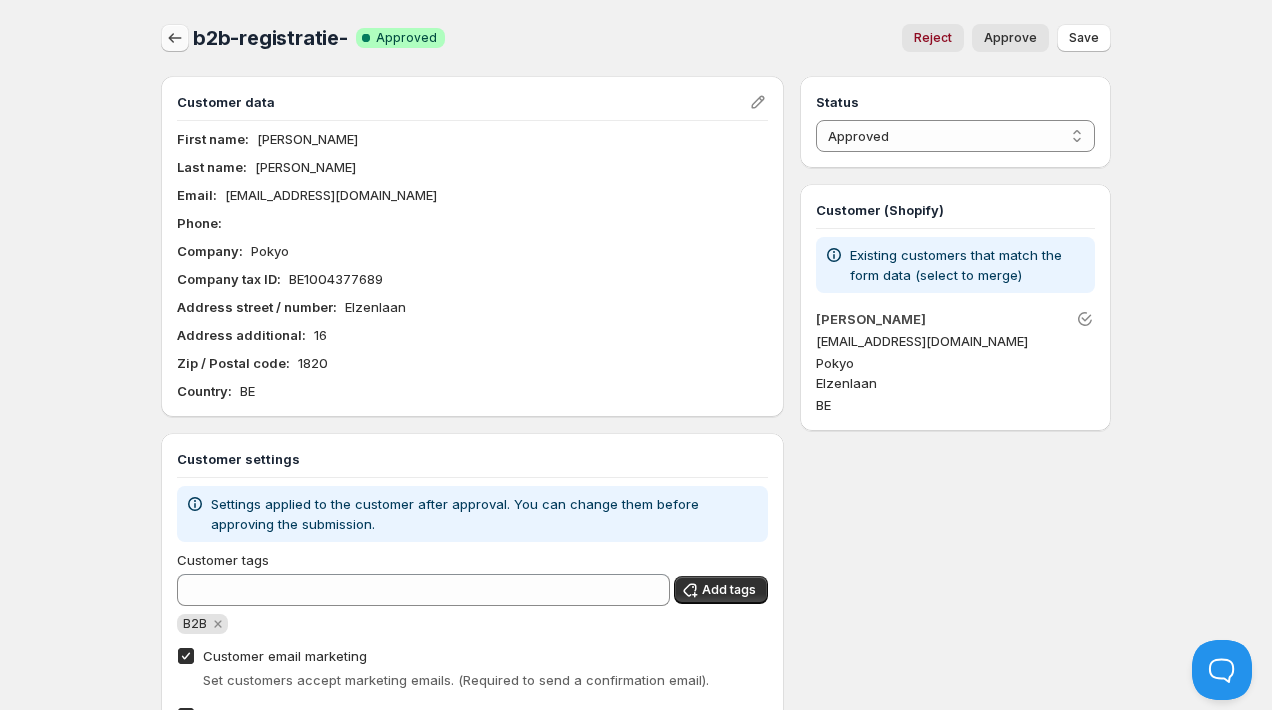 click 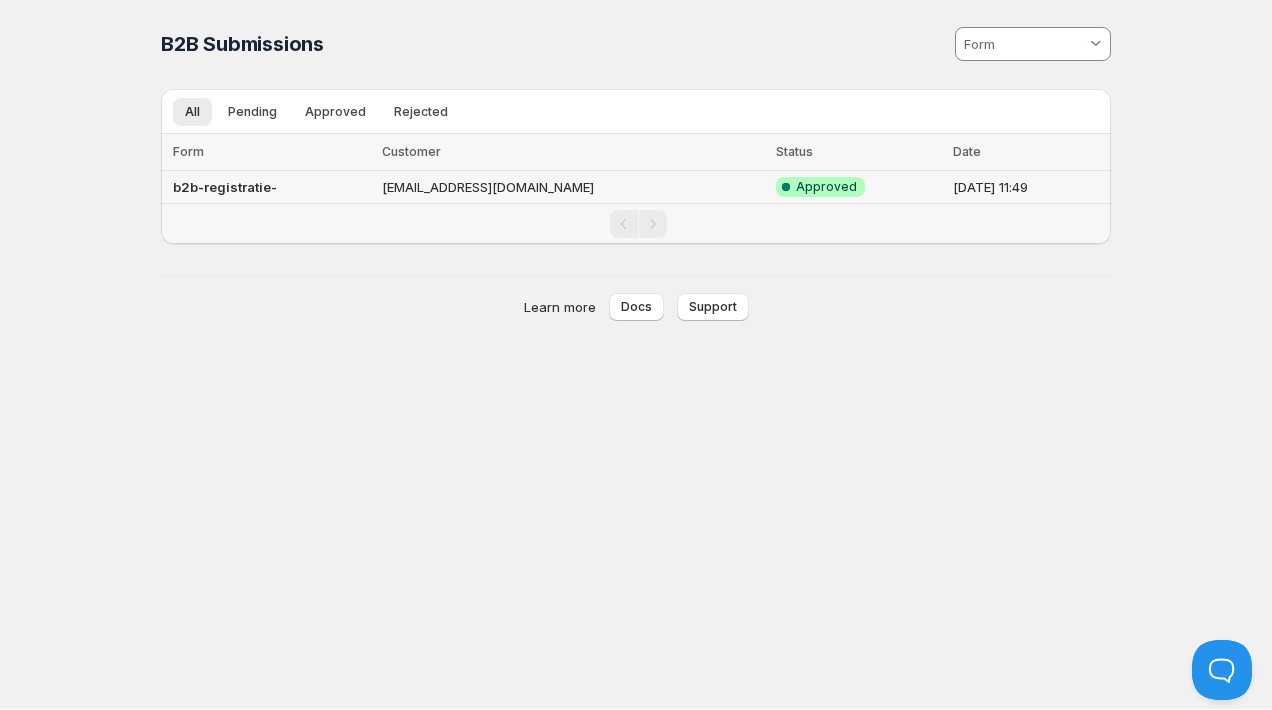 click on "b2b-registratie-" at bounding box center (268, 187) 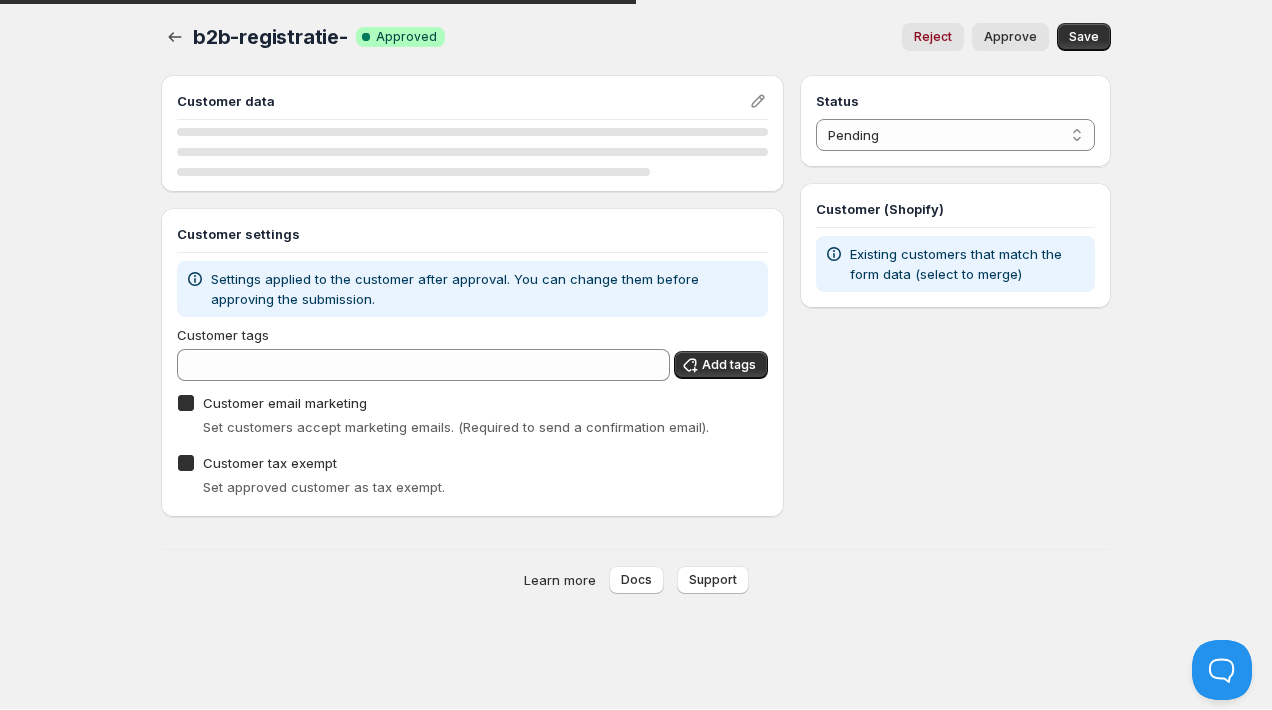 checkbox on "true" 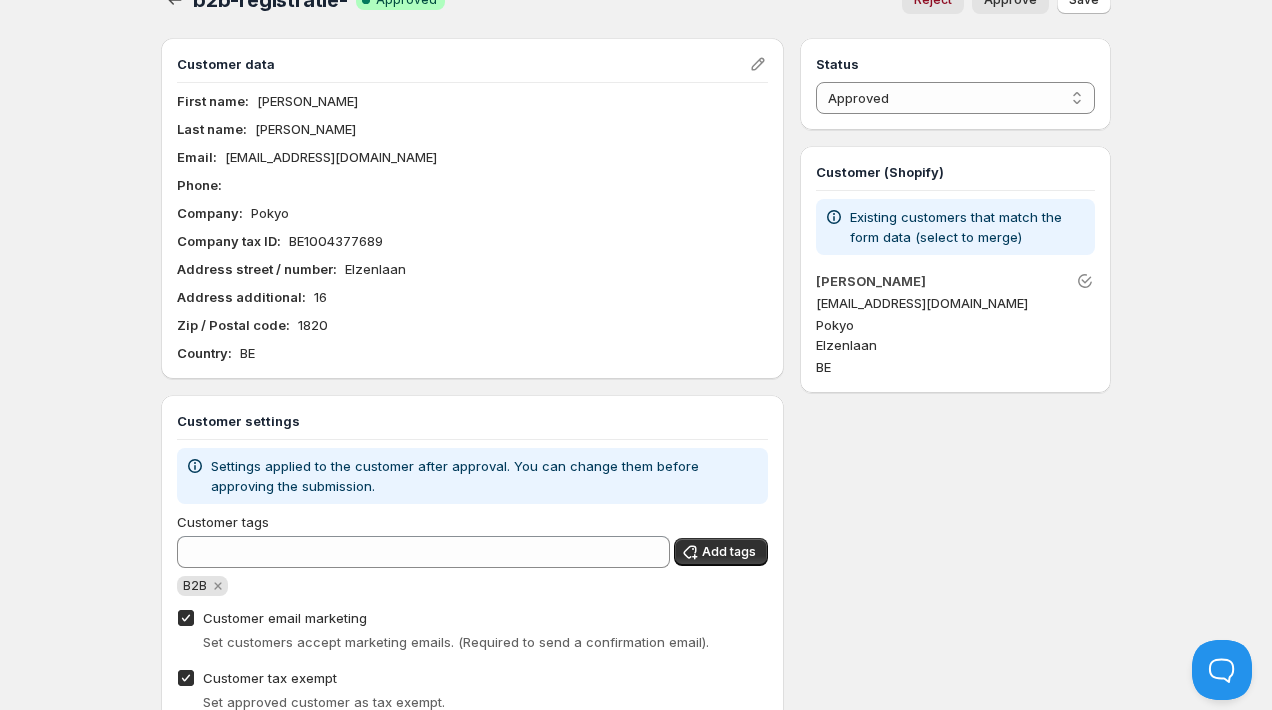 scroll, scrollTop: 21, scrollLeft: 0, axis: vertical 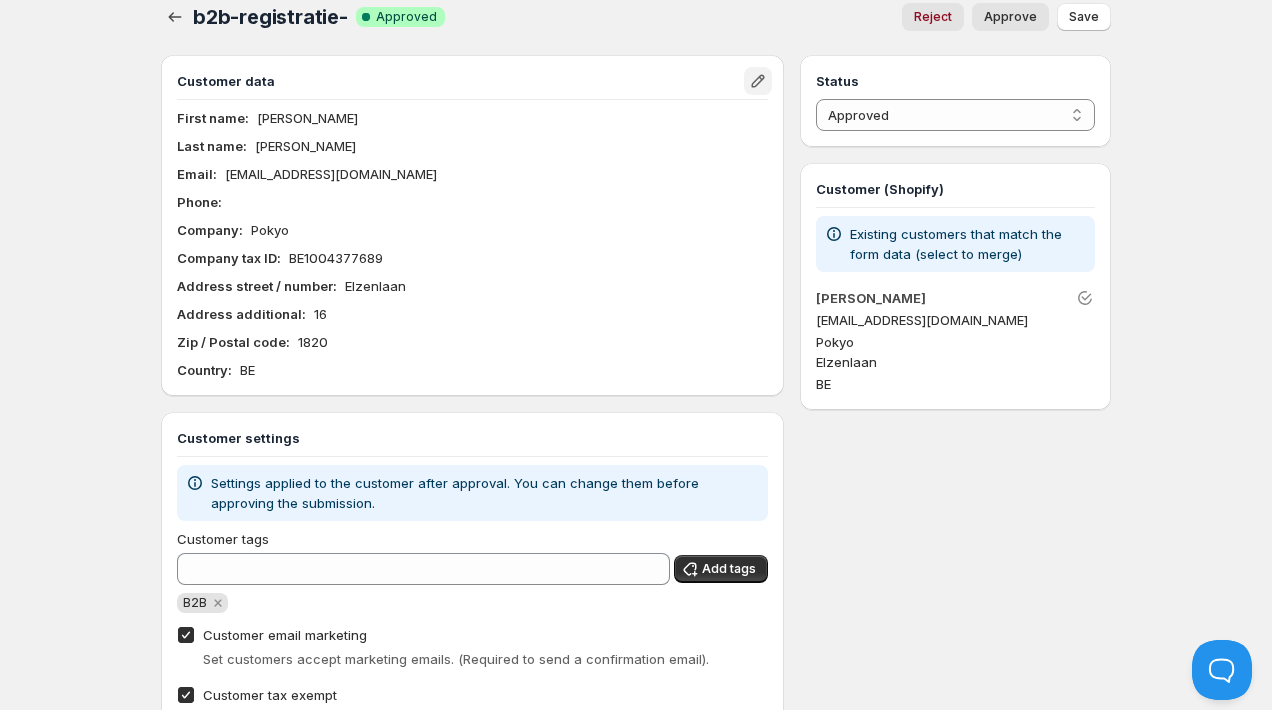 click 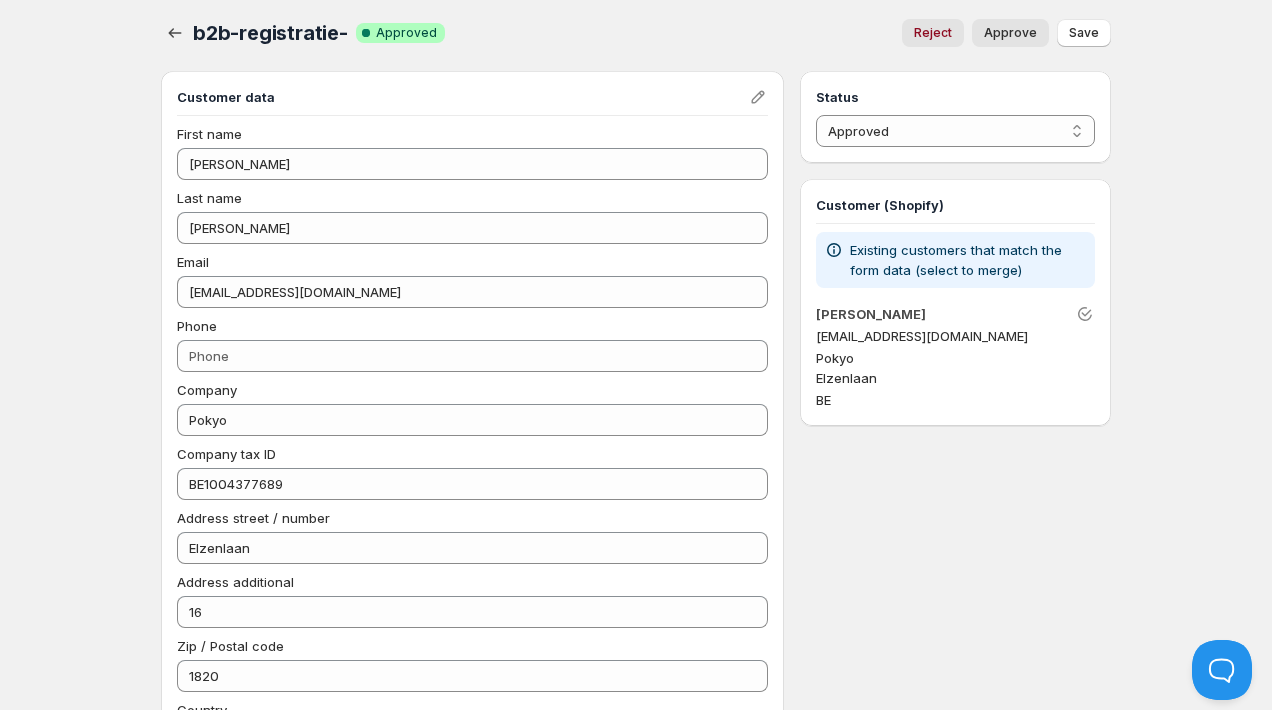 scroll, scrollTop: 0, scrollLeft: 0, axis: both 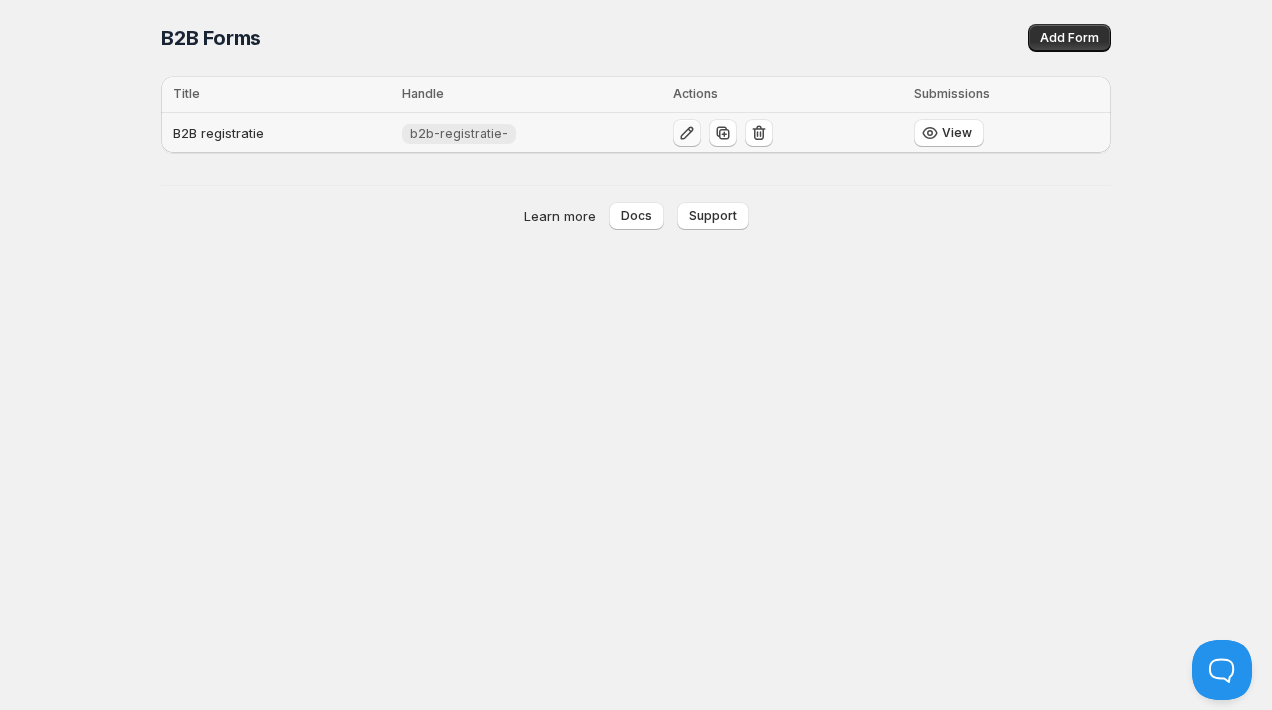 click 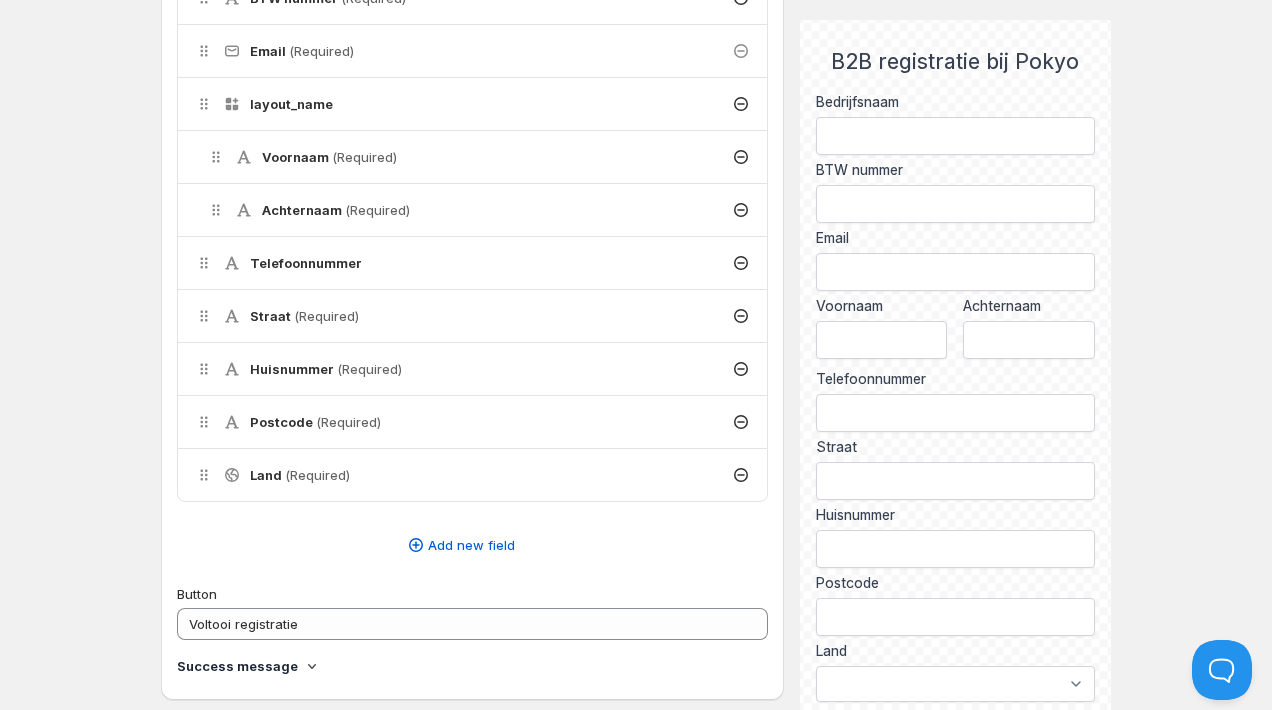 scroll, scrollTop: 644, scrollLeft: 0, axis: vertical 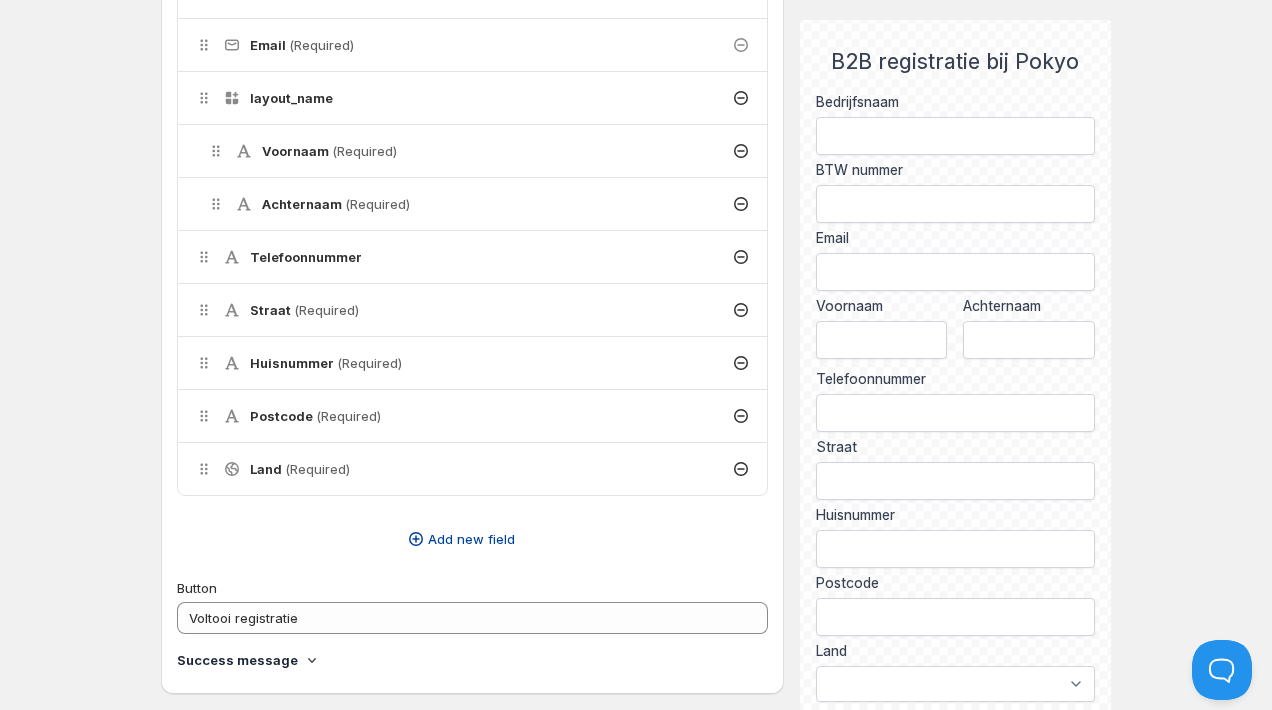 click on "Add new field" at bounding box center [471, 539] 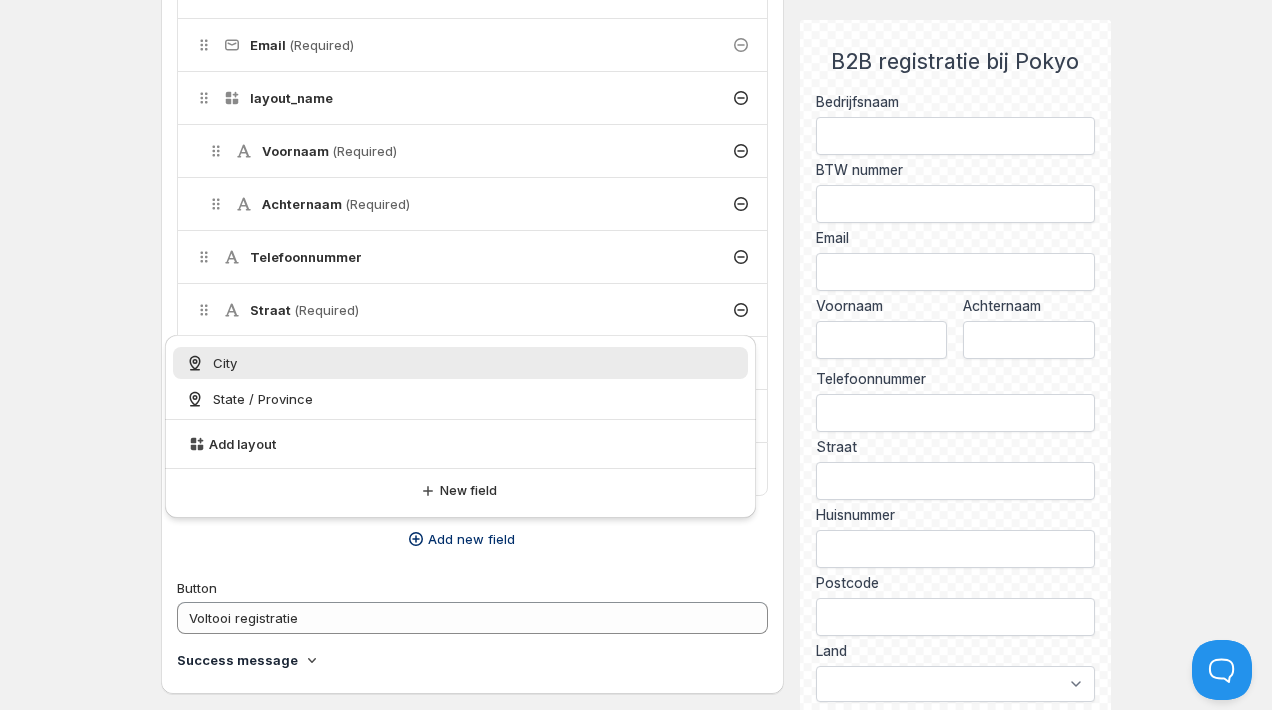 click on "Home Pricing Price lists Forms Submissions Settings Features Plans B2B registratie . This page is ready B2B registratie  Save Don't save Save Changes have not yet been saved. Description B2B registratie 16/50 Handle b2b-registratie- Used to add the form in the theme editor Form Title B2B registratie bij Pokyo 25/50 Content You can use HTML formatting. Delete Cancel Are you sure you want to delete  ? Bedrijfsnaam   (Required) BTW nummer   (Required) Email   (Required) layout_name   Voornaam   (Required) Achternaam   (Required) Telefoonnummer   Straat   (Required) Huisnummer   (Required) Postcode   (Required) Land   (Required) Add new field Button Voltooi registratie Success message Design Workflow Approval Manually approve or reject the form submissions Automatically approve the form submissions For customer registration it's recommended to manually approve the submissions. Customer tags Add tags Tags are added to the customer after approval. Useful to auto apply custom pricing based on tags. B2B EU VAT" at bounding box center (636, 433) 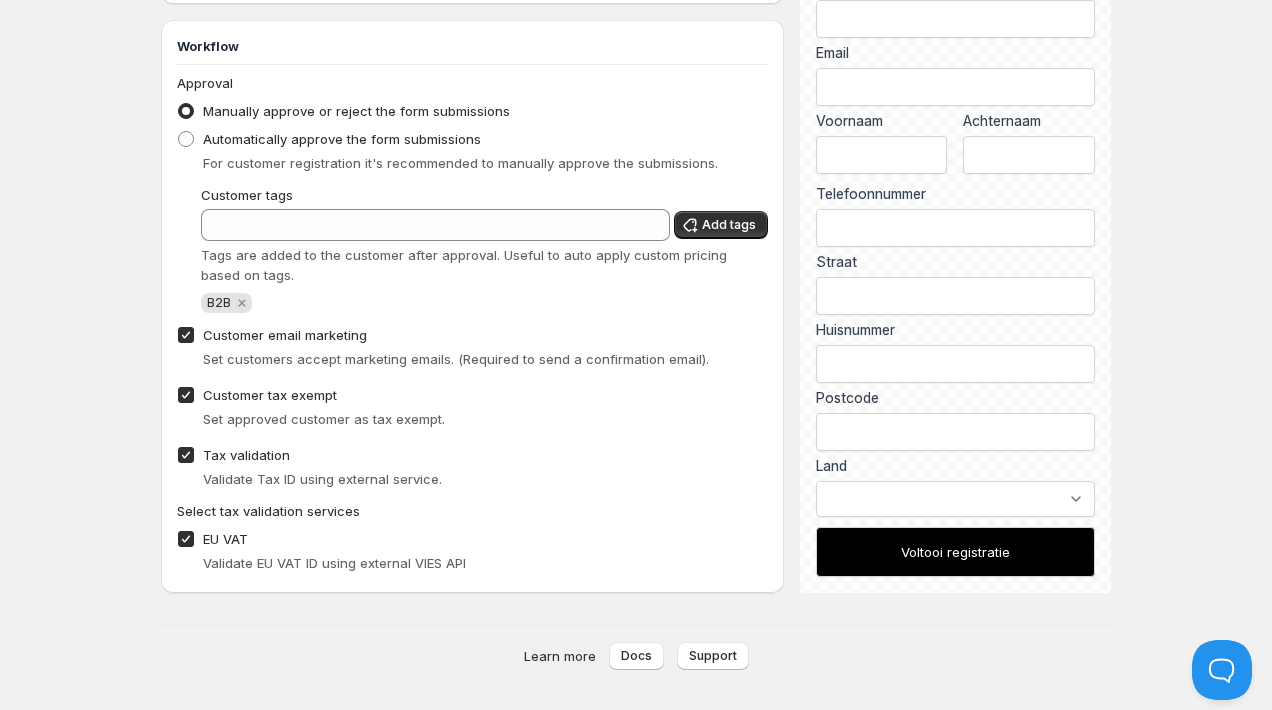 scroll, scrollTop: 1445, scrollLeft: 0, axis: vertical 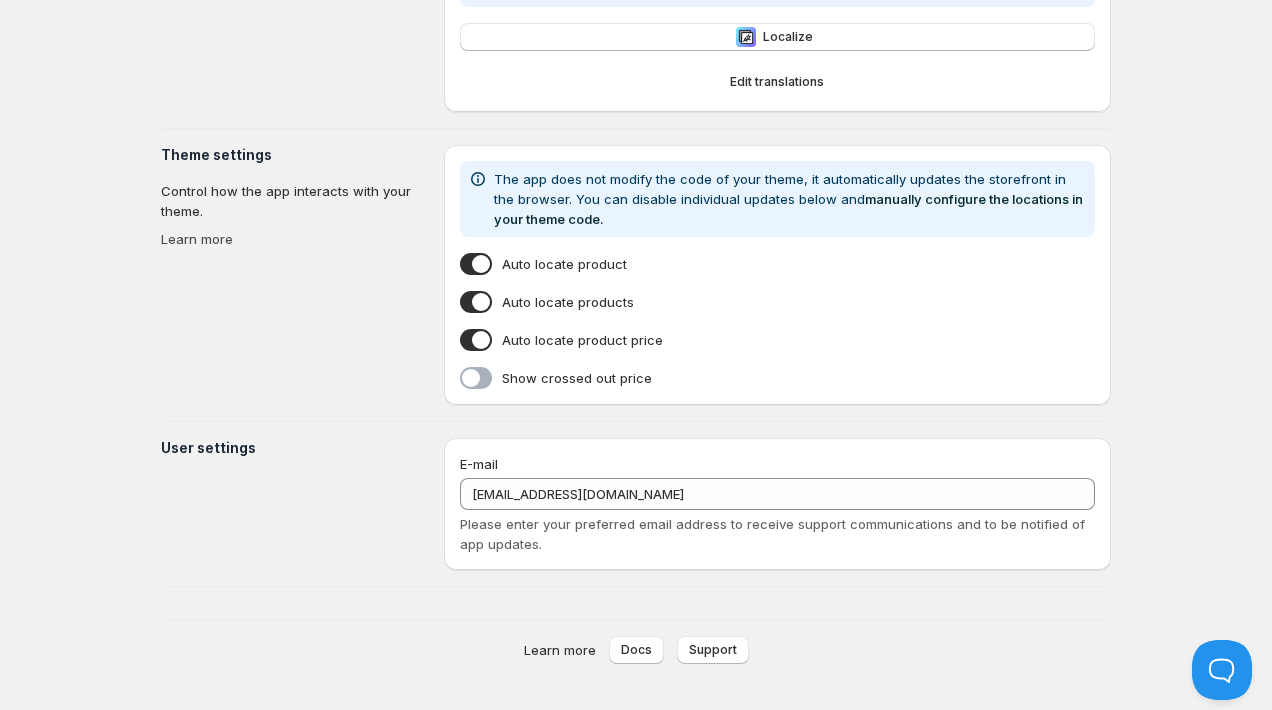 type on "Updated copy of Dawn" 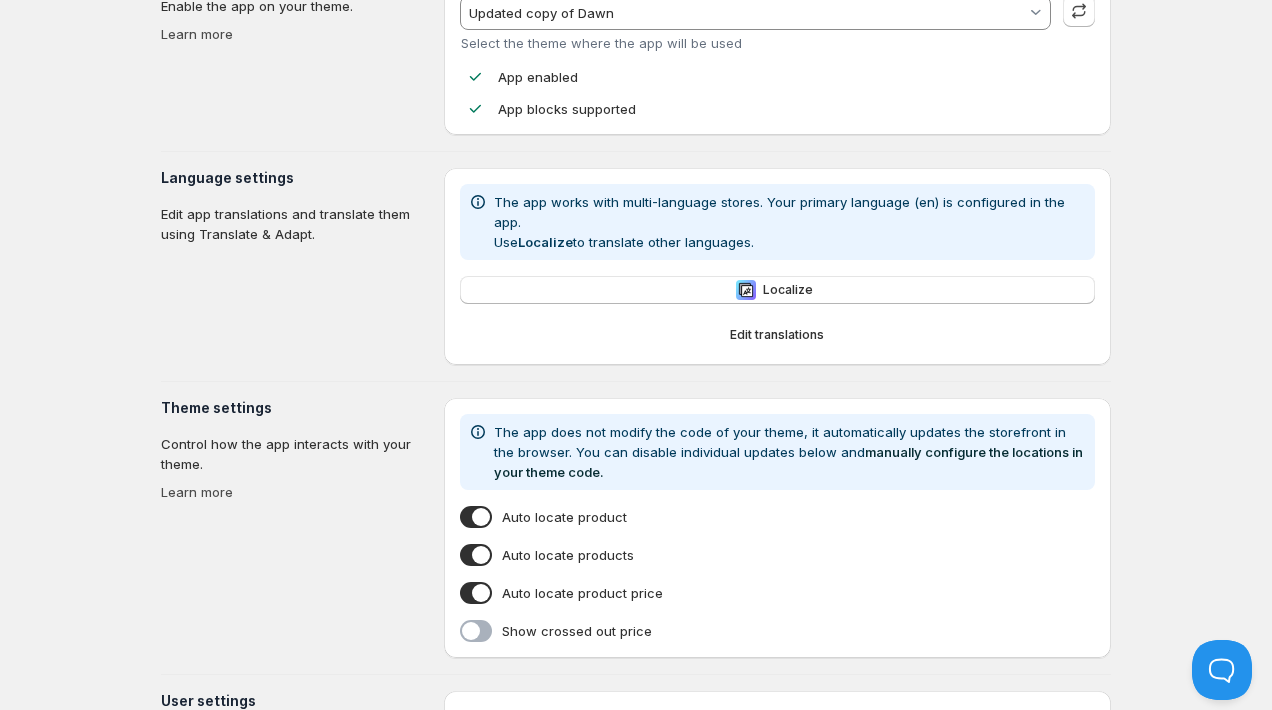 scroll, scrollTop: 0, scrollLeft: 0, axis: both 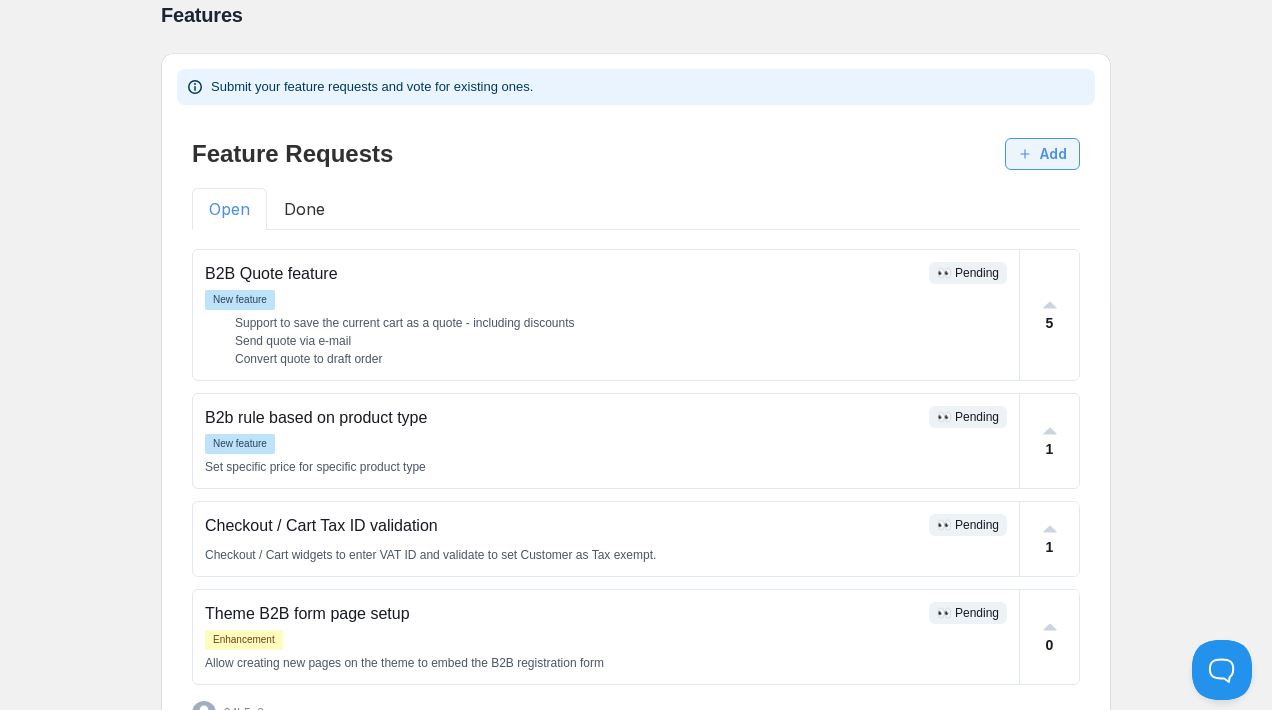 click on "Done" at bounding box center (304, 209) 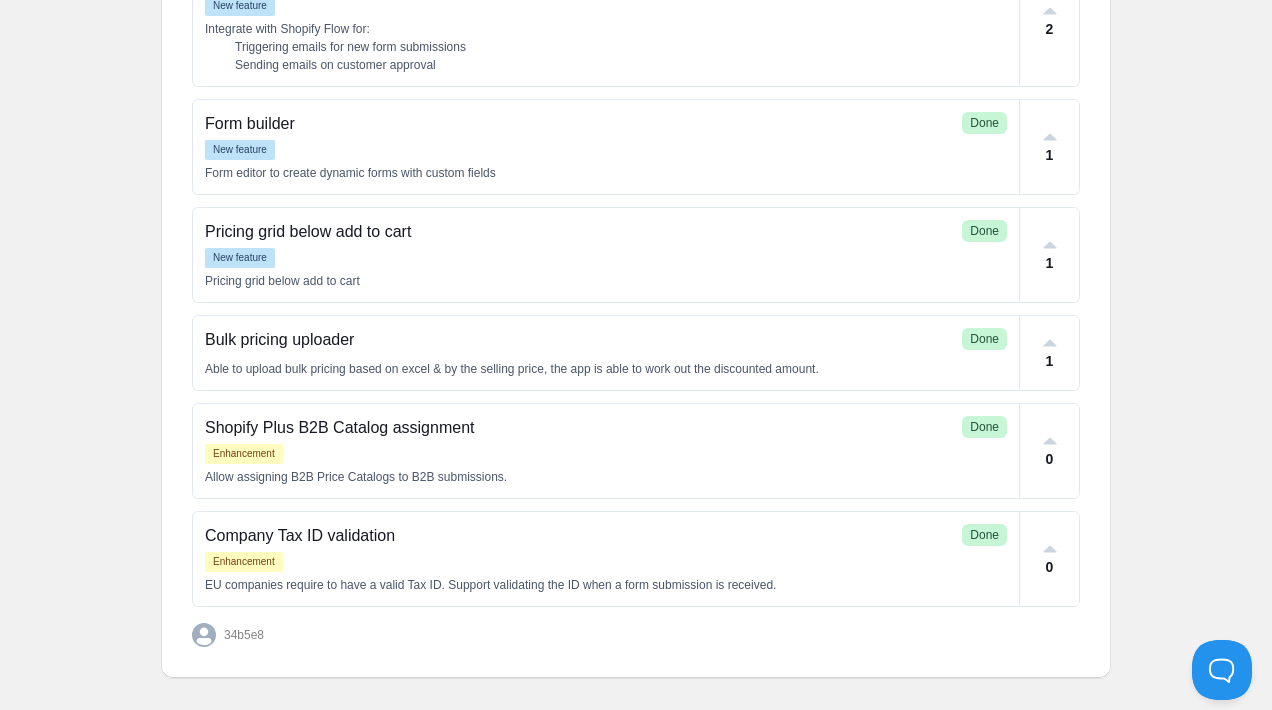 scroll, scrollTop: 637, scrollLeft: 0, axis: vertical 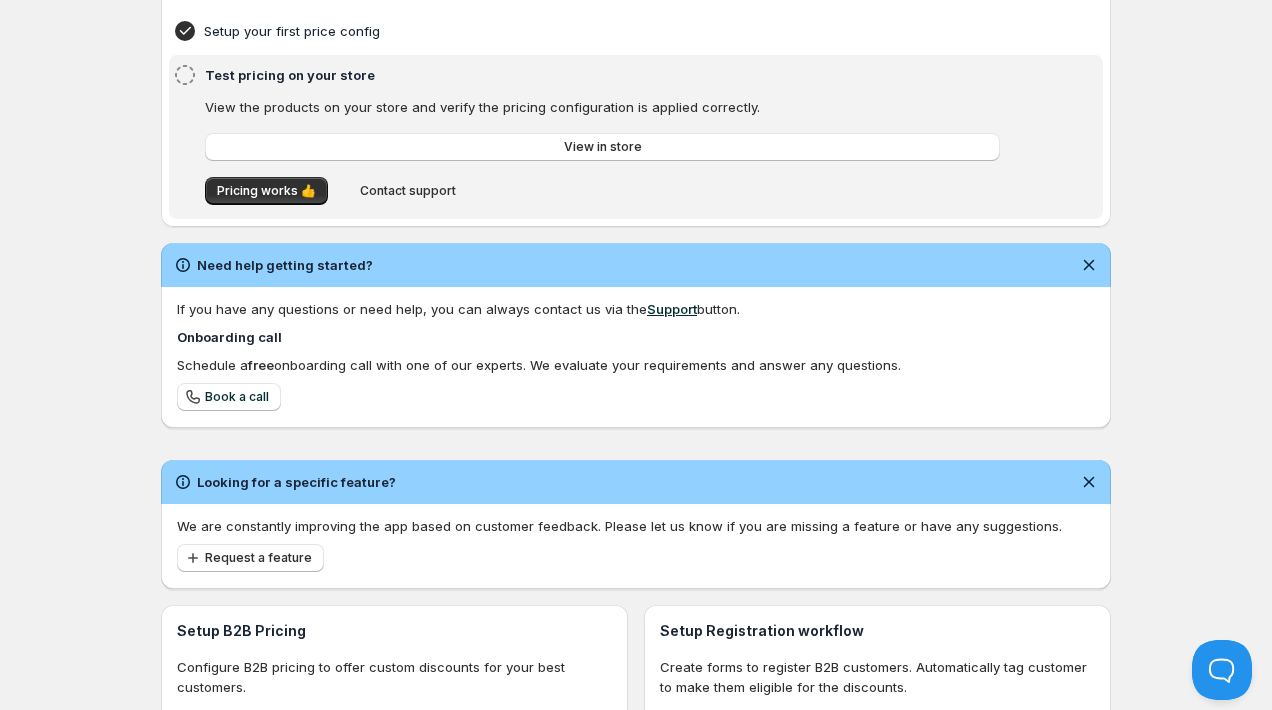 click on "Support" at bounding box center (672, 309) 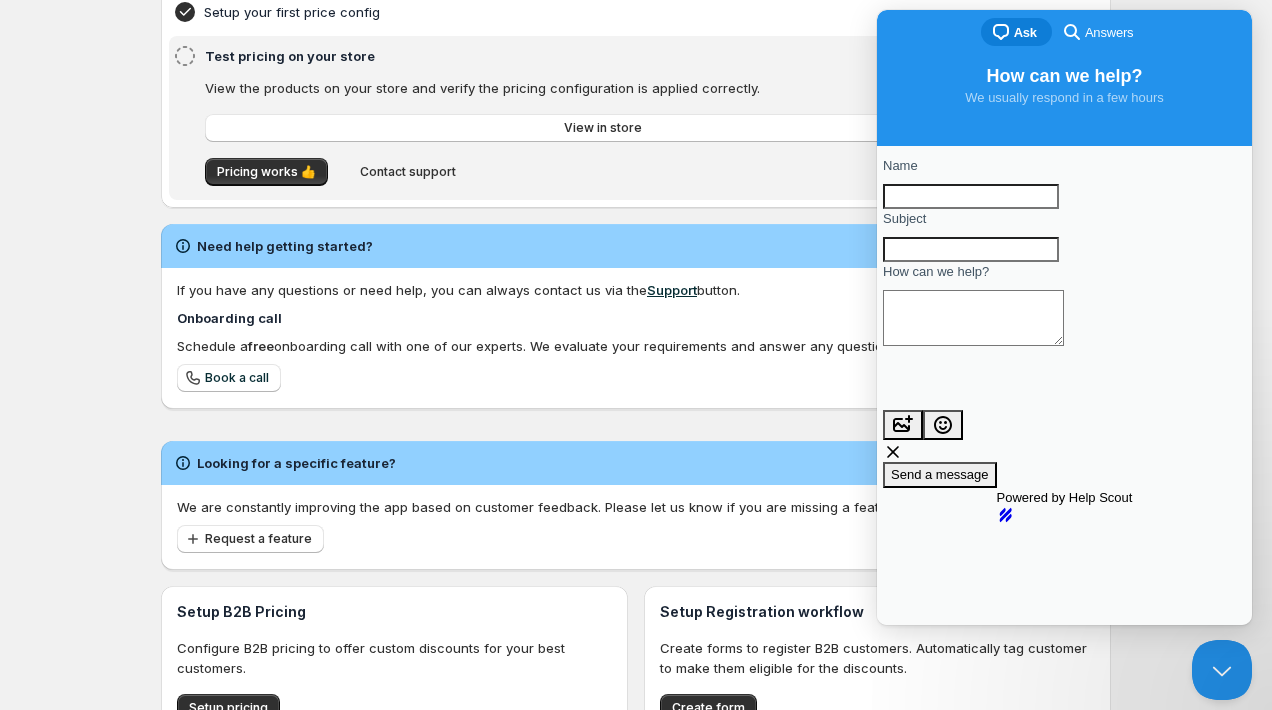 scroll, scrollTop: 241, scrollLeft: 0, axis: vertical 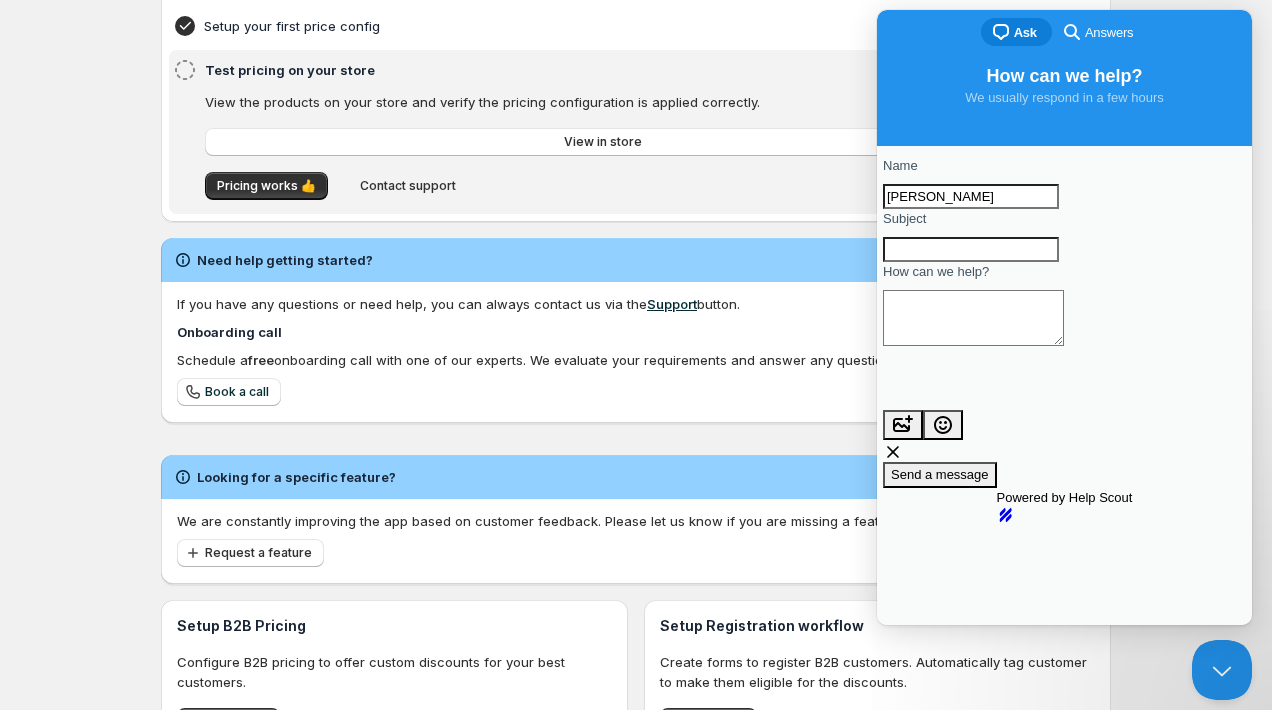 type on "[PERSON_NAME]" 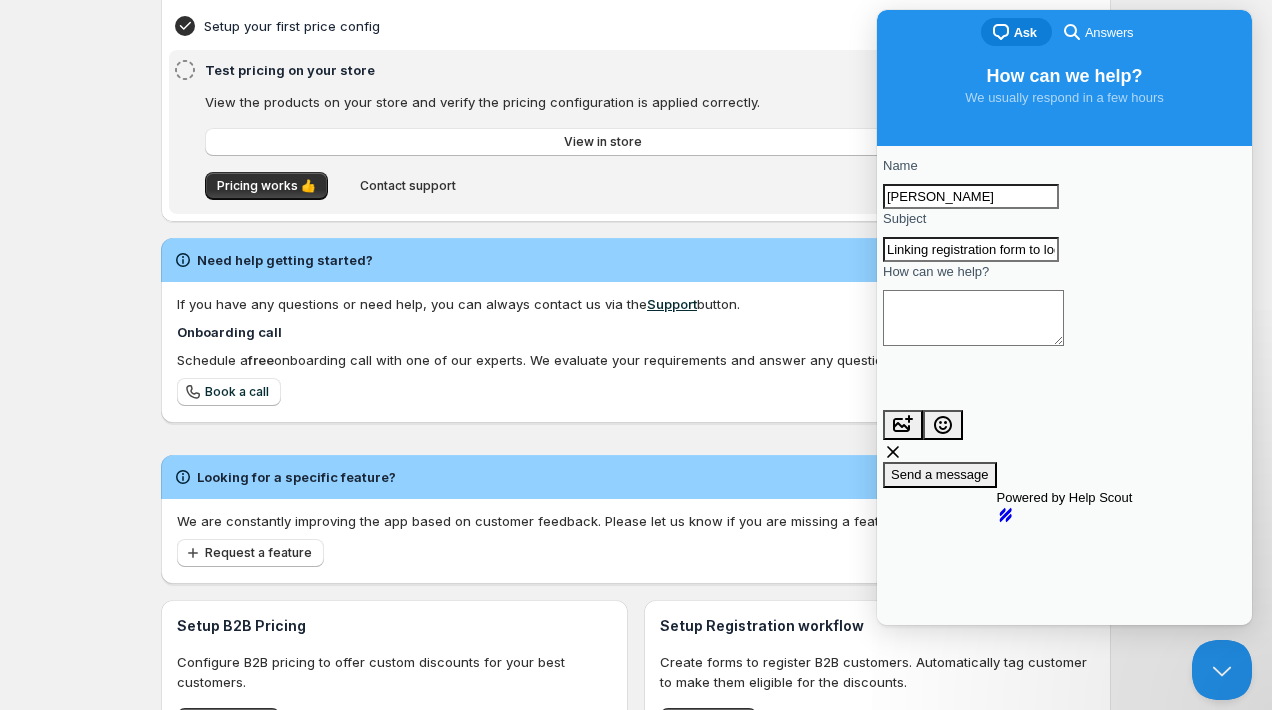 type on "Linking registration form to login" 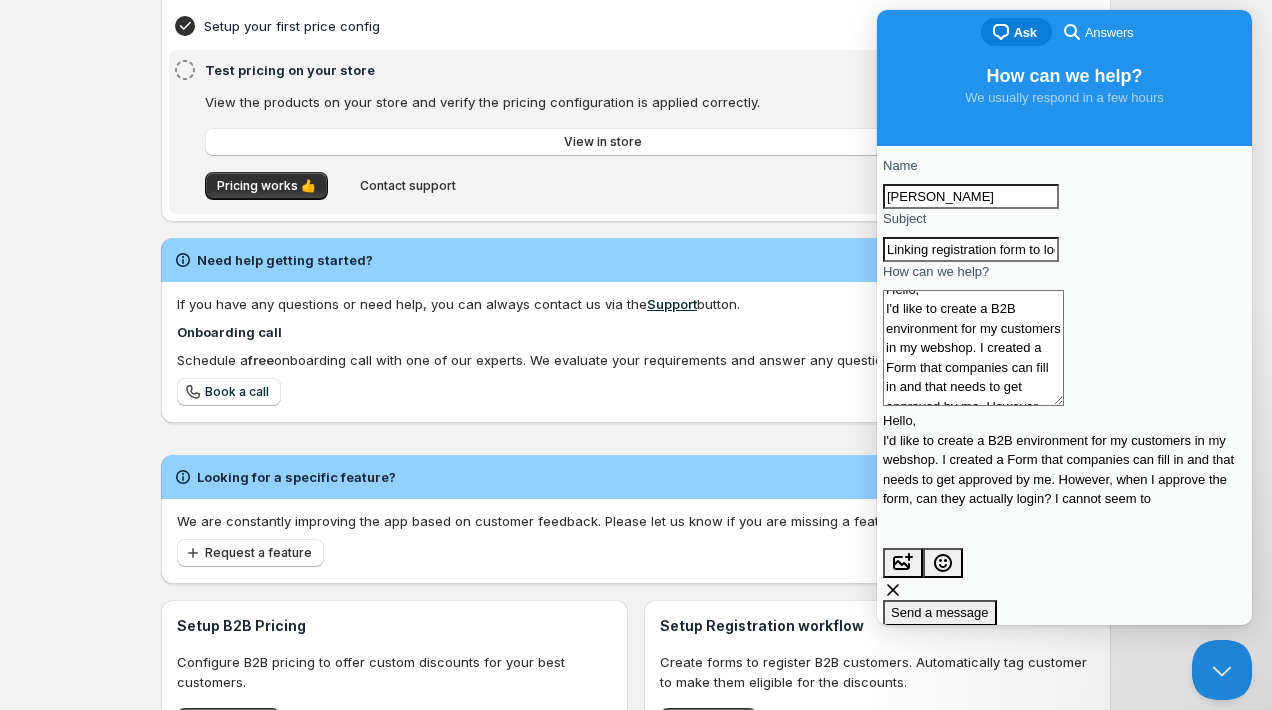 scroll, scrollTop: 33, scrollLeft: 0, axis: vertical 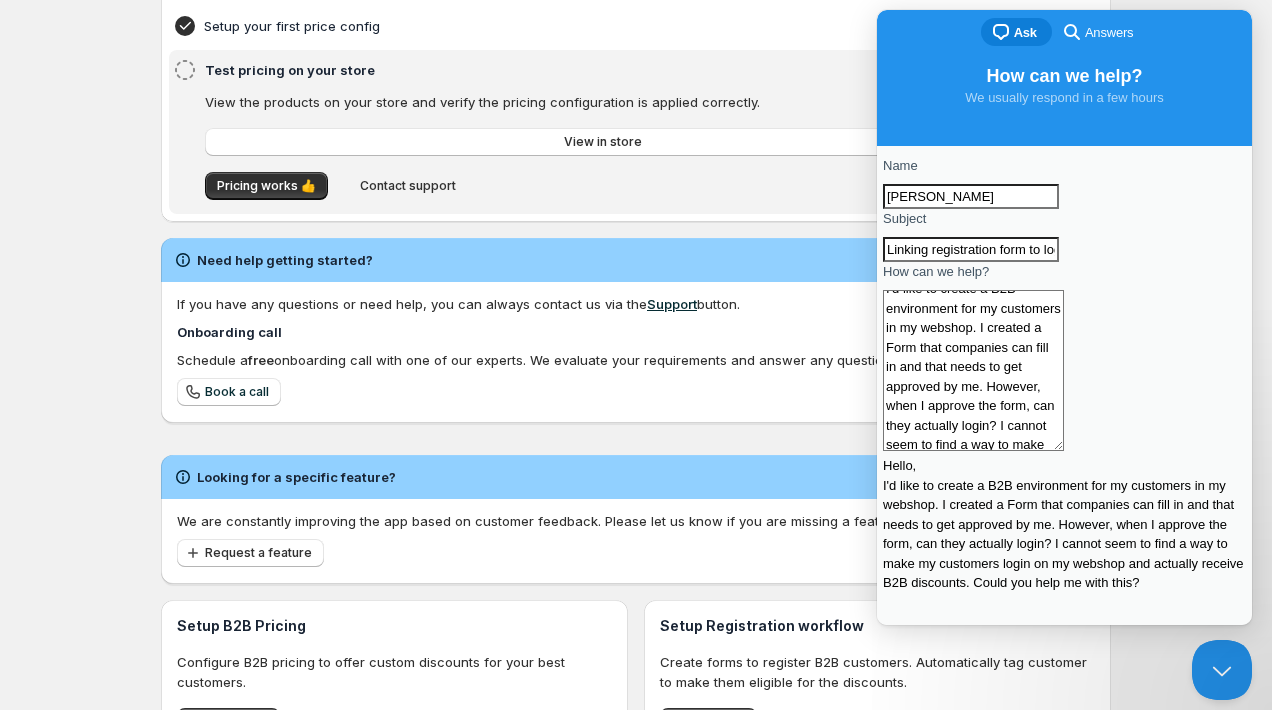 type on "Hello,
I'd like to create a B2B environment for my customers in my webshop. I created a Form that companies can fill in and that needs to get approved by me. However, when I approve the form, can they actually login? I cannot seem to find a way to make my customers login on my webshop and actually receive B2B discounts. Could you help me with this?" 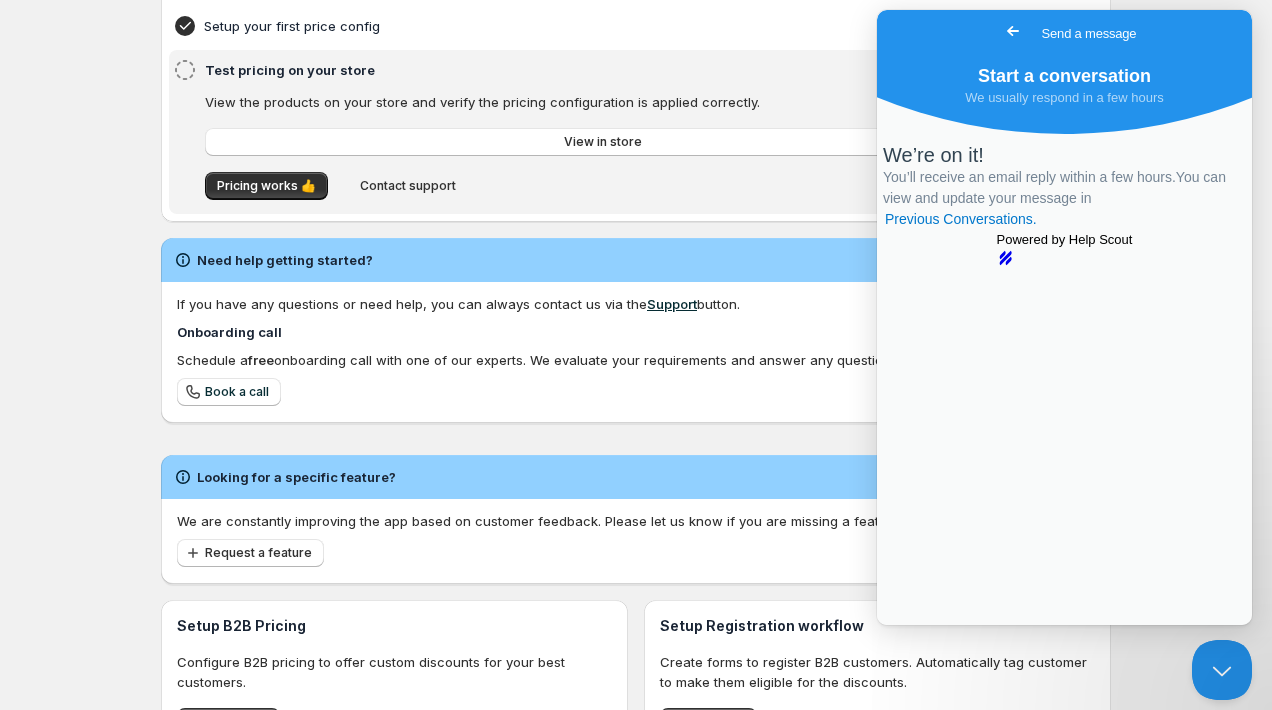 click on "Go back" at bounding box center [1013, 31] 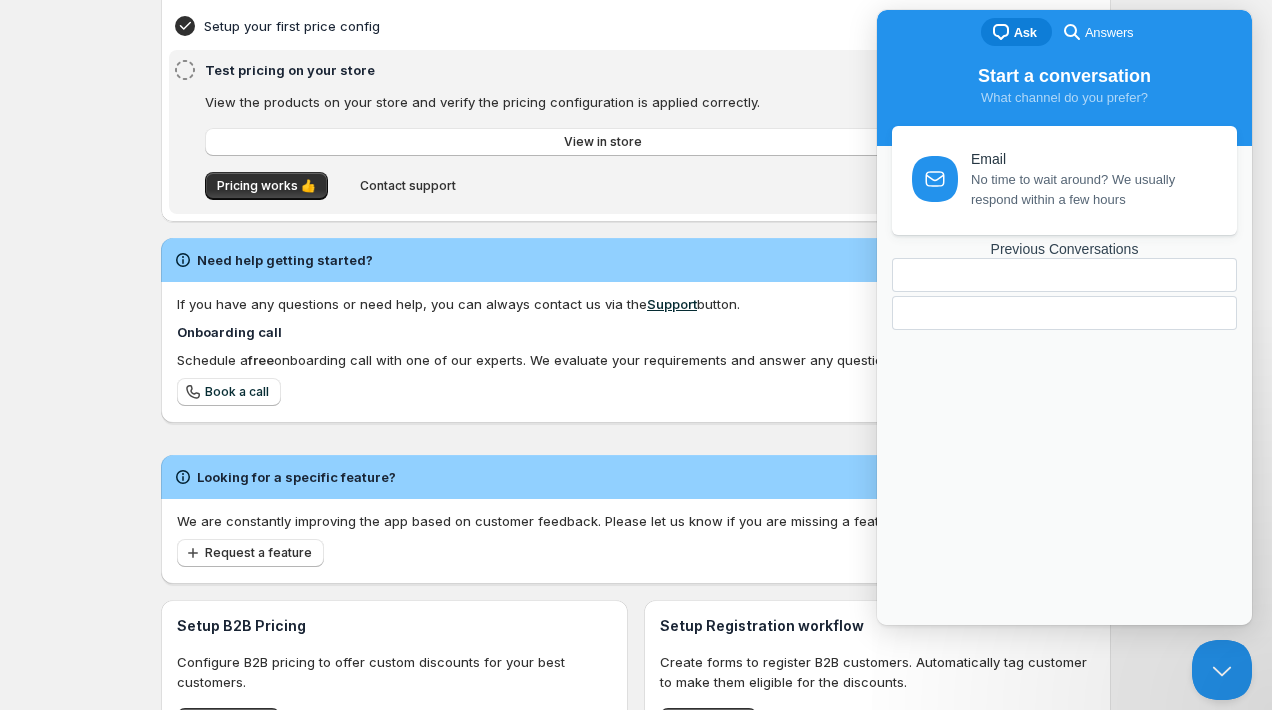 click on "Home Pricing Price lists Forms Submissions Settings Features Plans Home. This page is ready Home Welcome to the B2B Wholesale Tools app! Setup Guide Use this personalized guide to get your app up and running. 2 / 3 completed 66.66666666666666 % Enable the app Setup your first price config Test pricing on your store View the products on your store and verify the pricing configuration is applied correctly. View in store Pricing works 👍 Contact support Need help getting started? If you have any questions or need help, you can always contact us via the  Support  button. Onboarding call Schedule a  free  onboarding call with one of our experts. We evaluate your requirements and answer any questions. Book a call Looking for a specific feature? We are constantly improving the app based on customer feedback. Please let us know if you are missing a feature or have any suggestions. Request a feature Setup B2B Pricing Configure B2B pricing to offer custom discounts for your best customers. Setup pricing Create form" at bounding box center [636, 327] 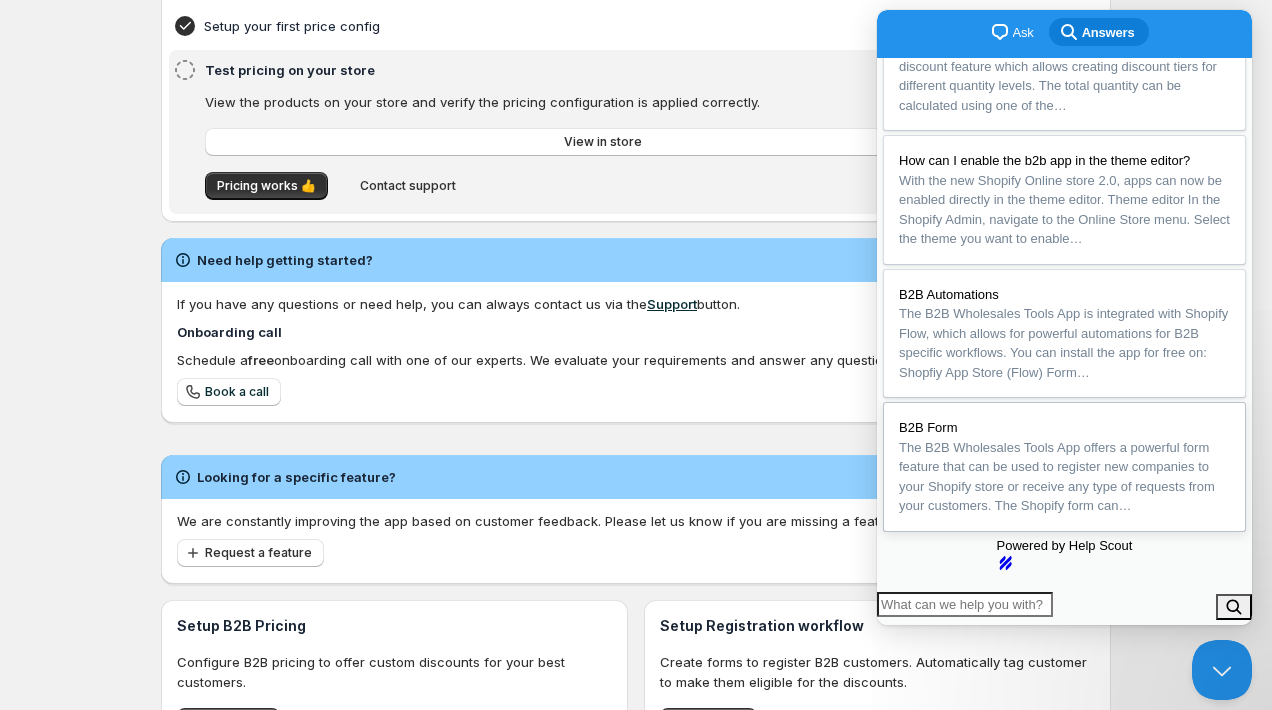 scroll, scrollTop: 477, scrollLeft: 0, axis: vertical 